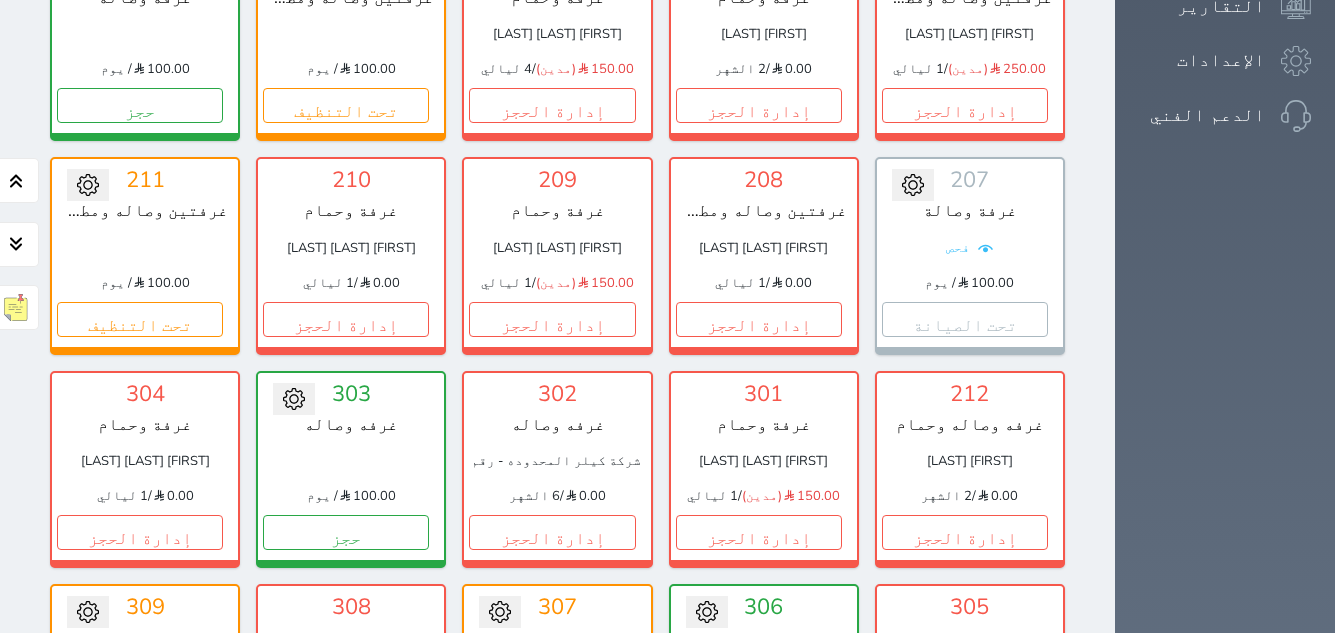scroll, scrollTop: 778, scrollLeft: 0, axis: vertical 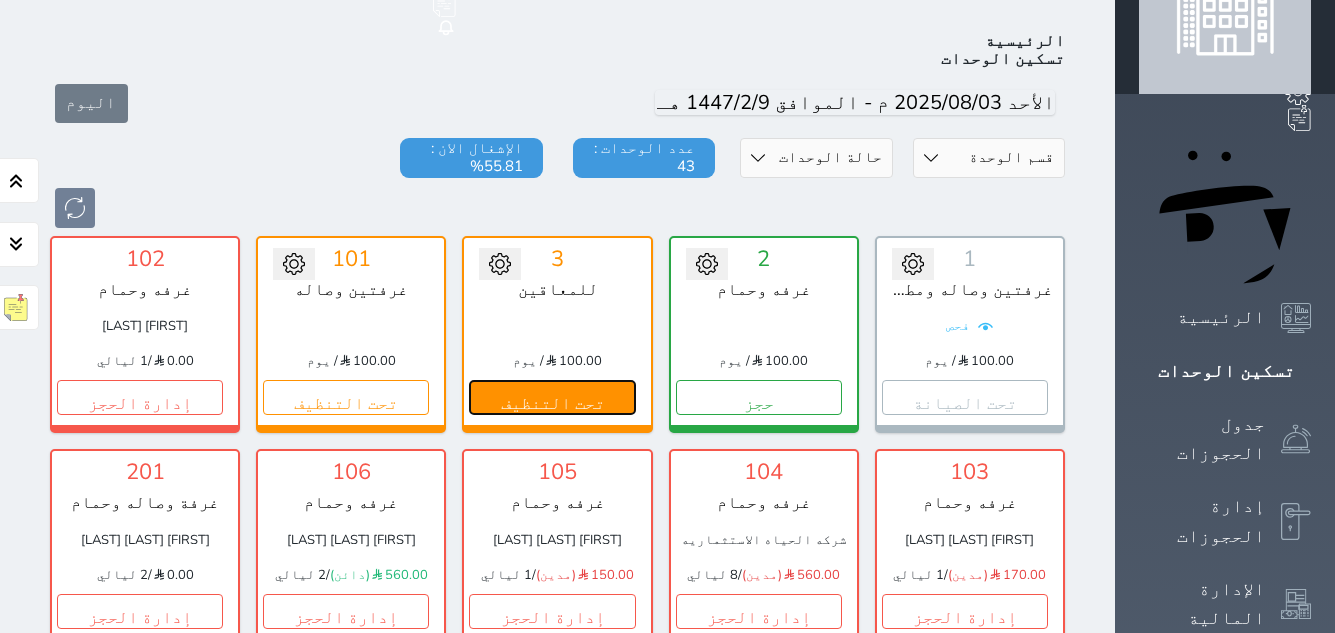 click on "تحت التنظيف" at bounding box center [552, 397] 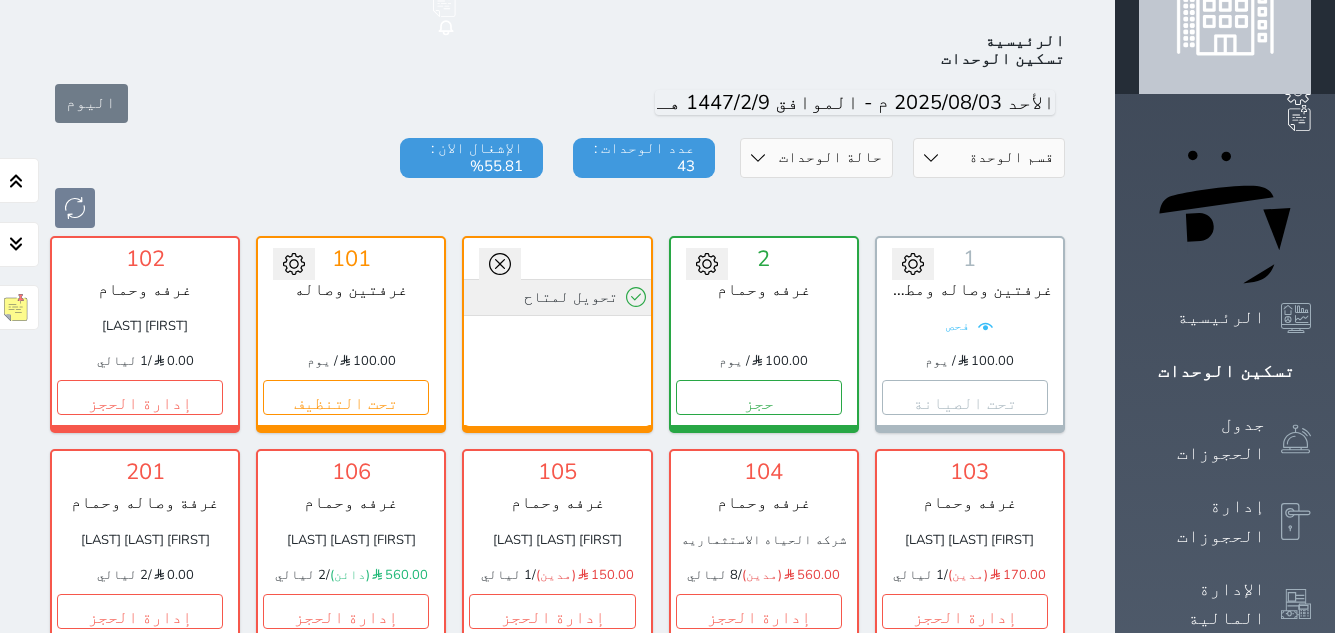 drag, startPoint x: 659, startPoint y: 247, endPoint x: 669, endPoint y: 258, distance: 14.866069 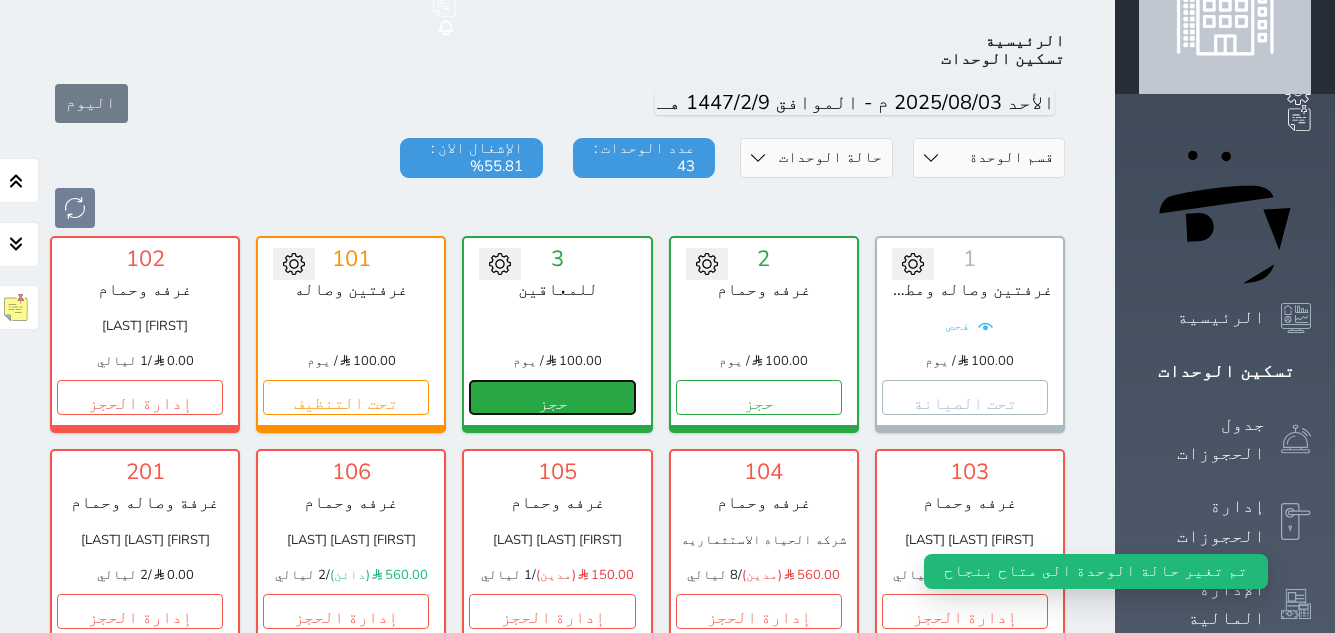 click on "حجز" at bounding box center (552, 397) 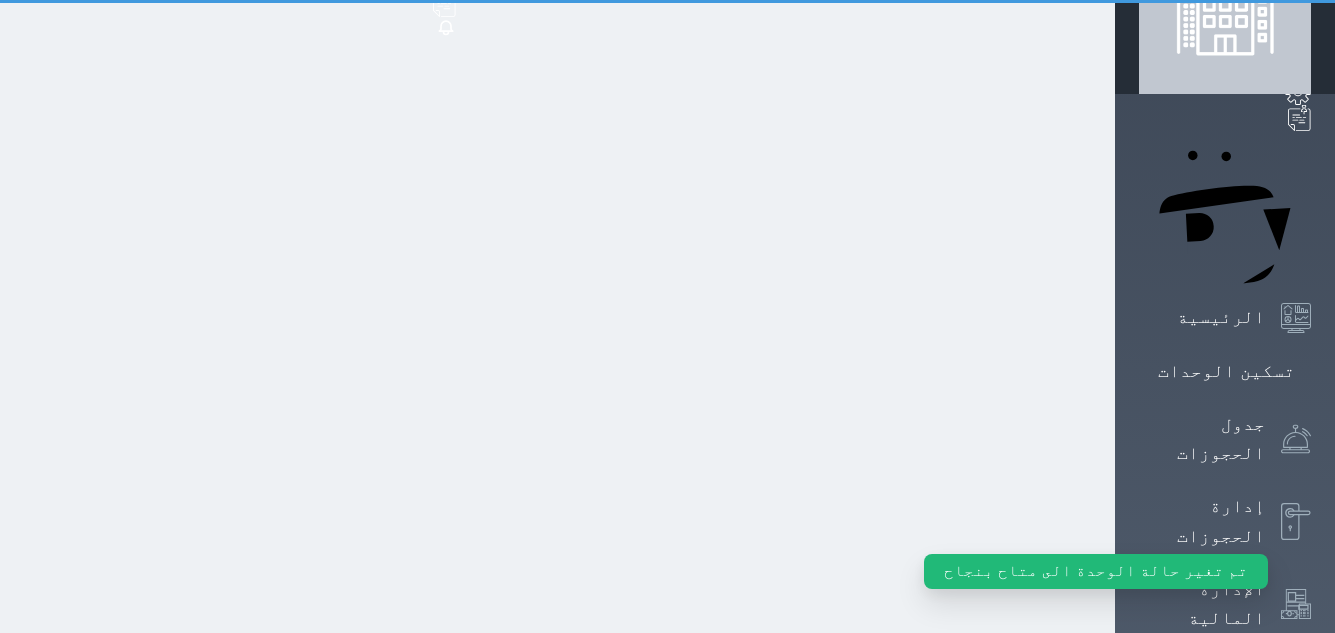 scroll, scrollTop: 8, scrollLeft: 0, axis: vertical 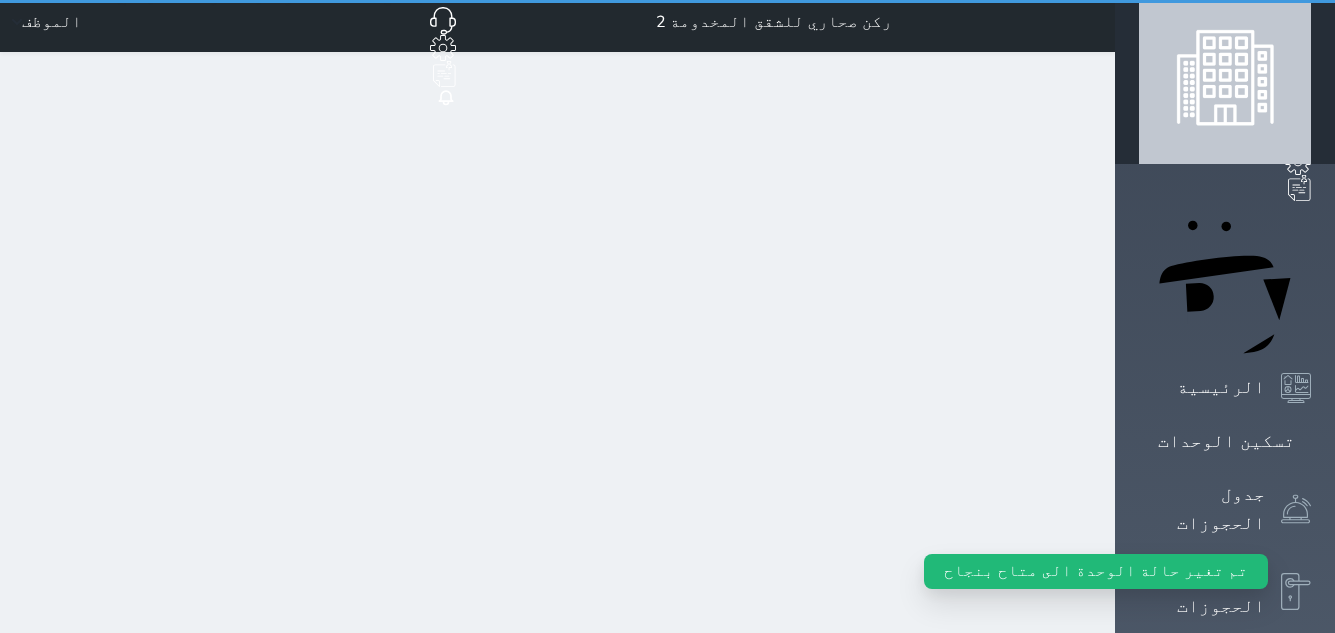 select on "1" 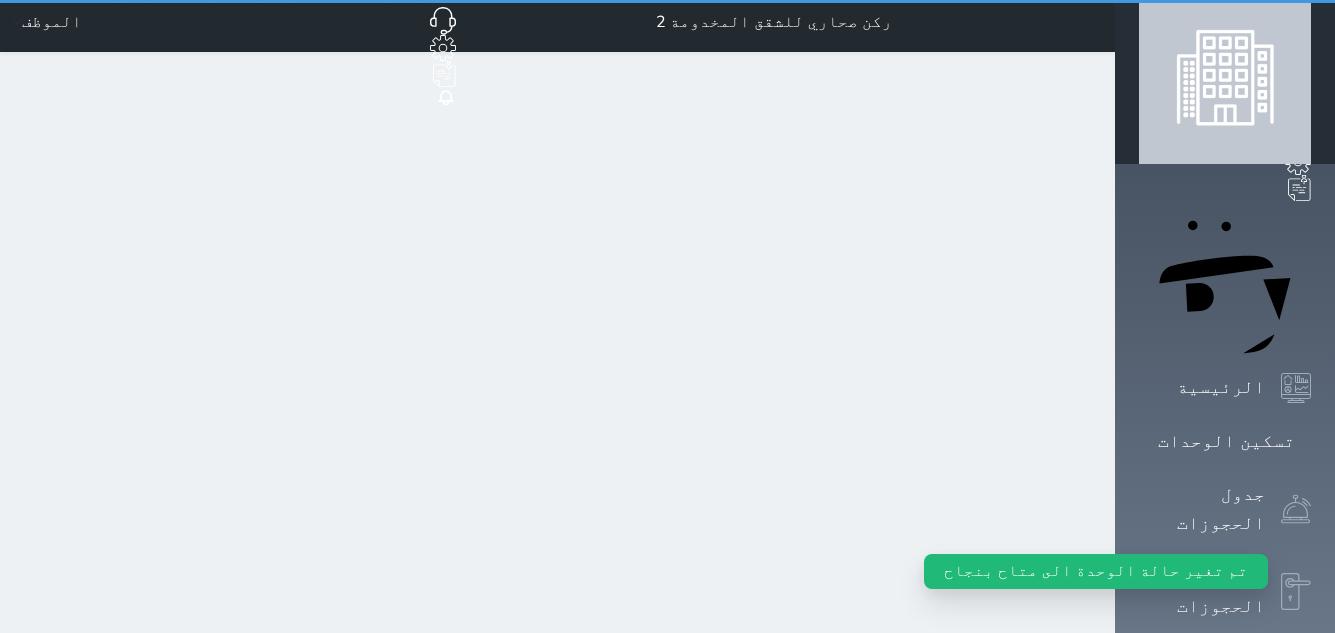 scroll, scrollTop: 0, scrollLeft: 0, axis: both 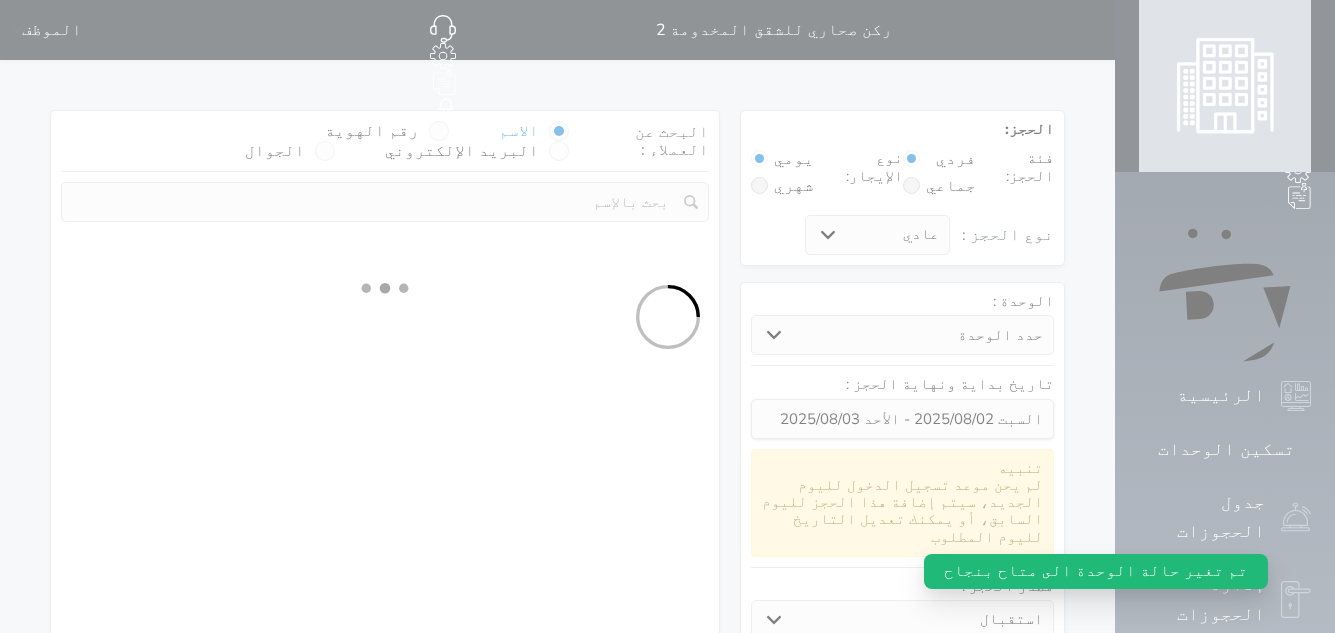 select 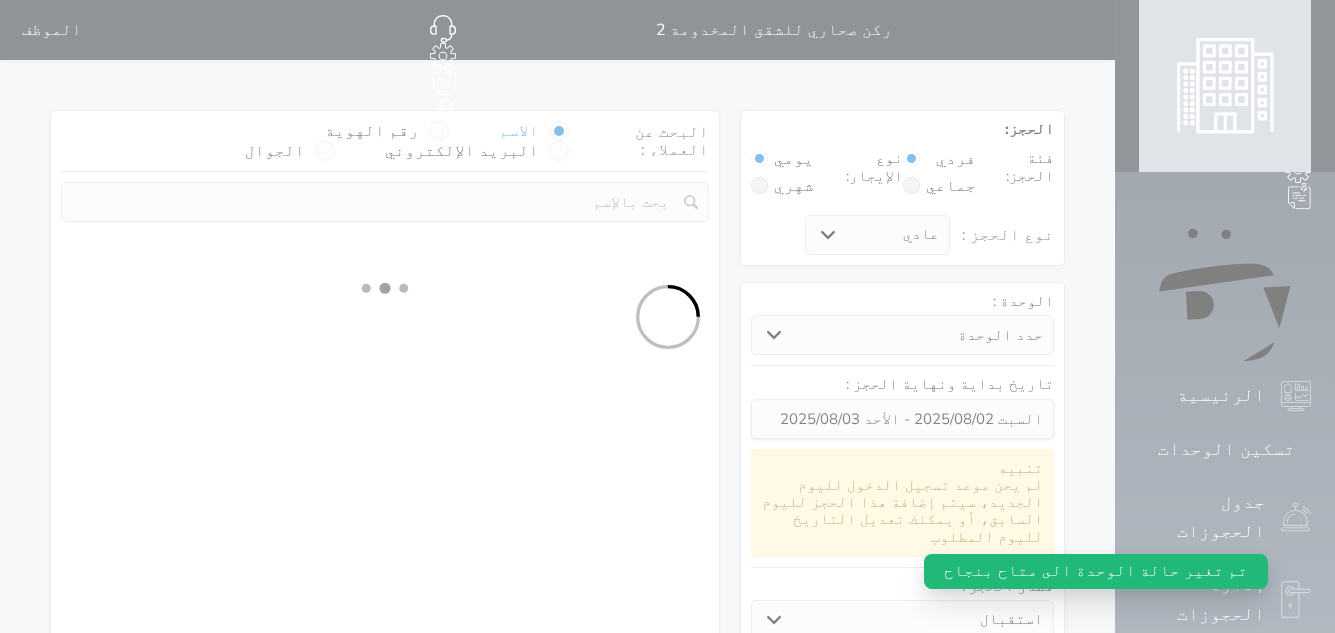 select on "1" 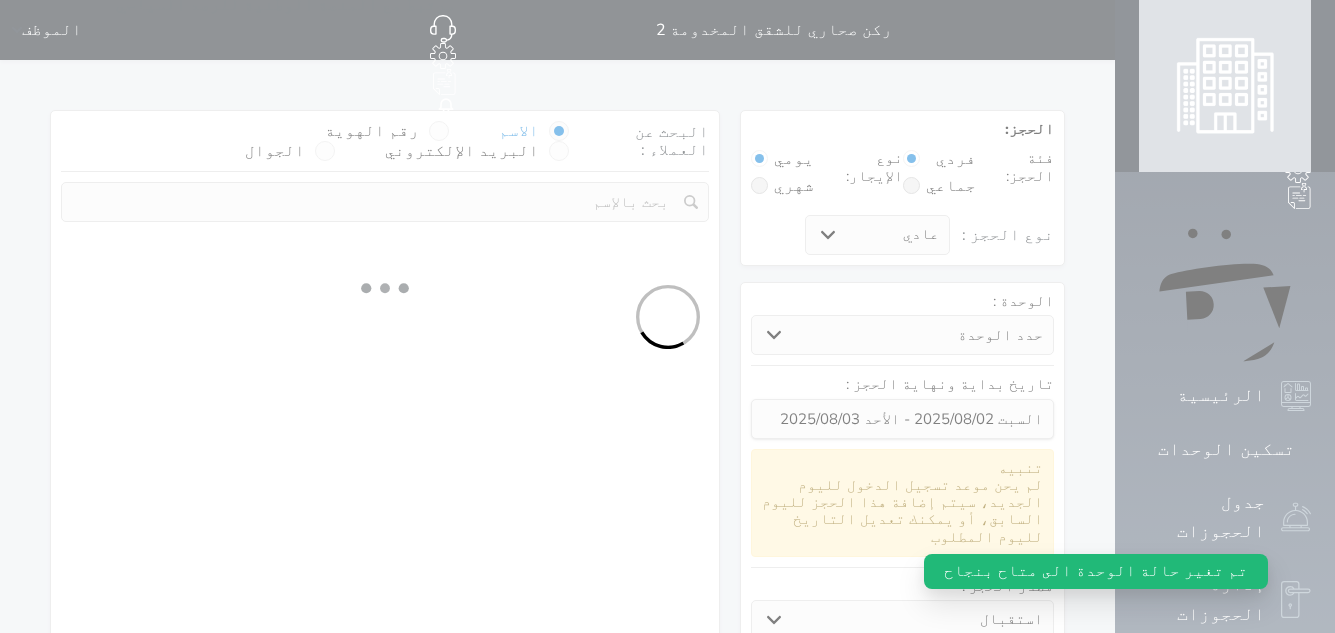 select on "113" 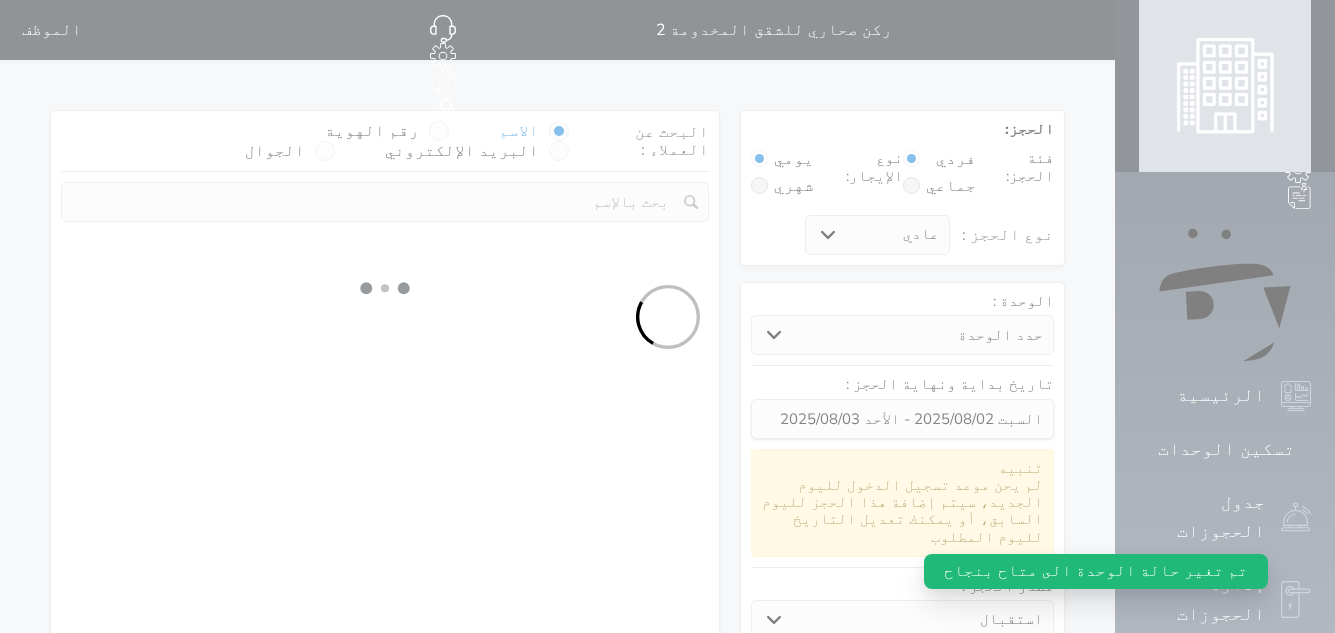 select on "1" 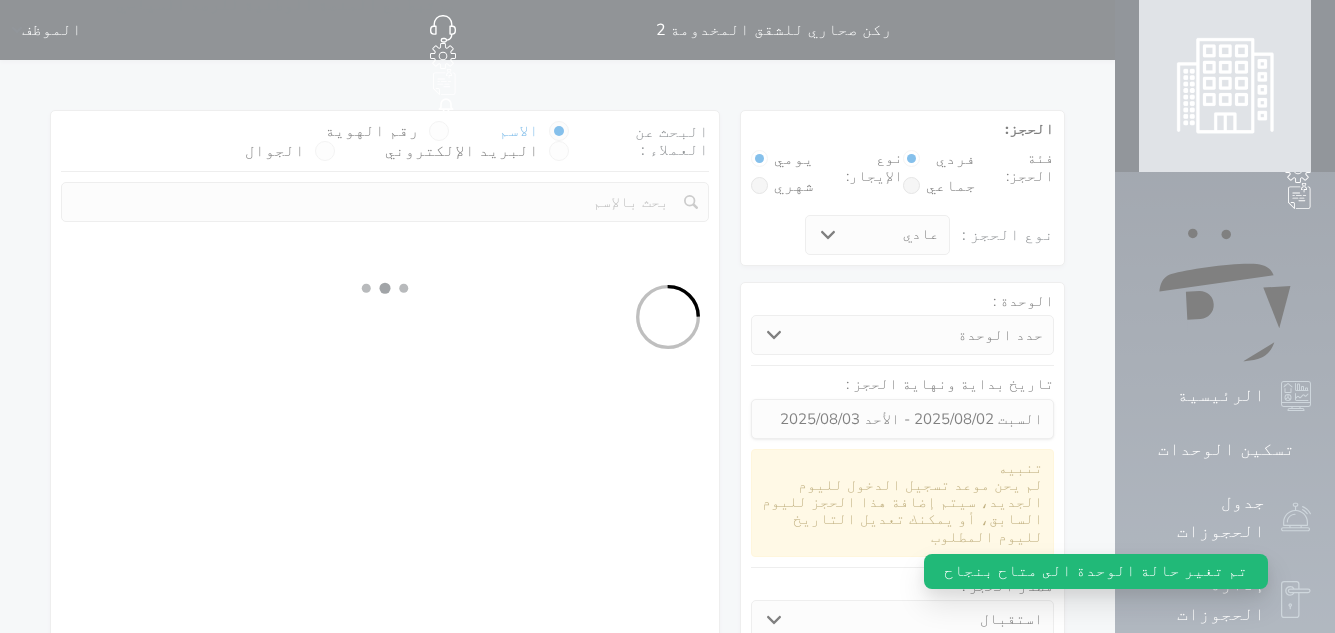select 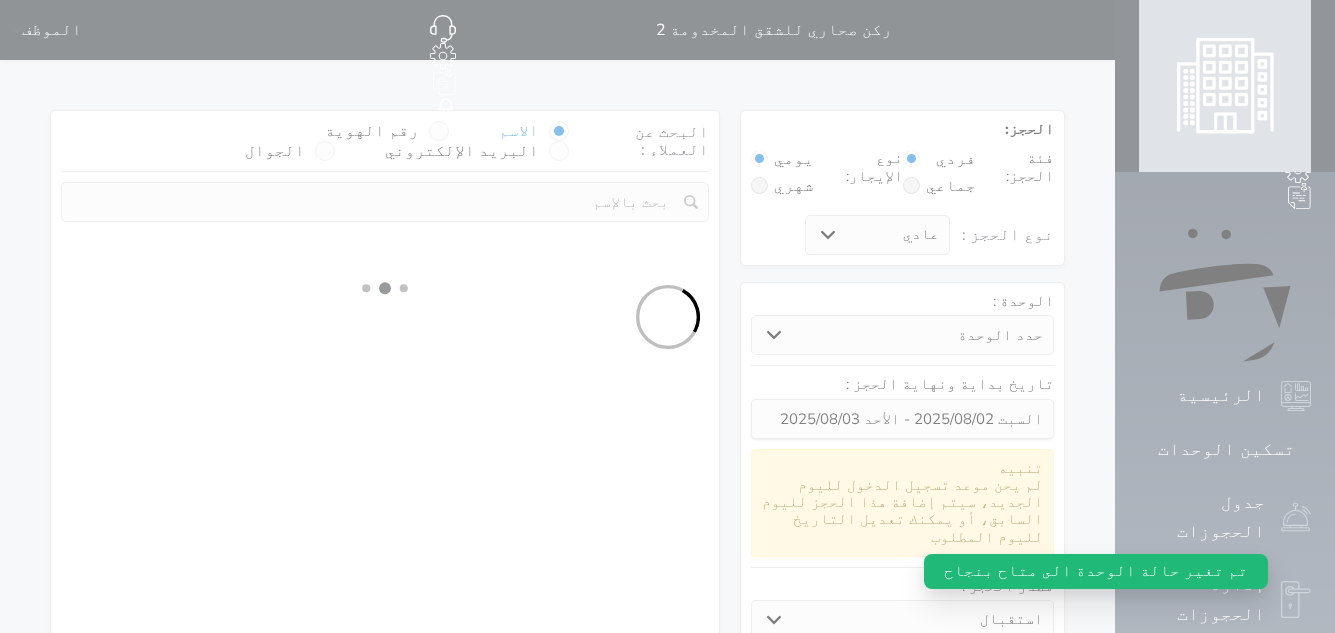 select on "7" 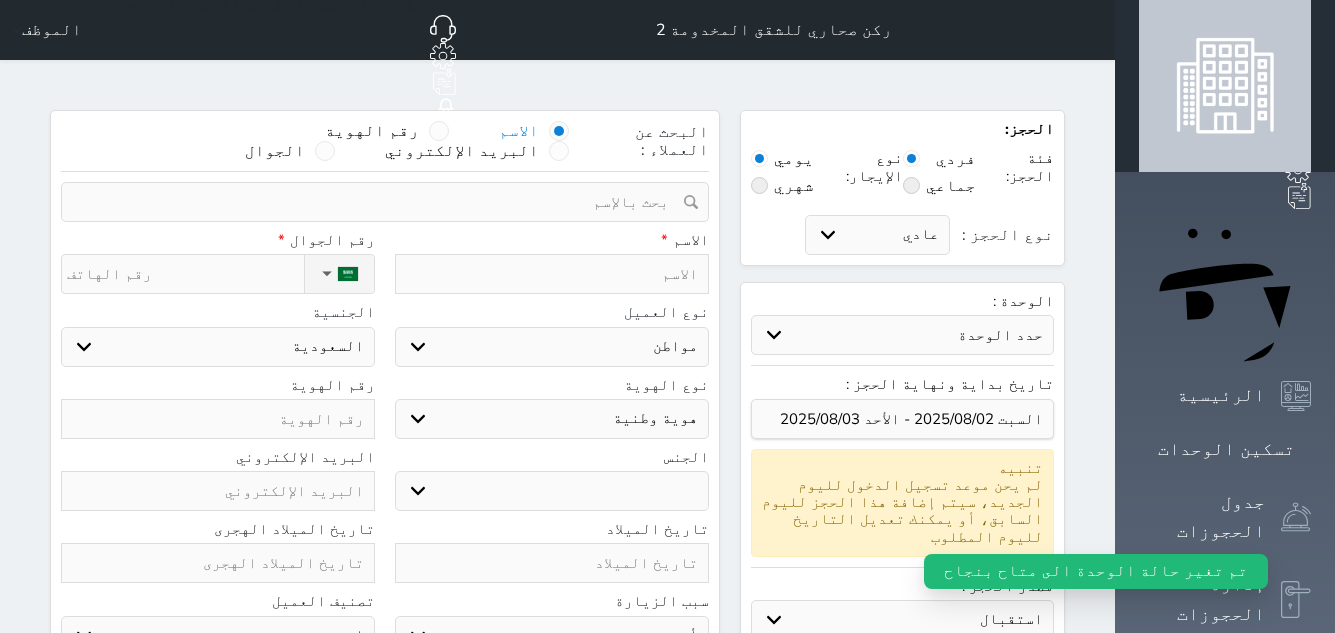 click at bounding box center (552, 274) 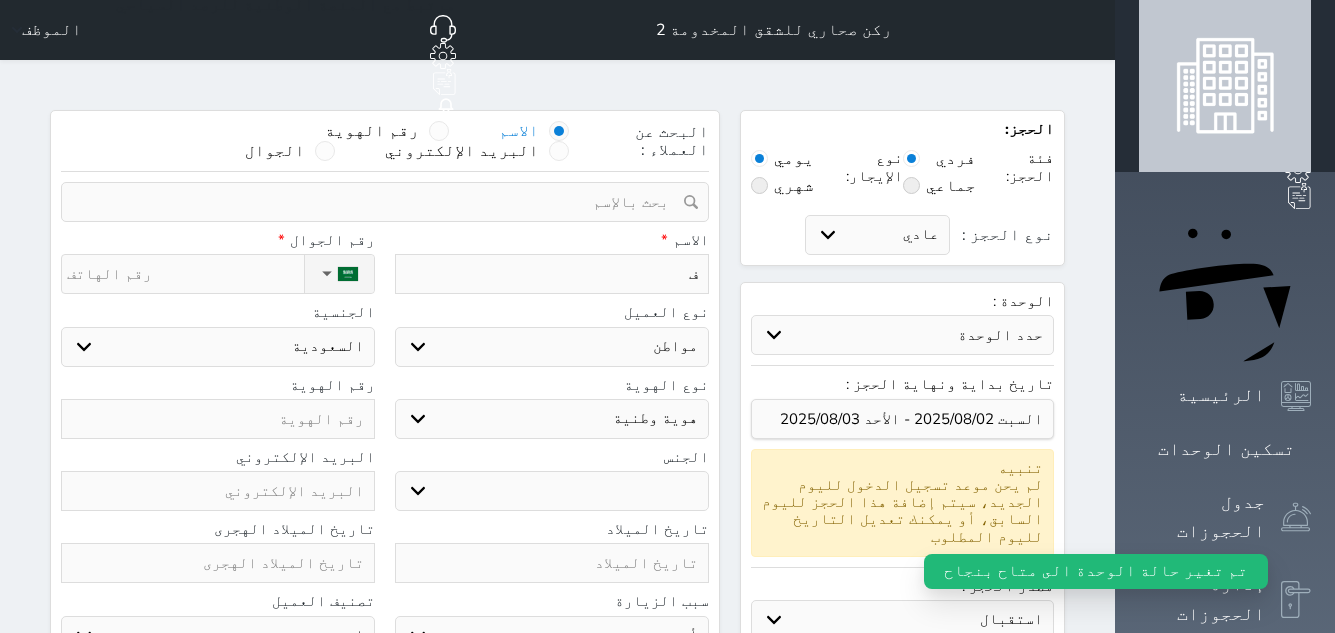 type on "فت" 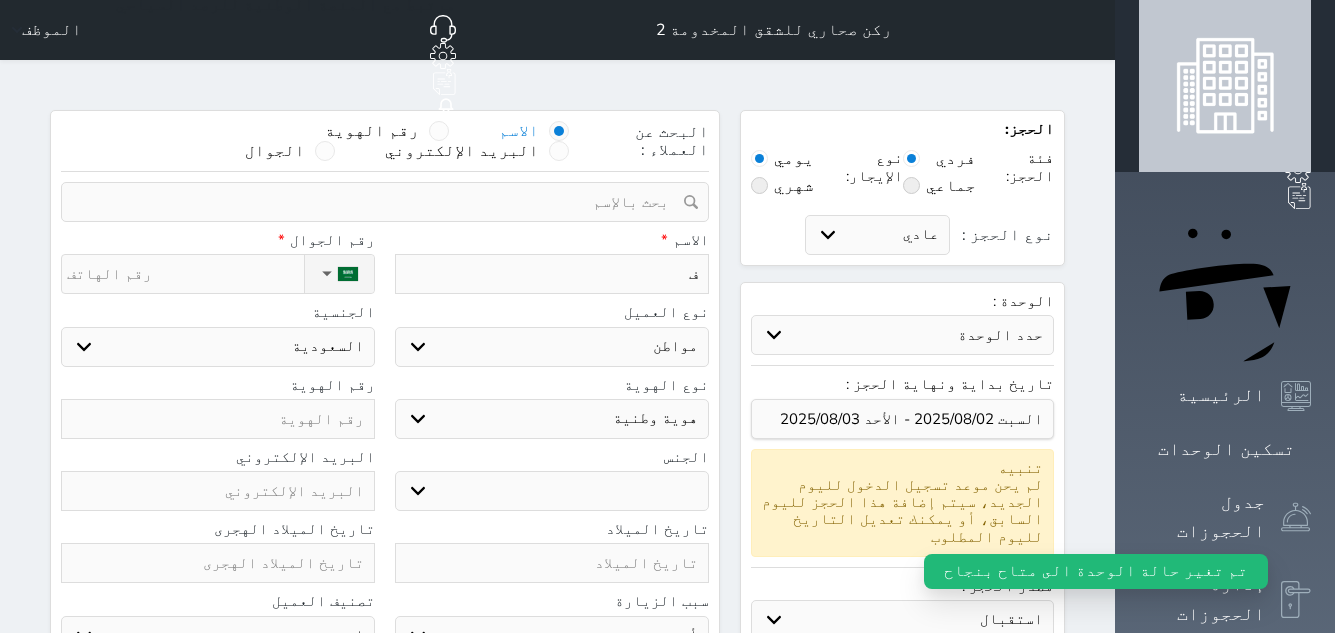 select 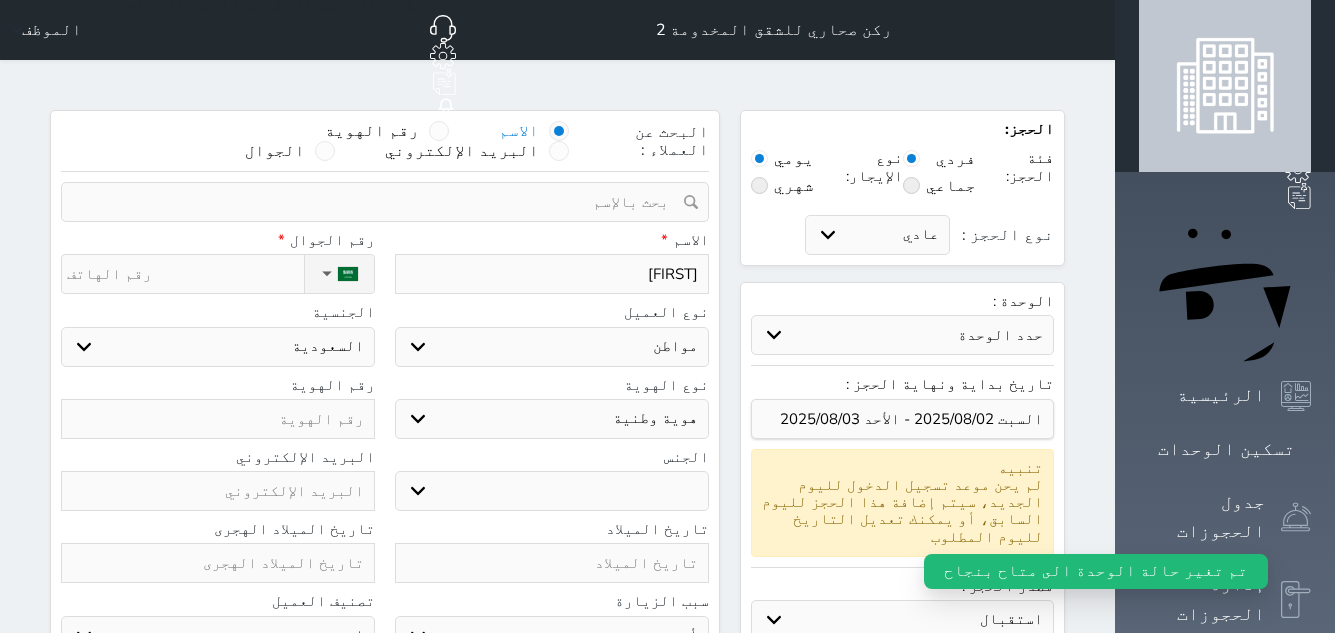 type on "فتج" 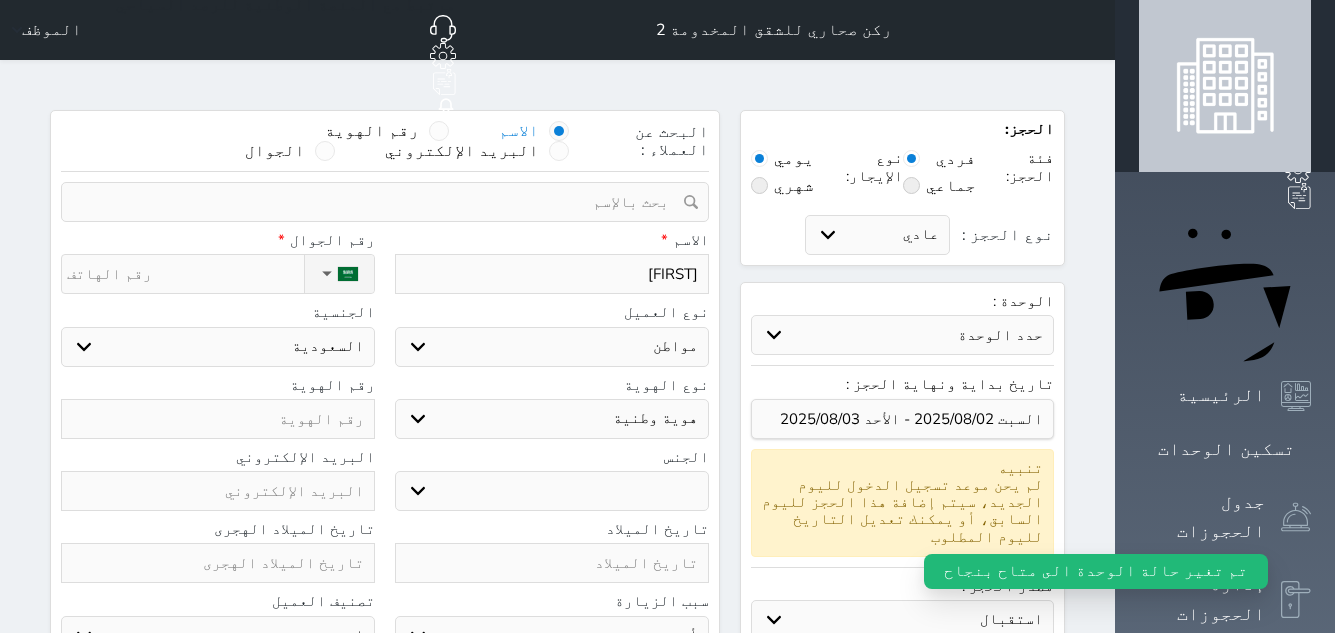 select 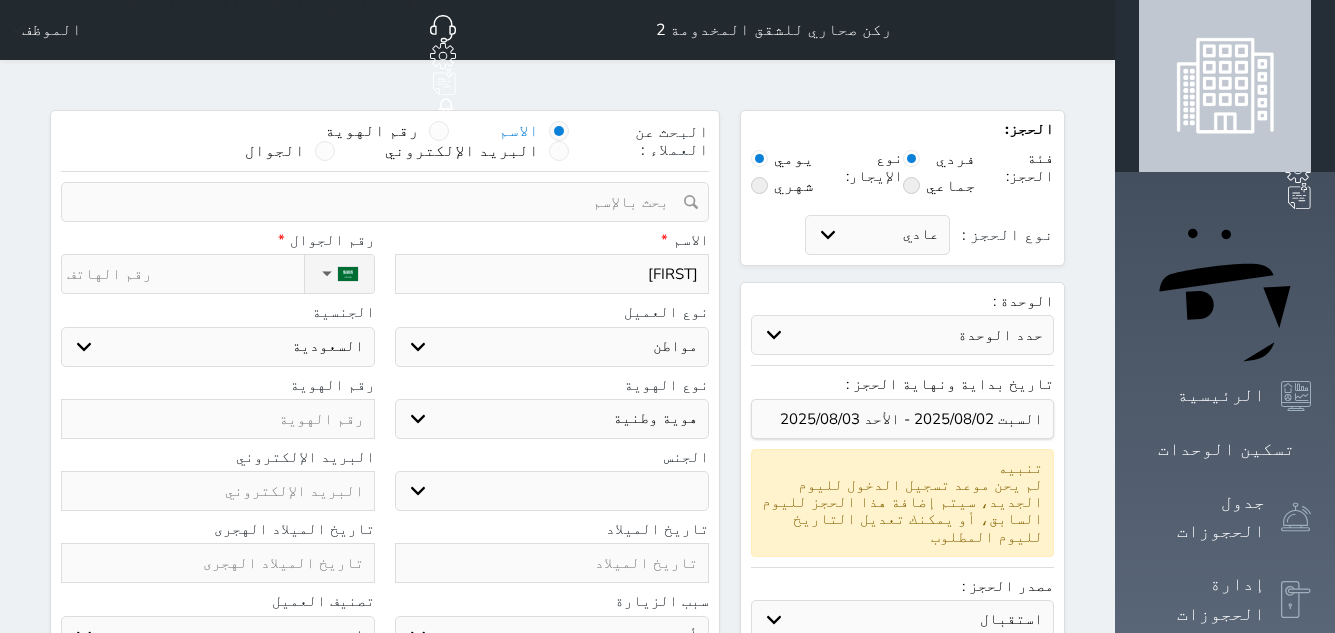 type on "فت" 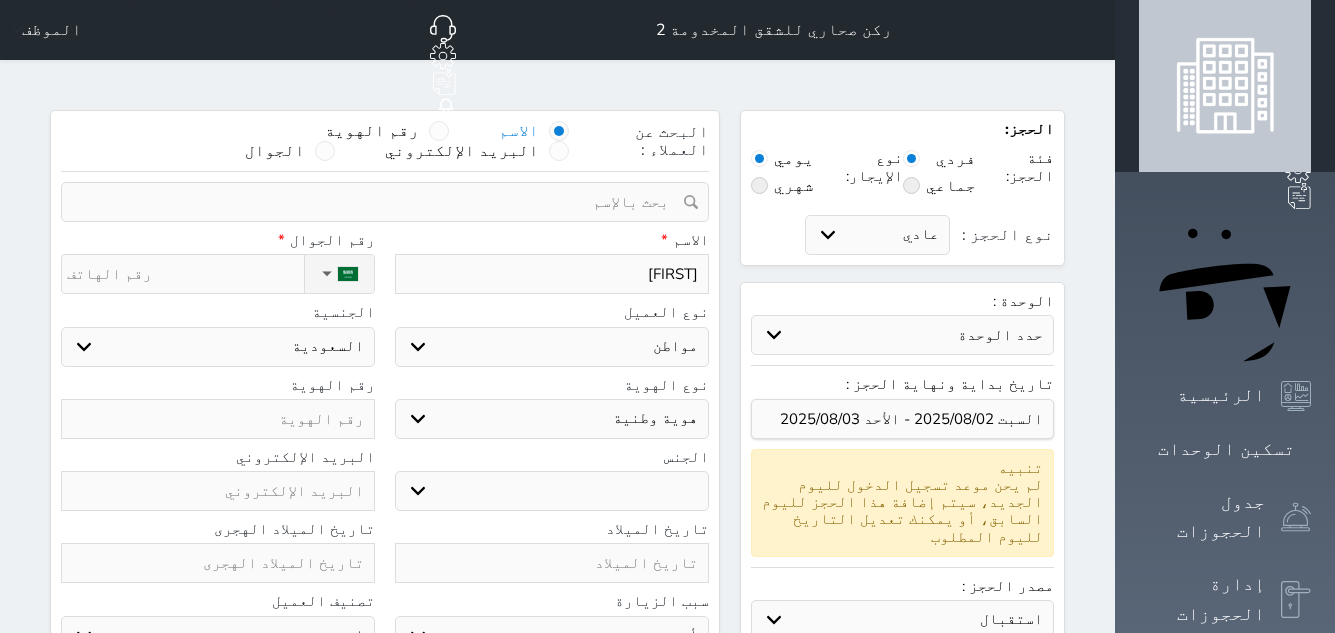 select 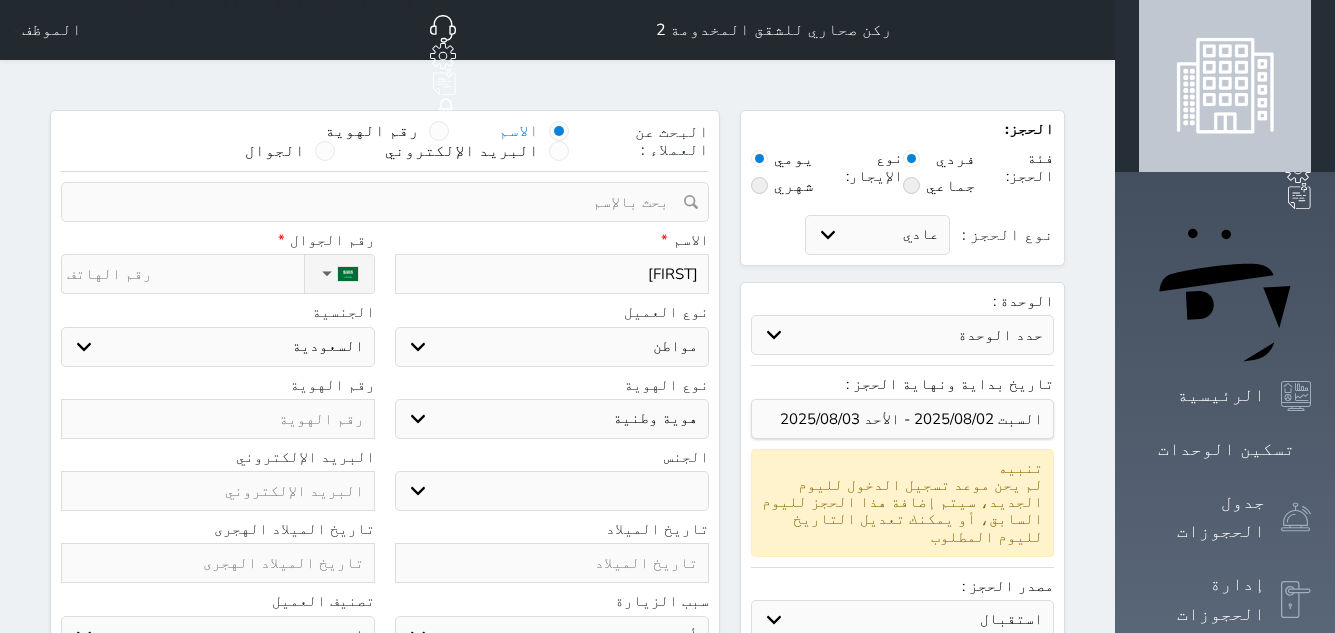 type on "فتح" 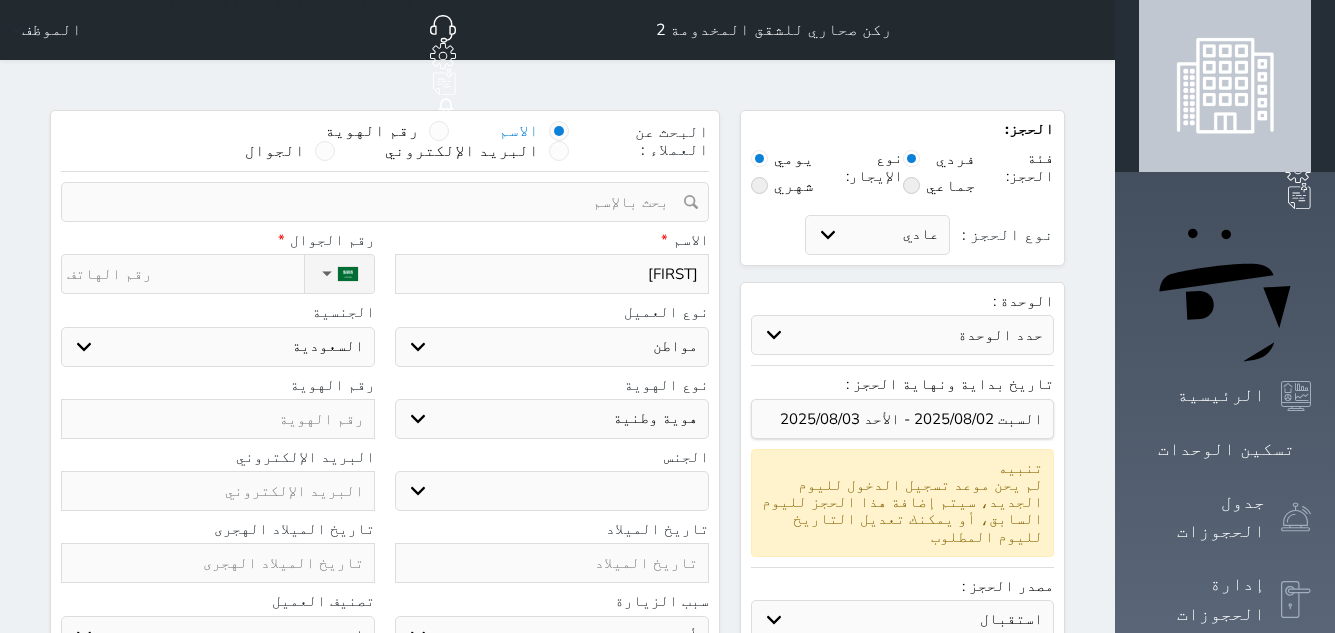 select 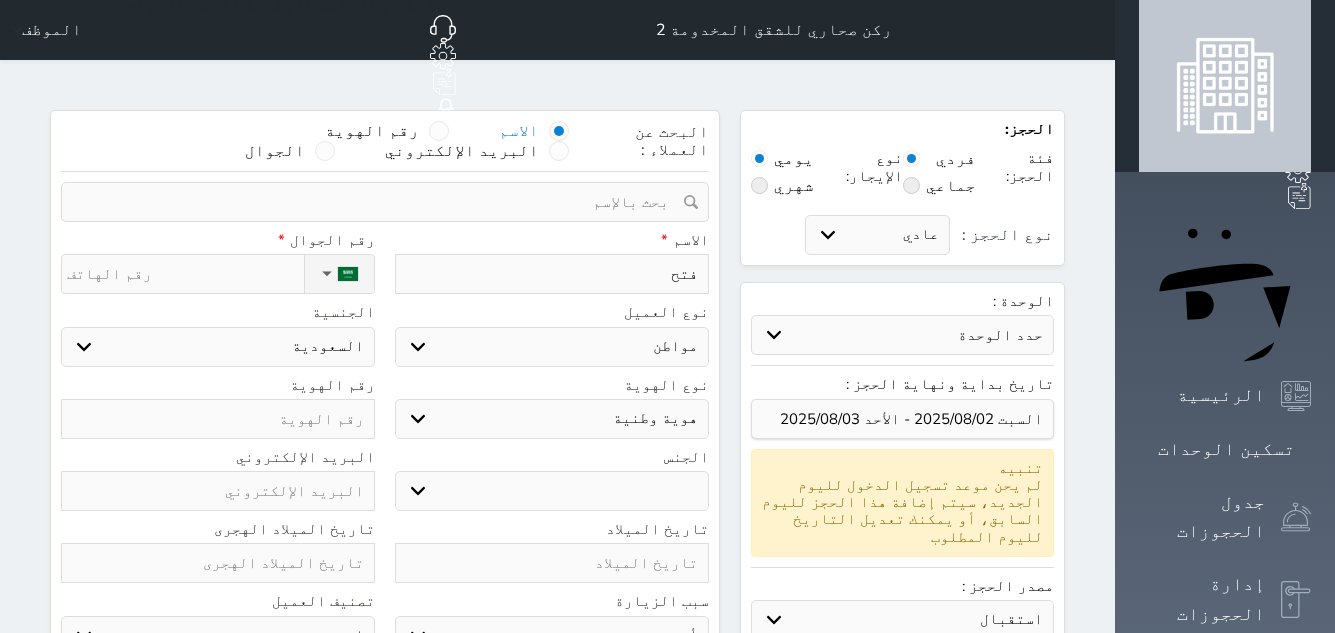 type on "فتحي" 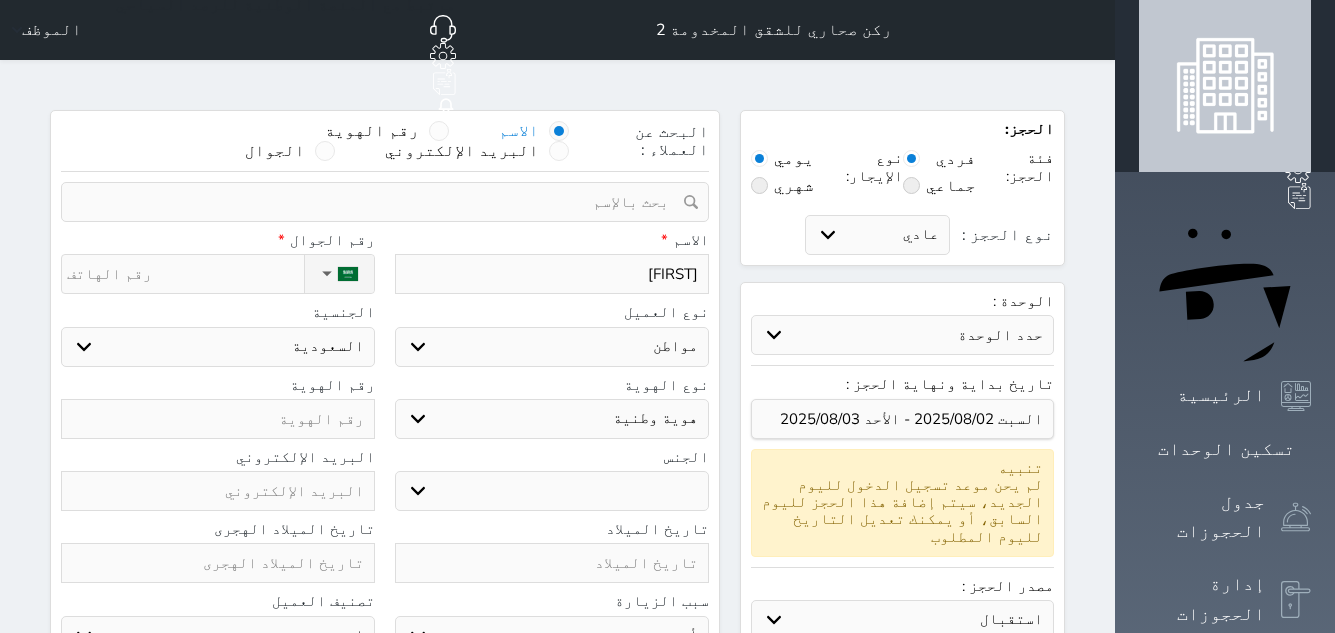 type on "فتحي" 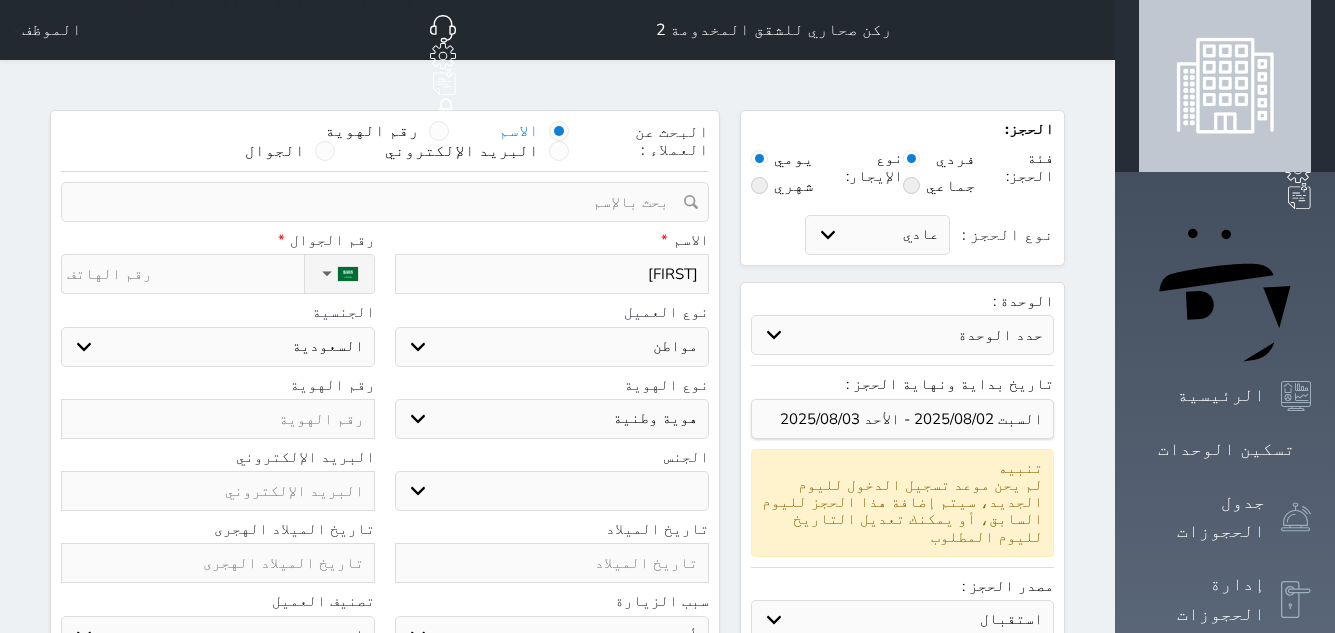select 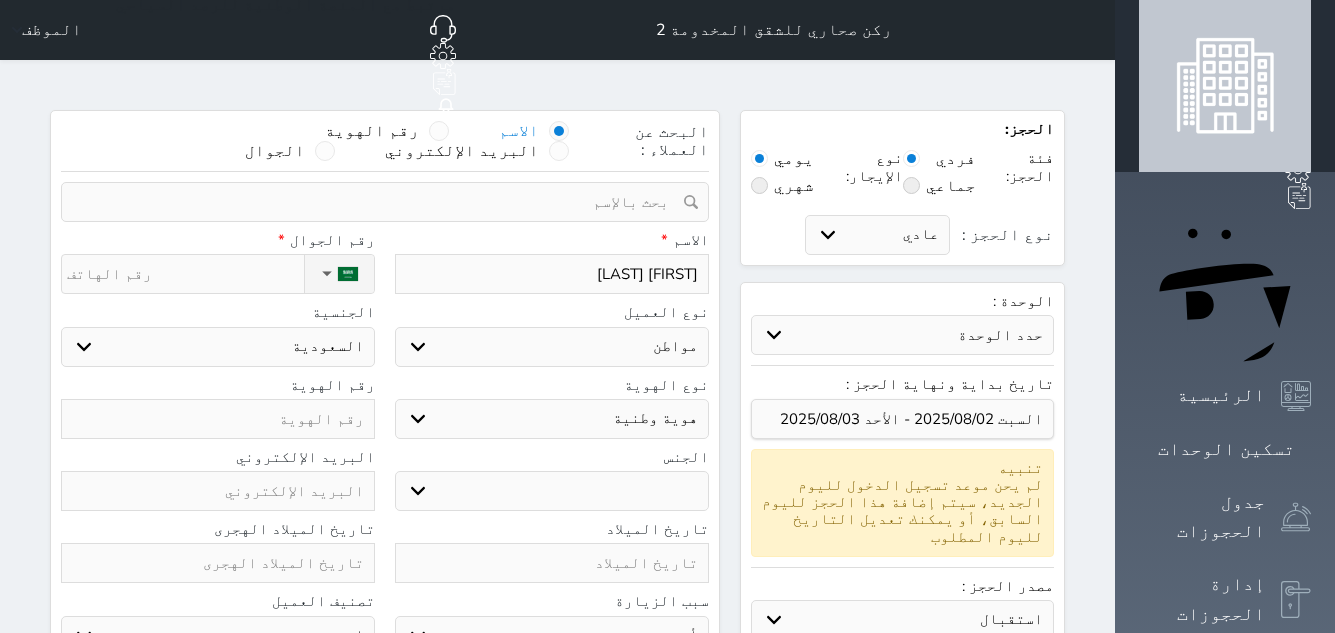 type on "فتحي مص" 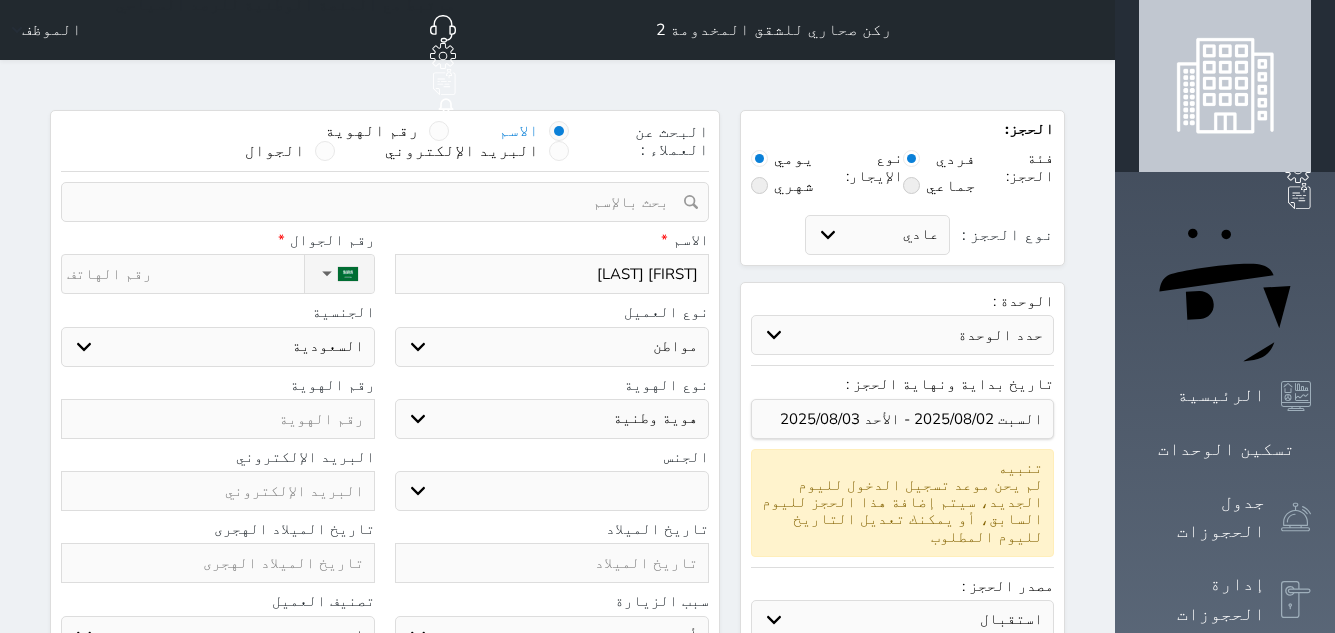 select 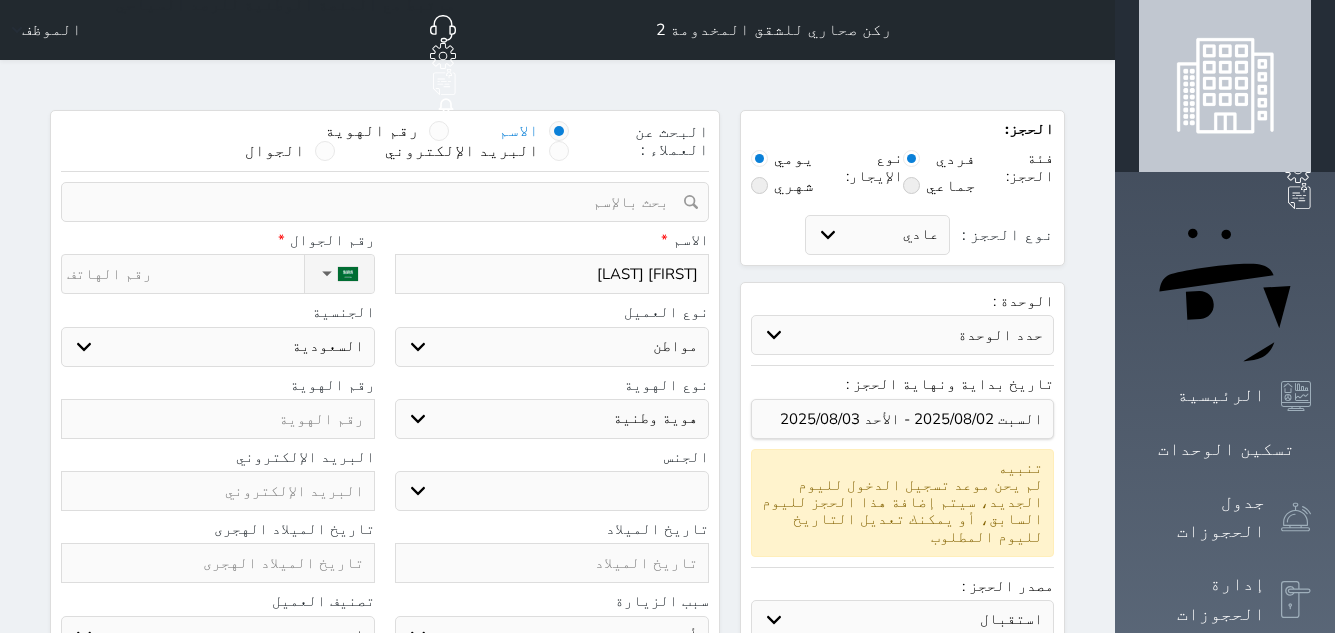 type on "فتحي مصطفى" 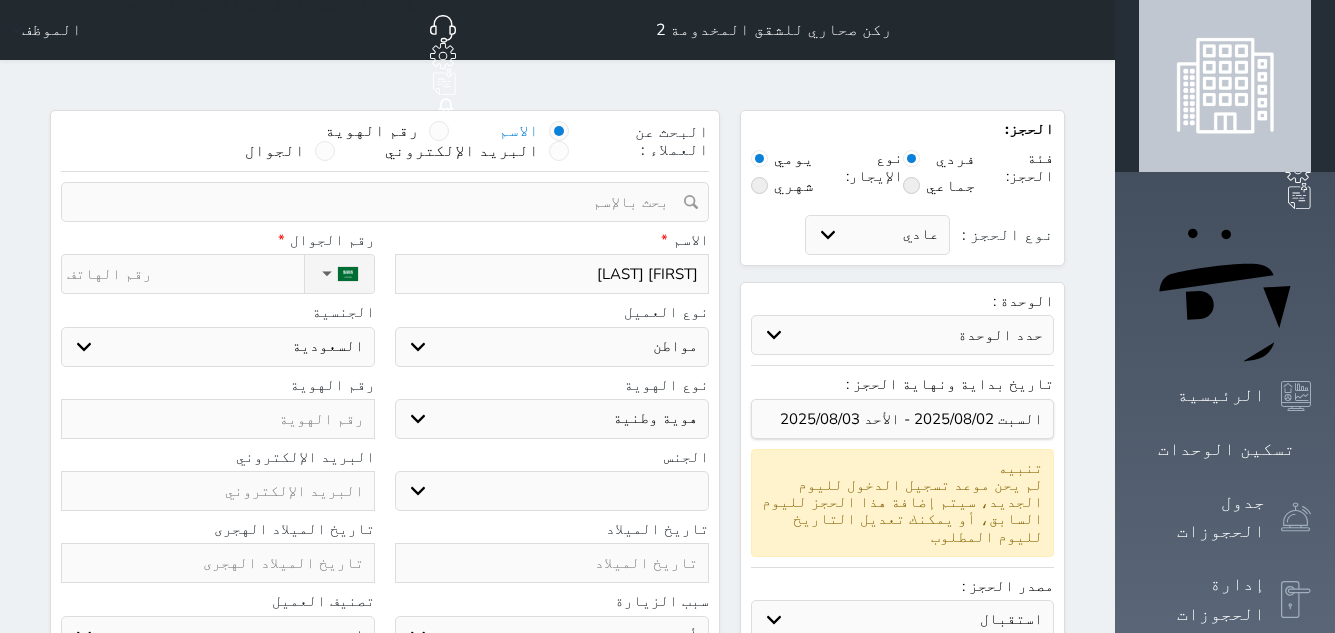 select 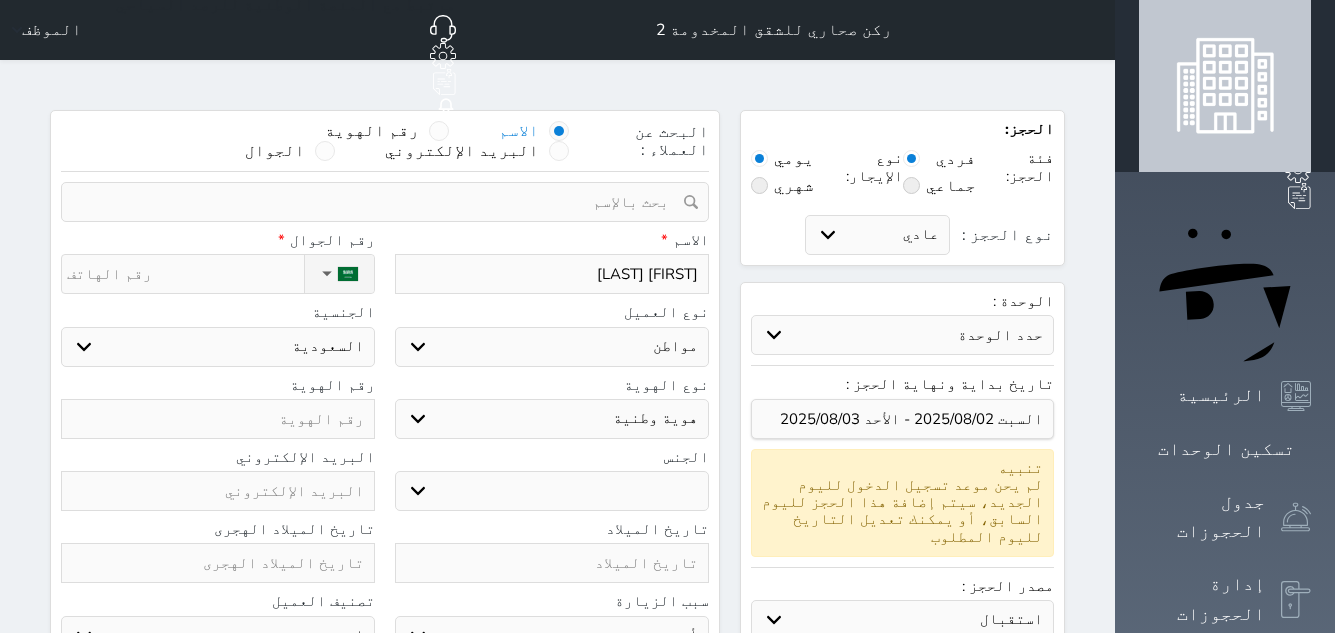 type on "فتحي مصطفى" 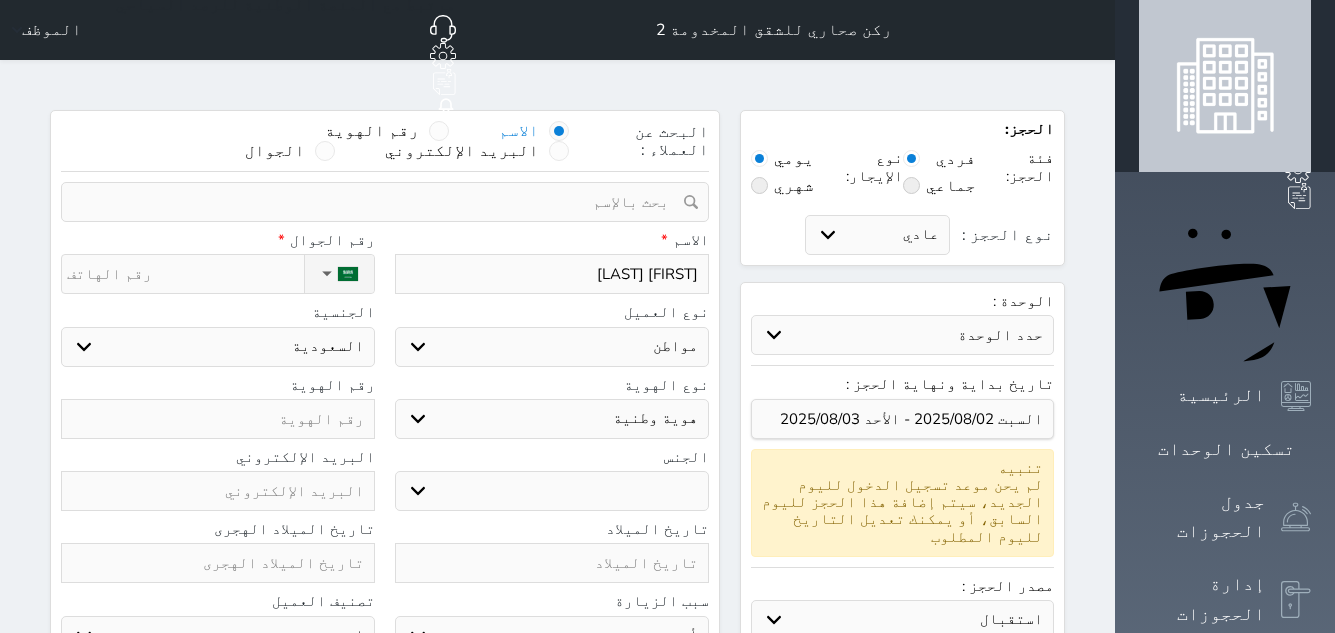 select 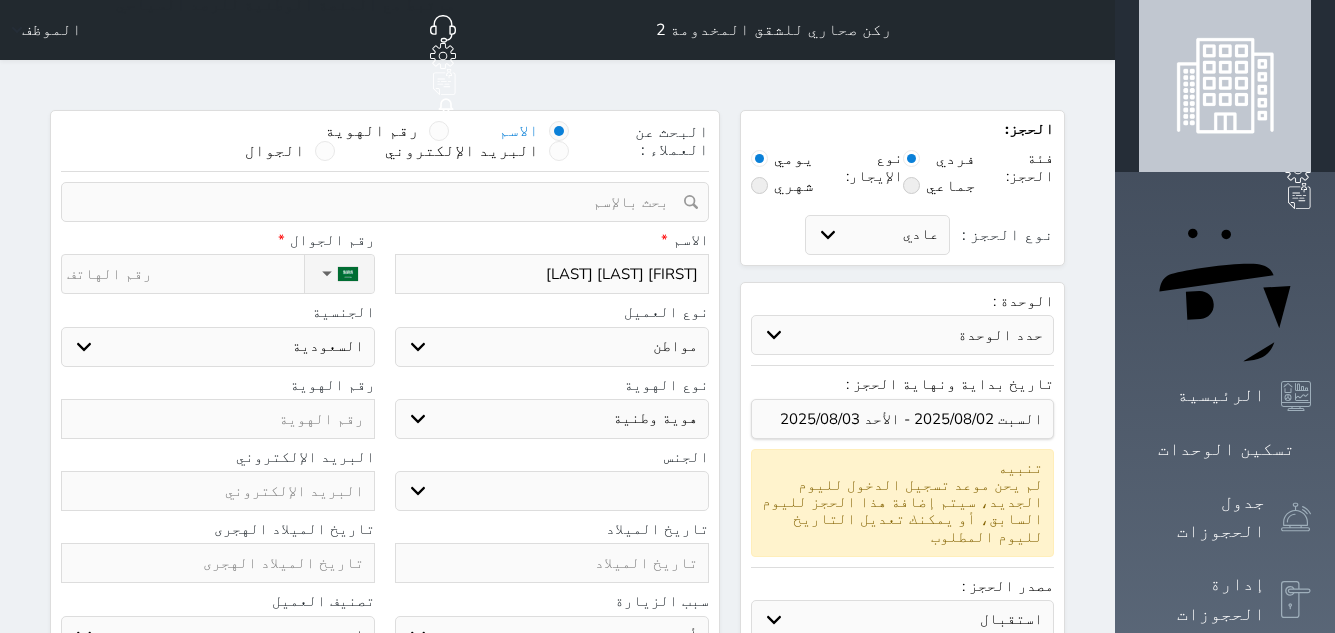 type on "فتحي مصطفى غا" 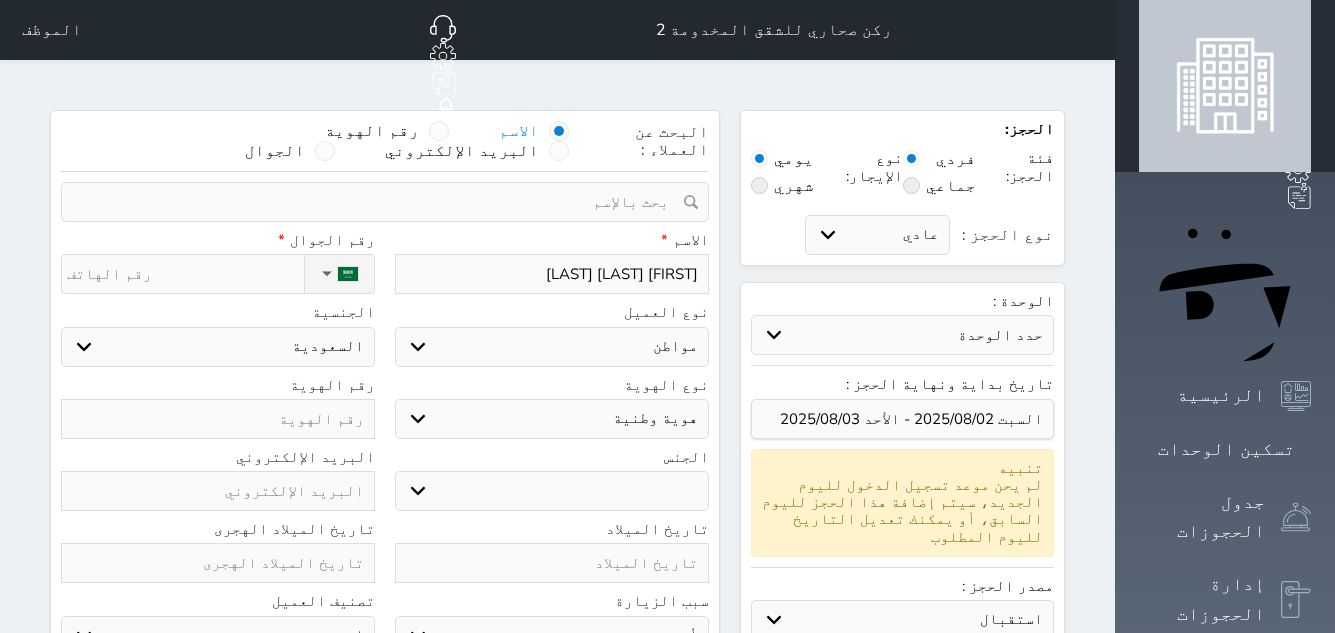 select 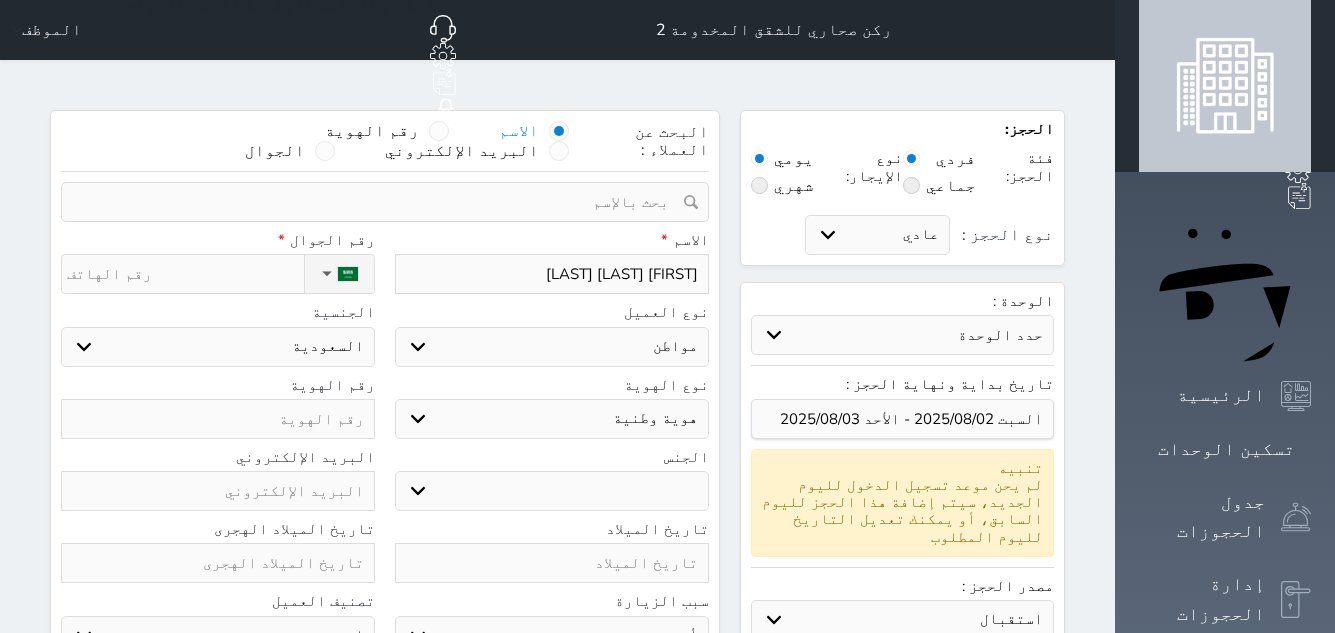 type on "فتحي مصطفى غاز" 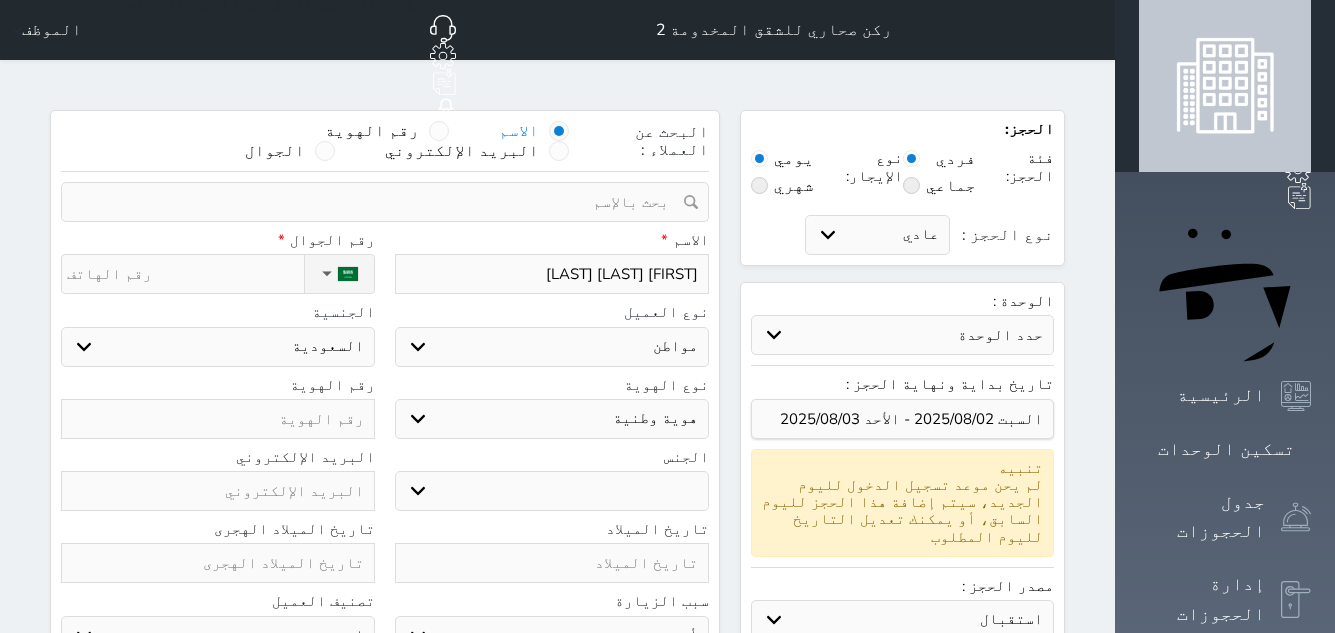 select 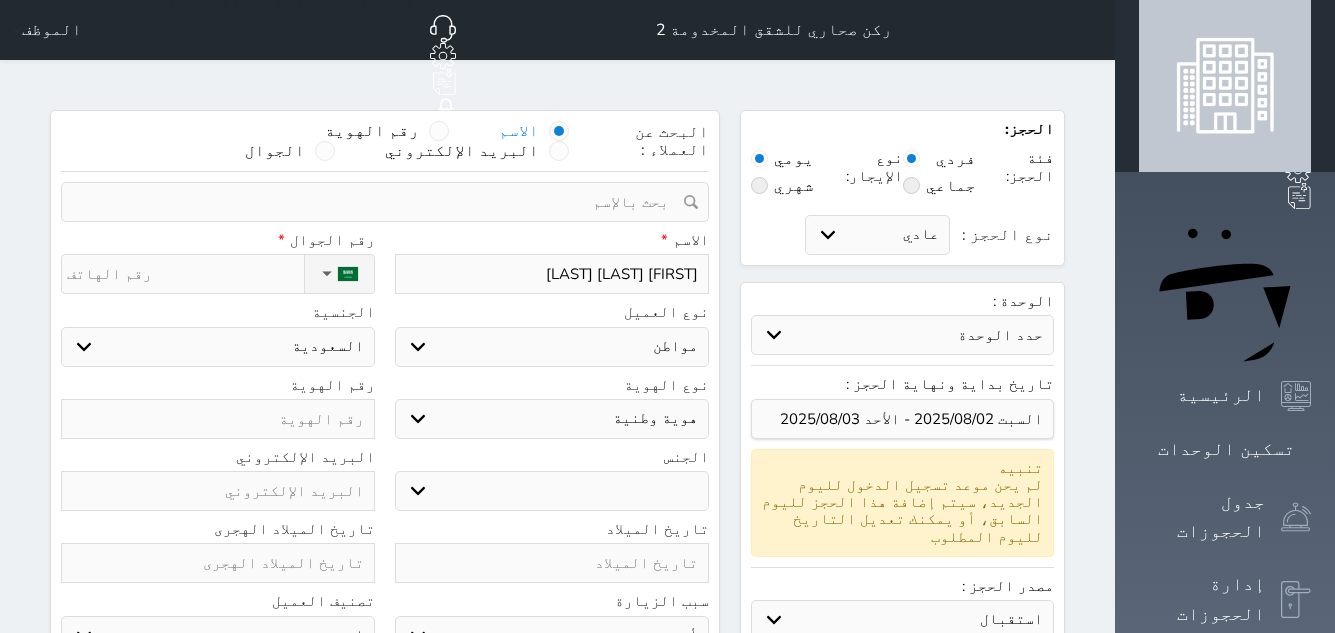 type on "فتحي مصطفى غازي" 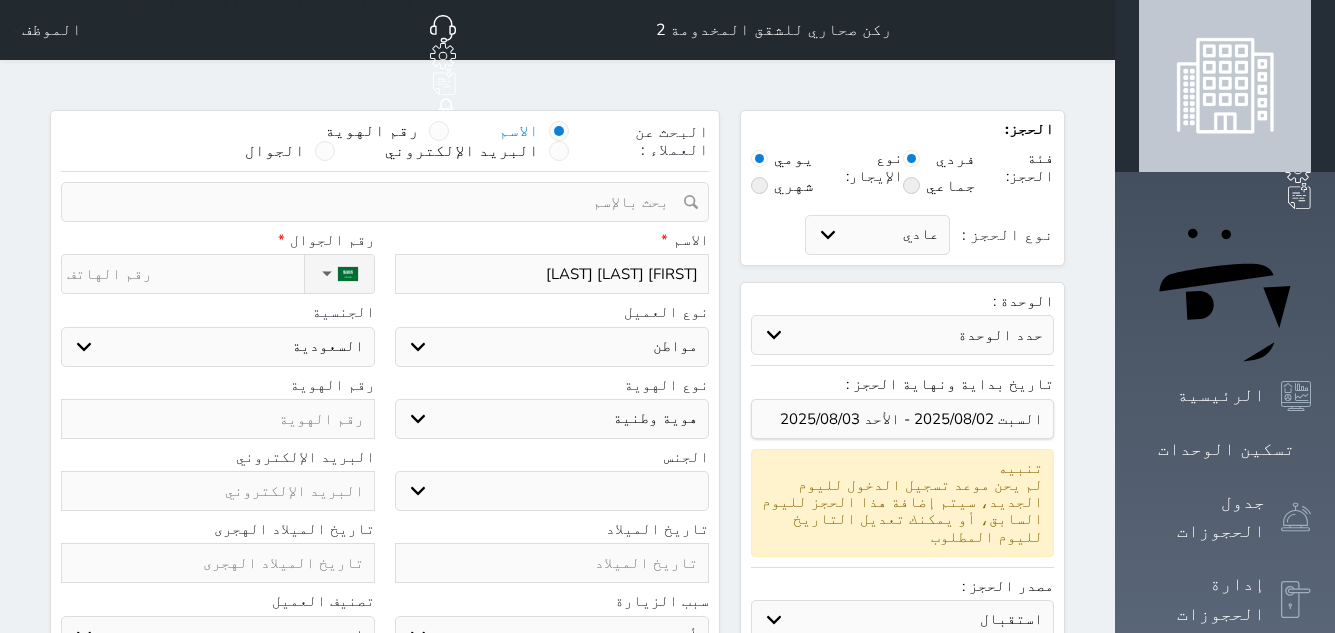 select 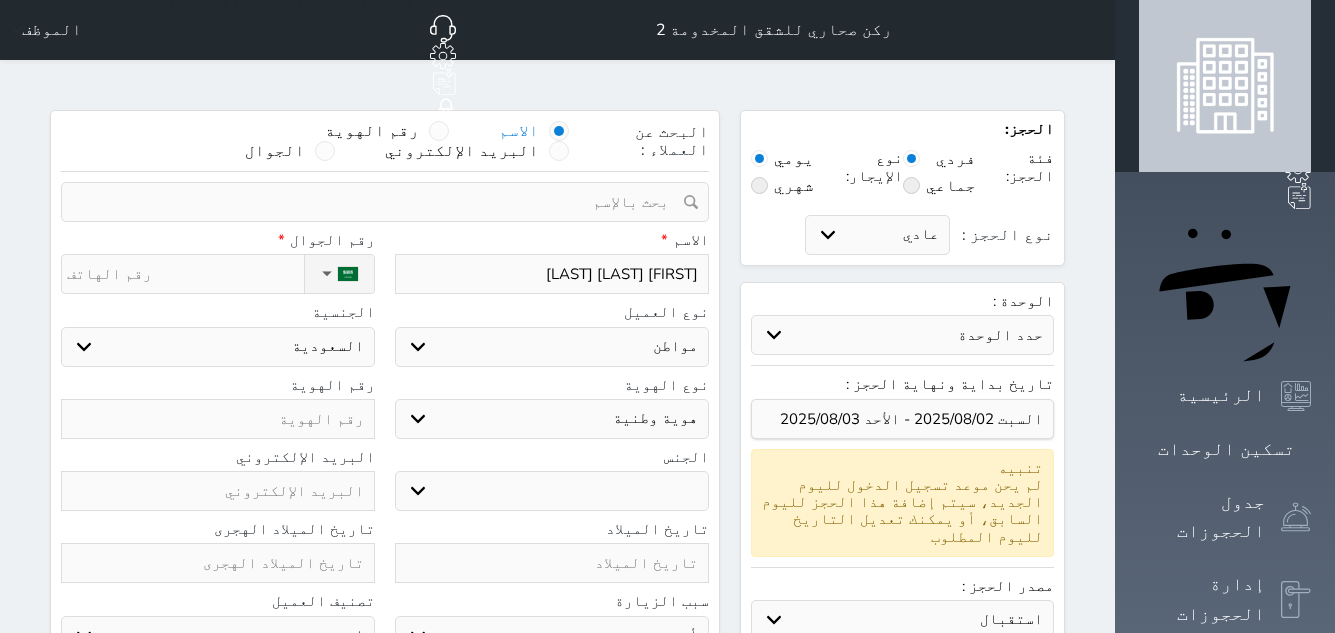 type on "فتحي مصطفى غازي س" 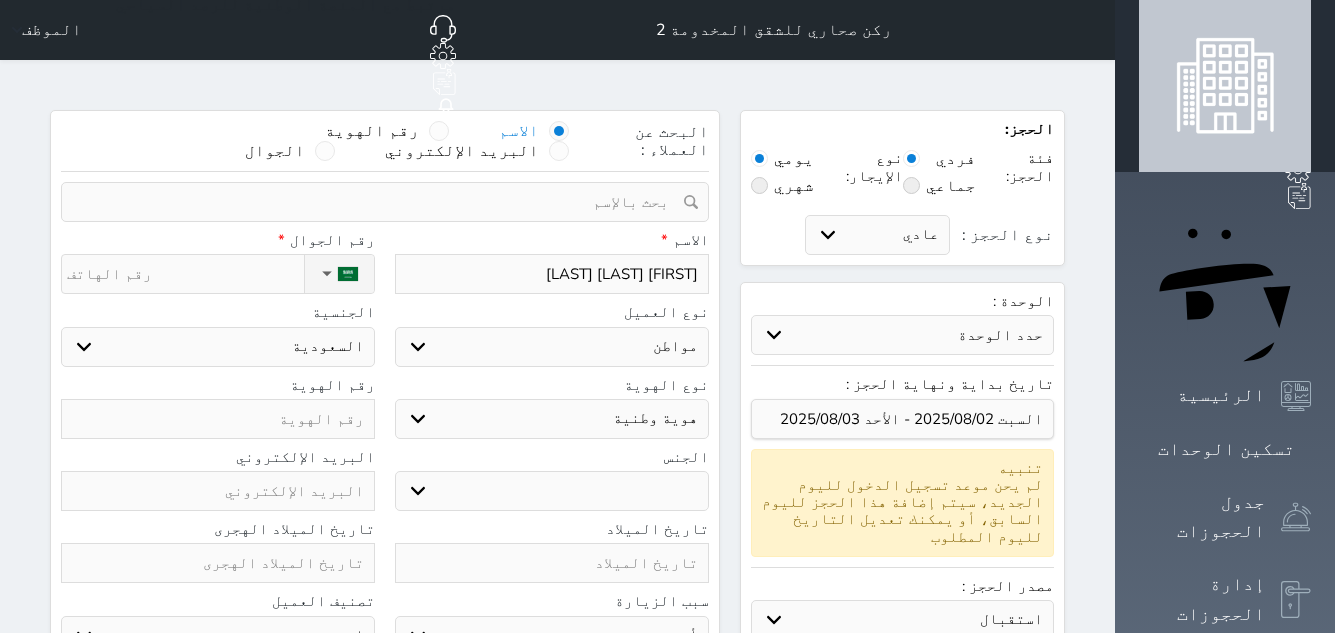 select 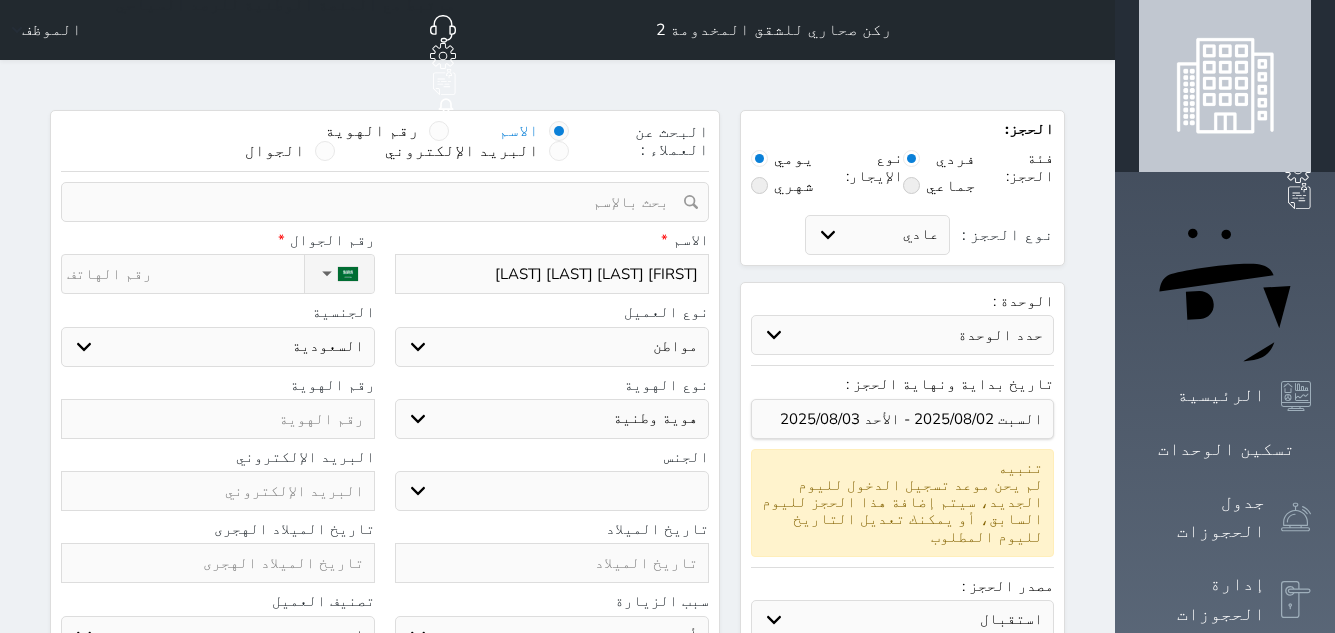 type on "فتحي مصطفى غازي سل" 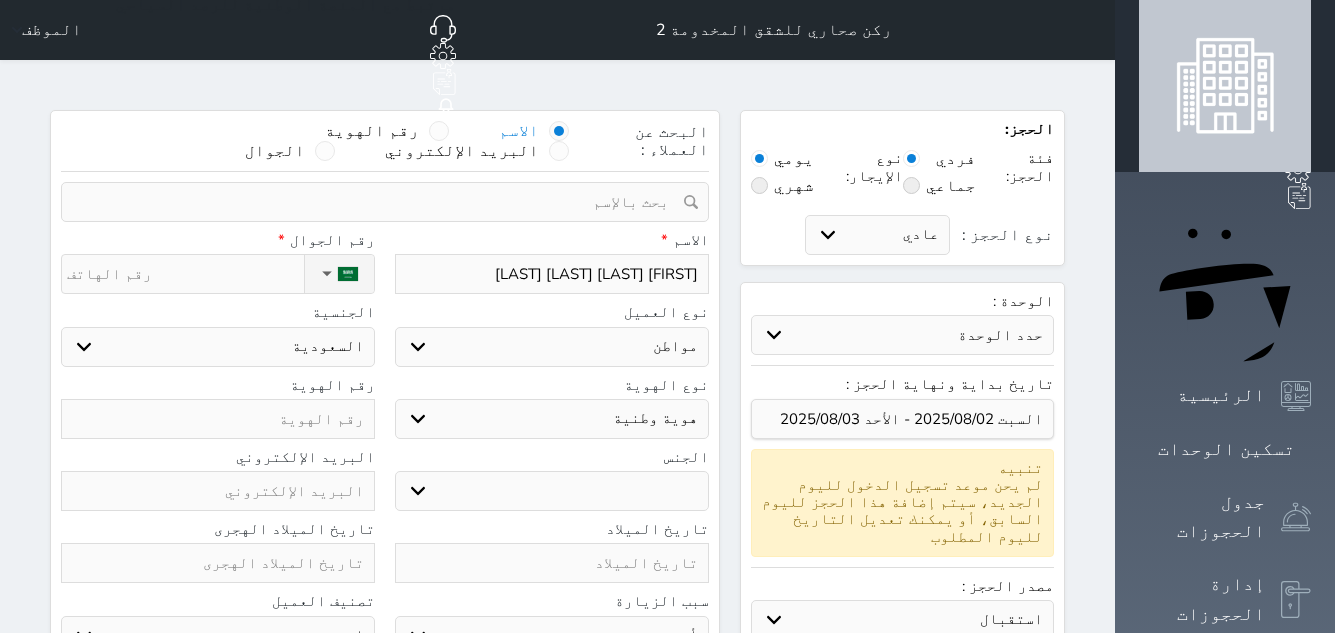 select 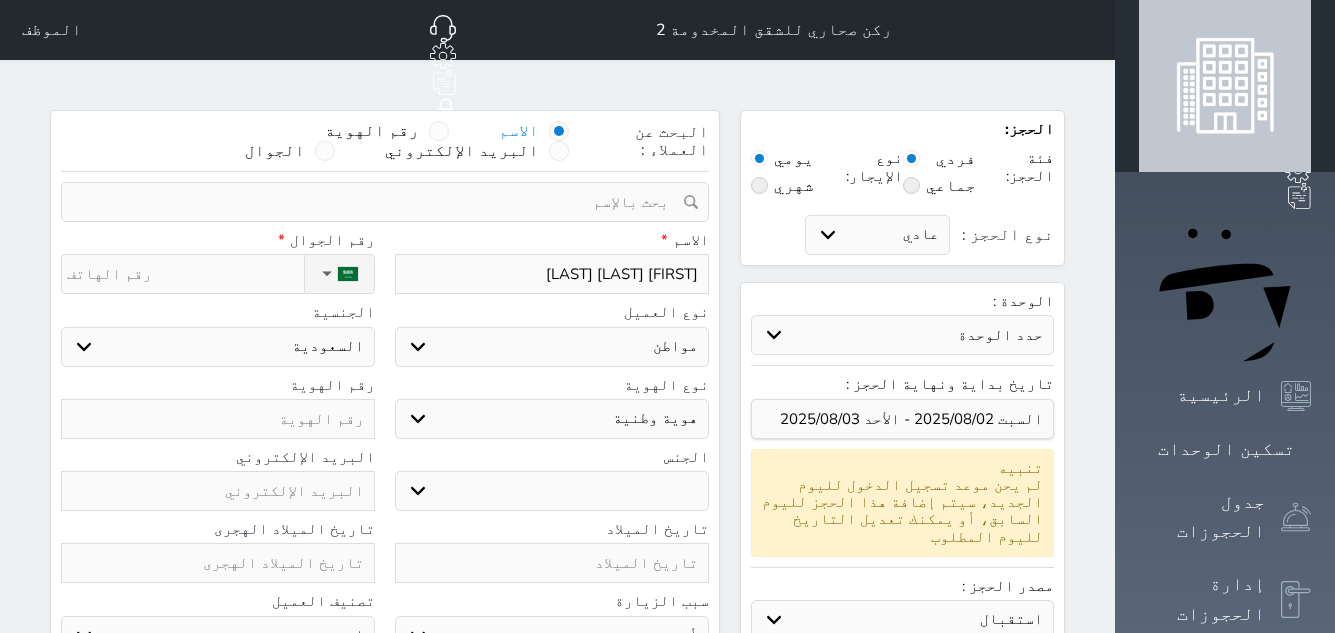 type on "فتحي مصطفى غازي سلي" 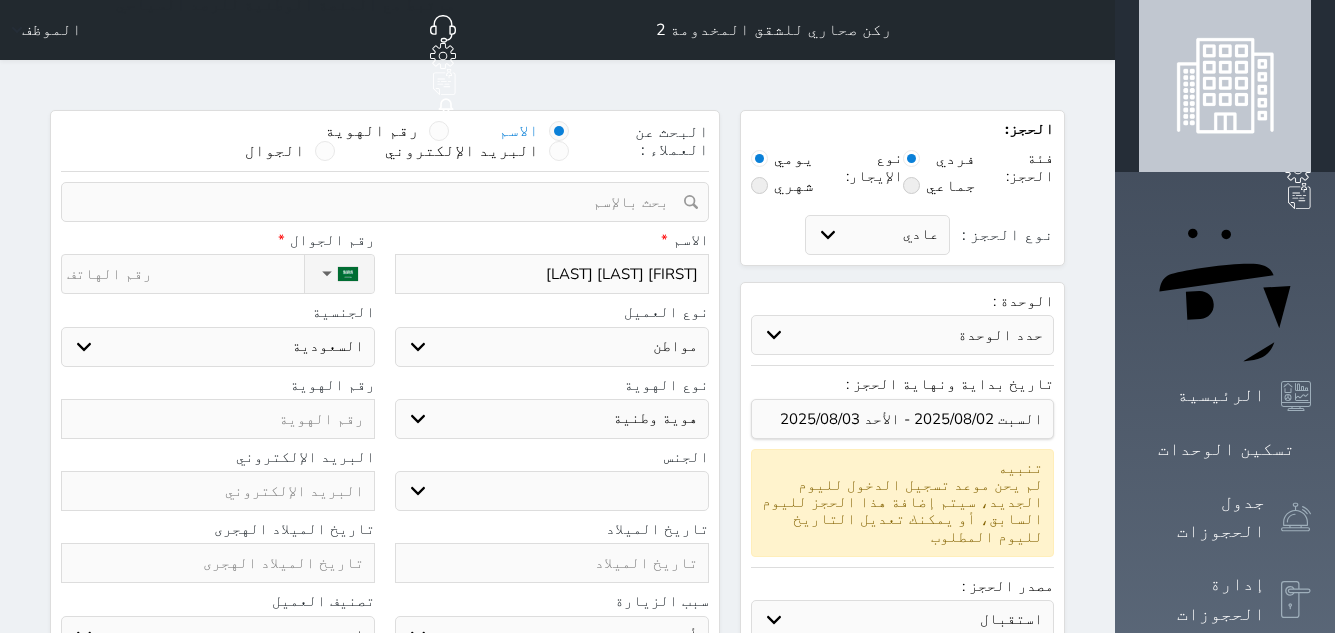 select 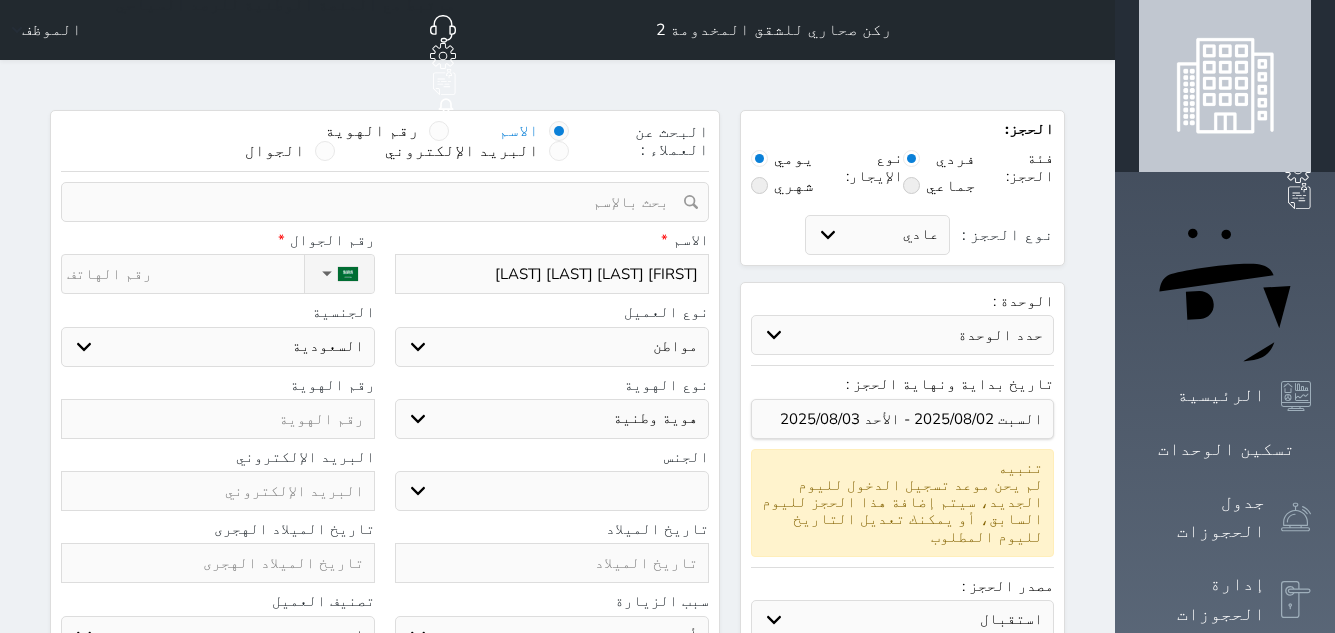 type on "فتحي مصطفى غازي سليم" 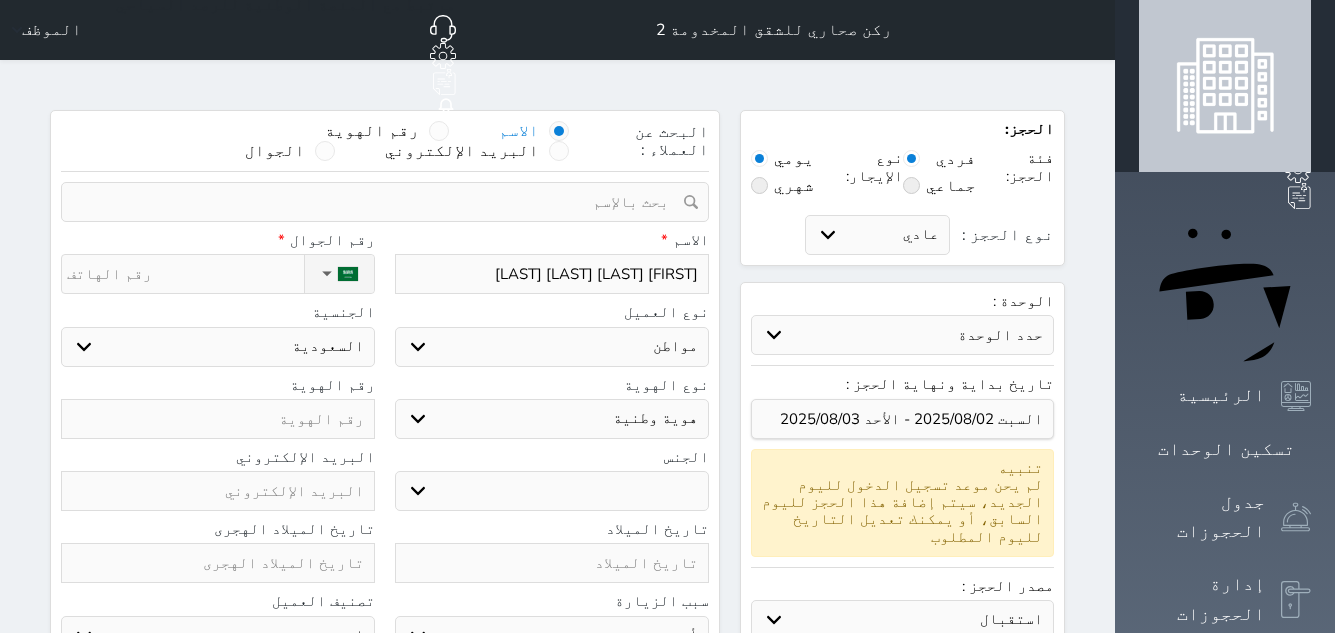 select 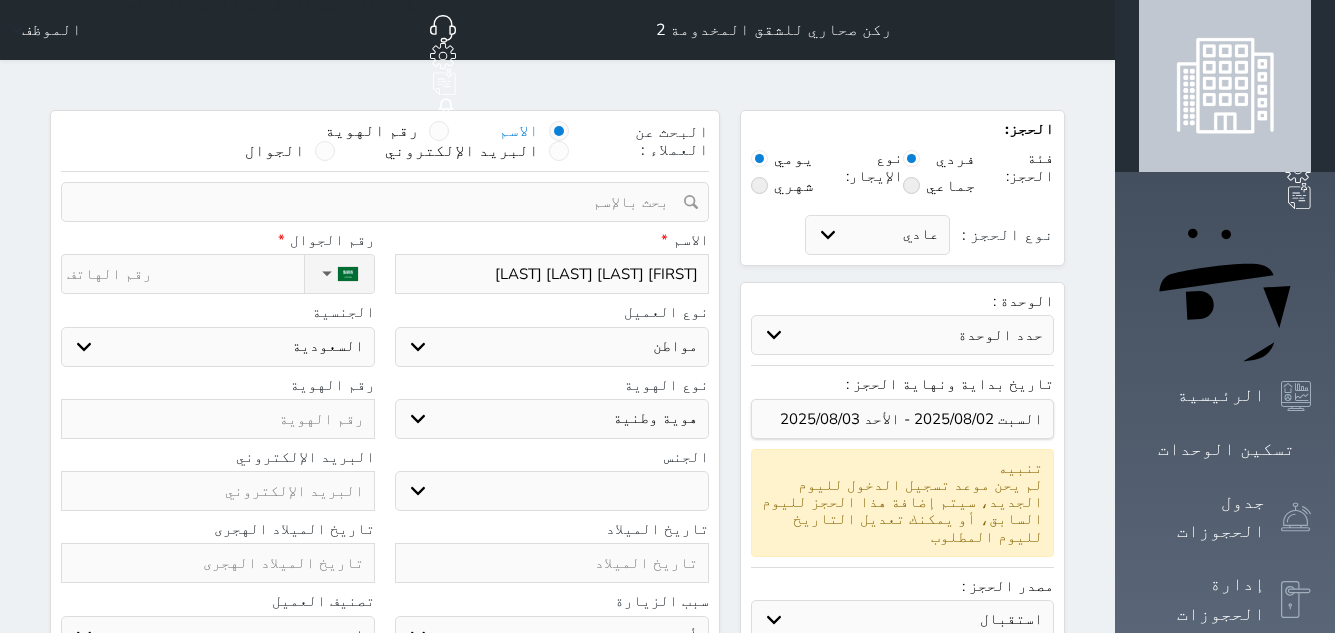 type on "فتحي مصطفى غازي سليما" 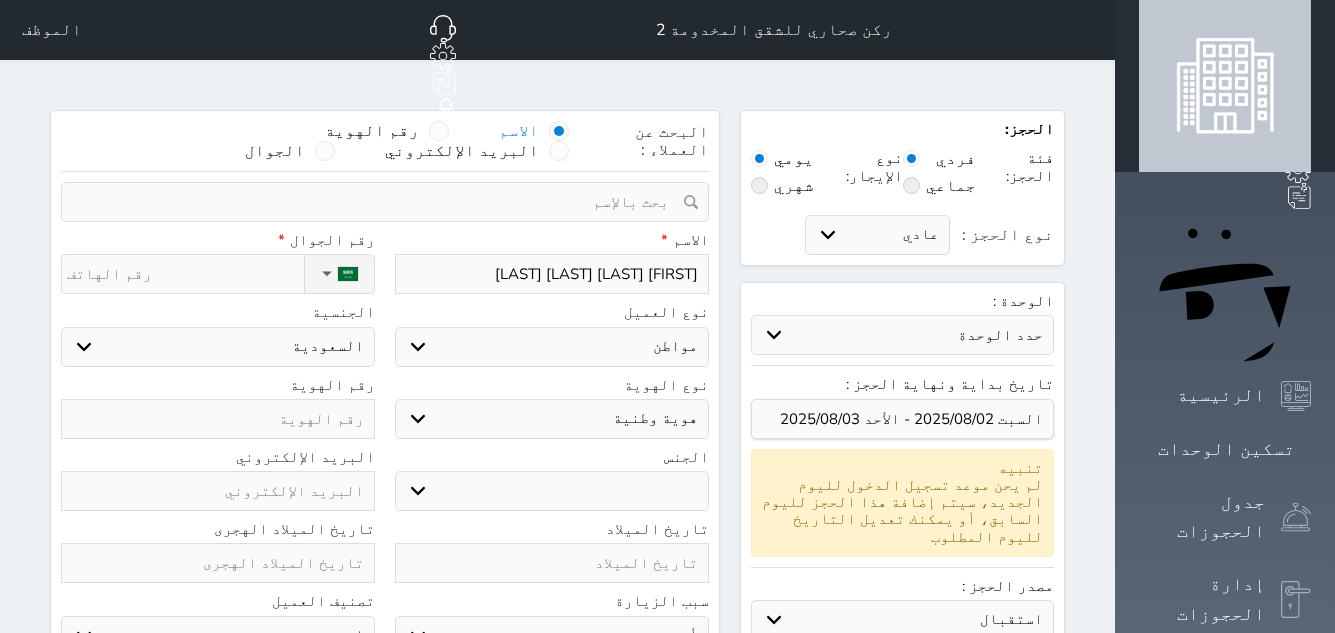 select 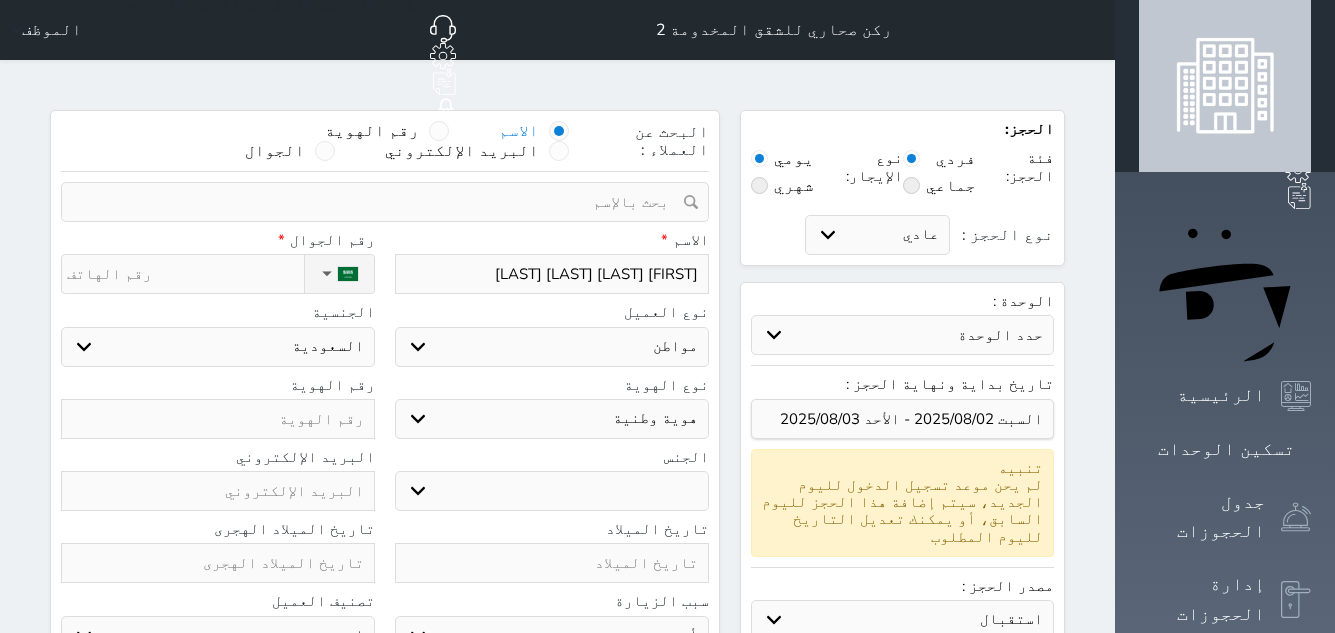 type on "[FIRST] [LAST] [LAST] [LAST]" 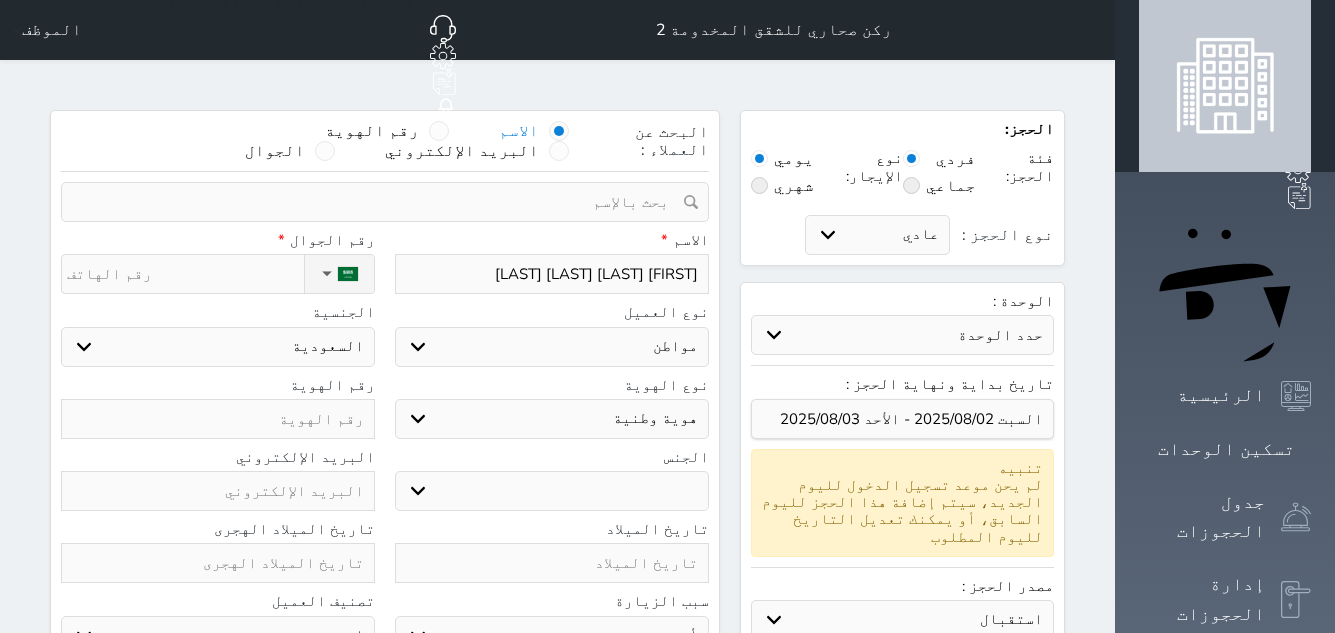 select 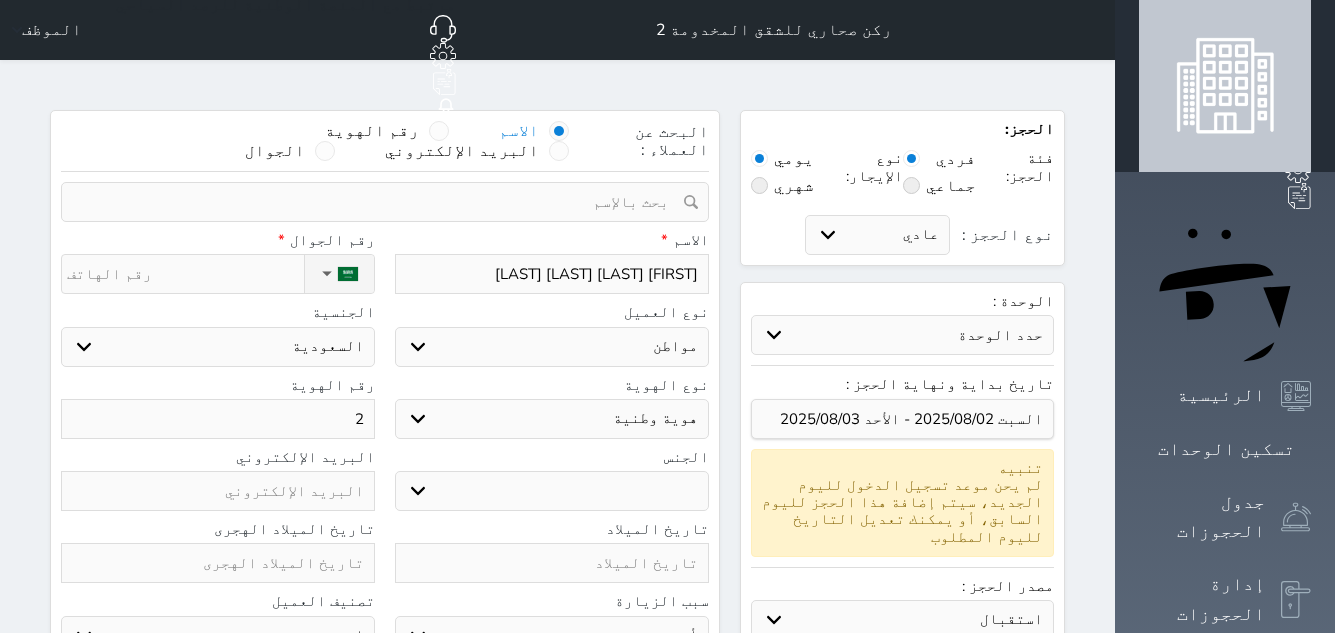 type on "25" 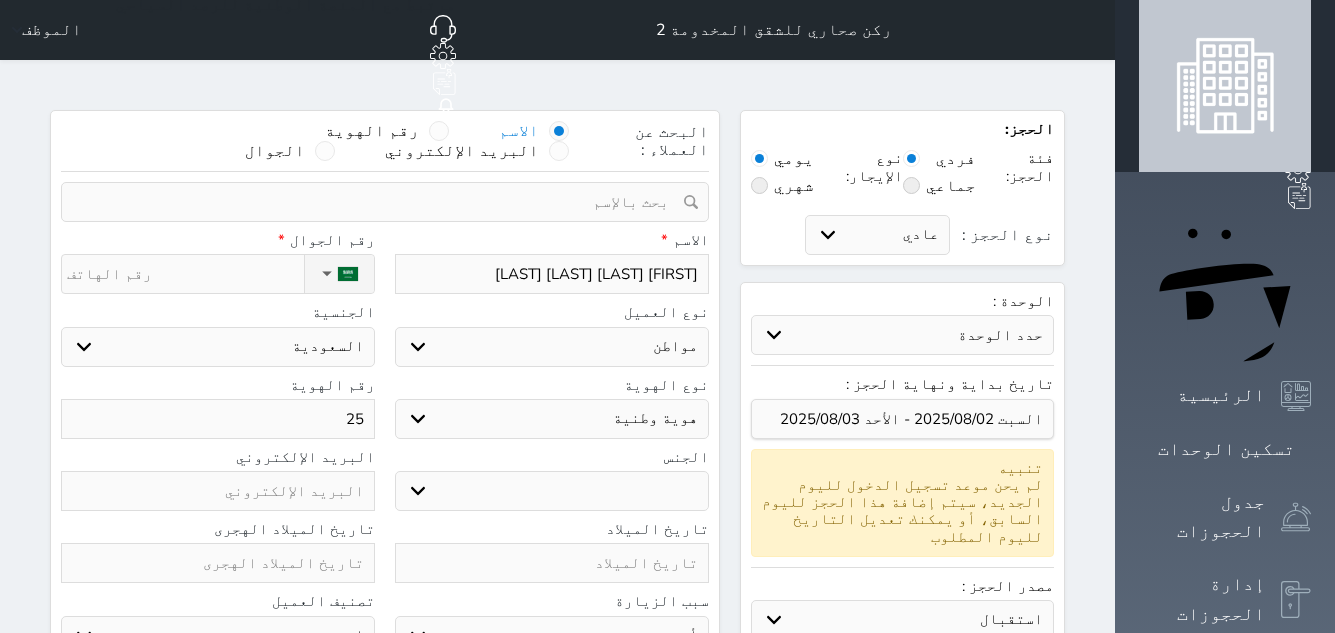 type on "251" 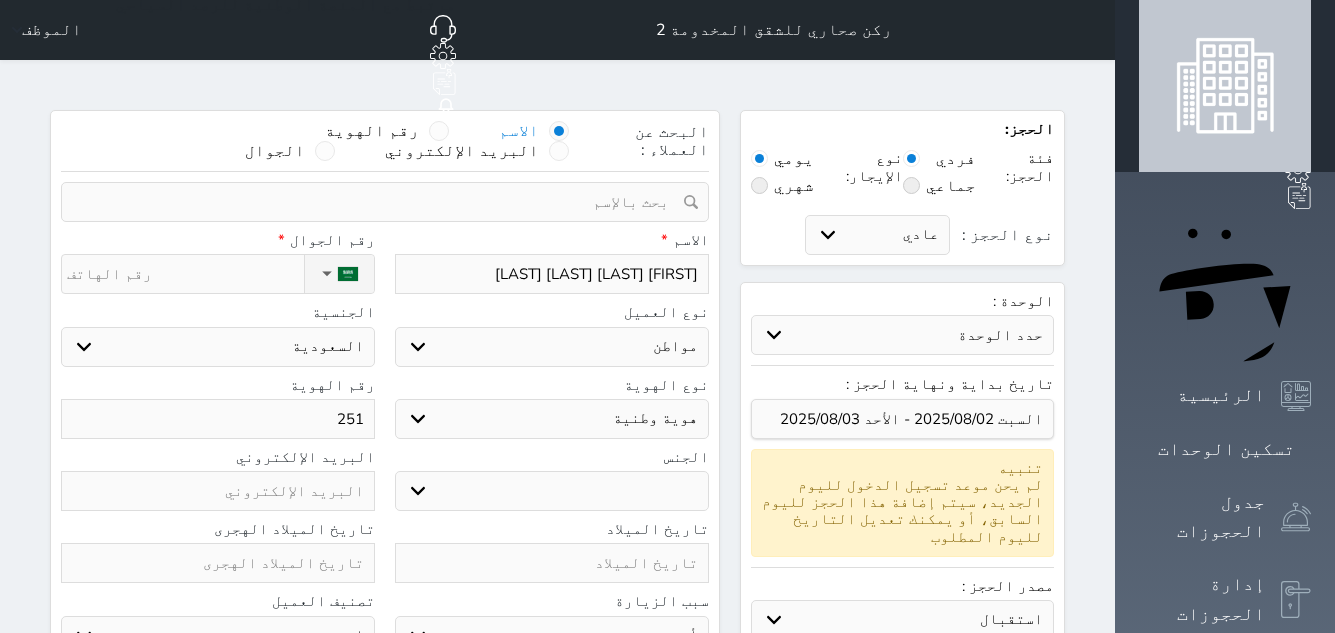 select 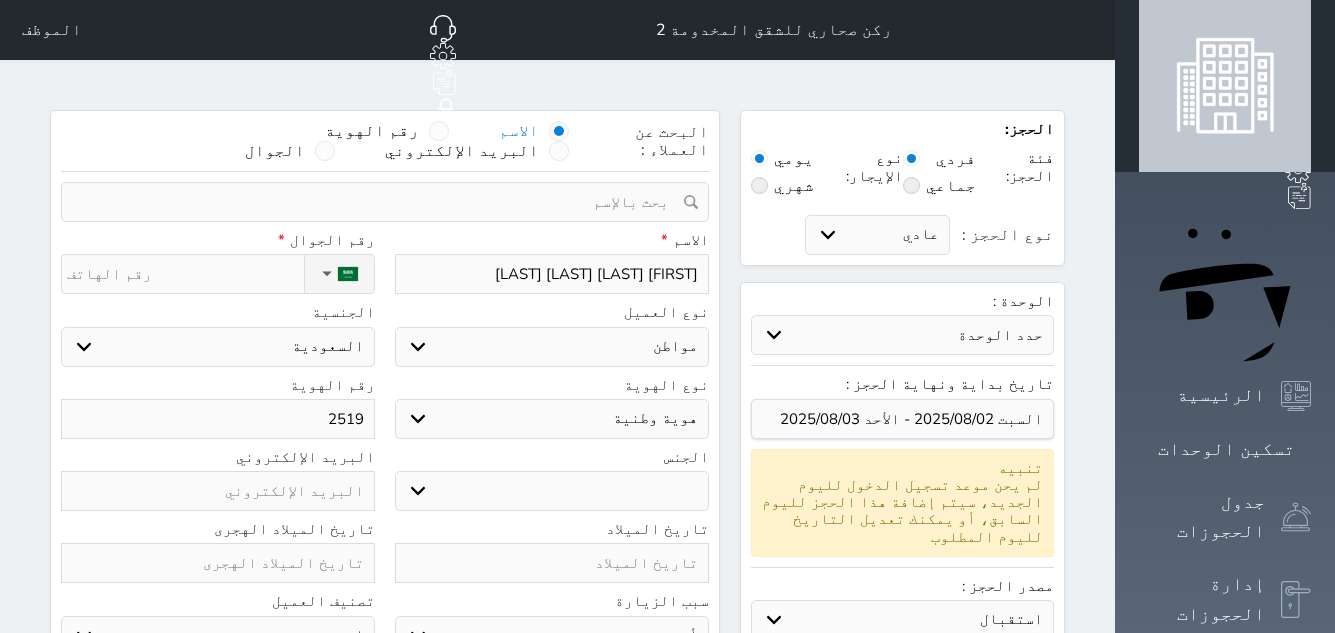 type on "25199" 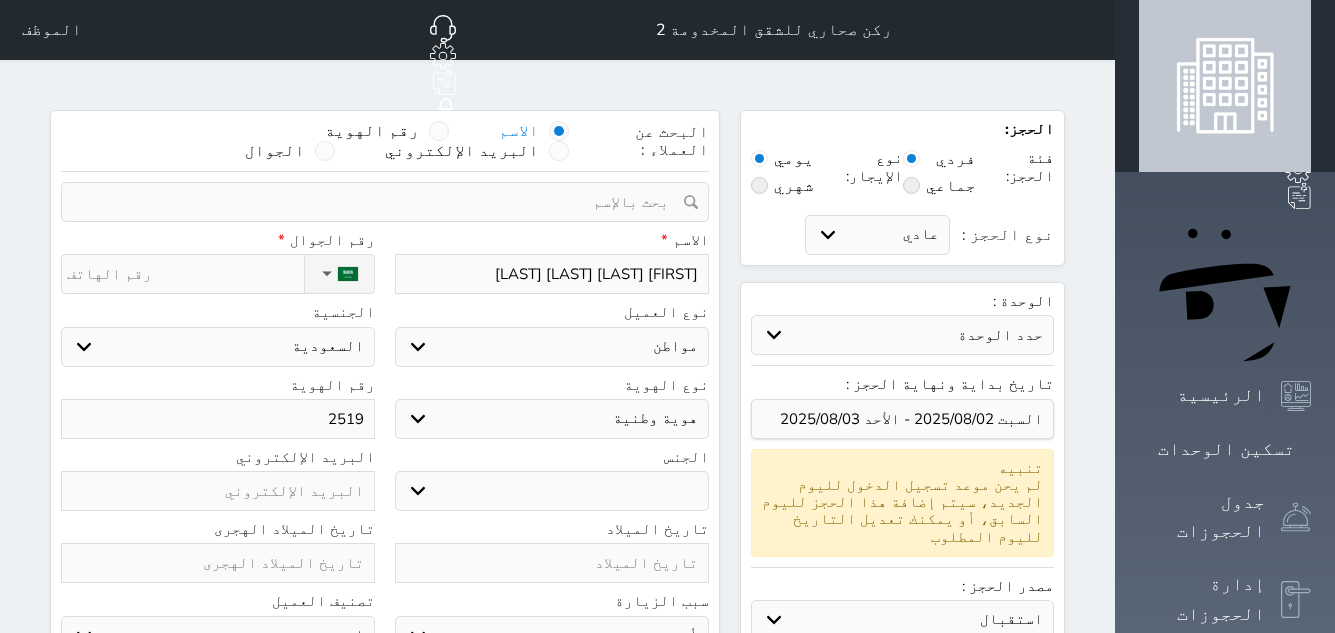 select 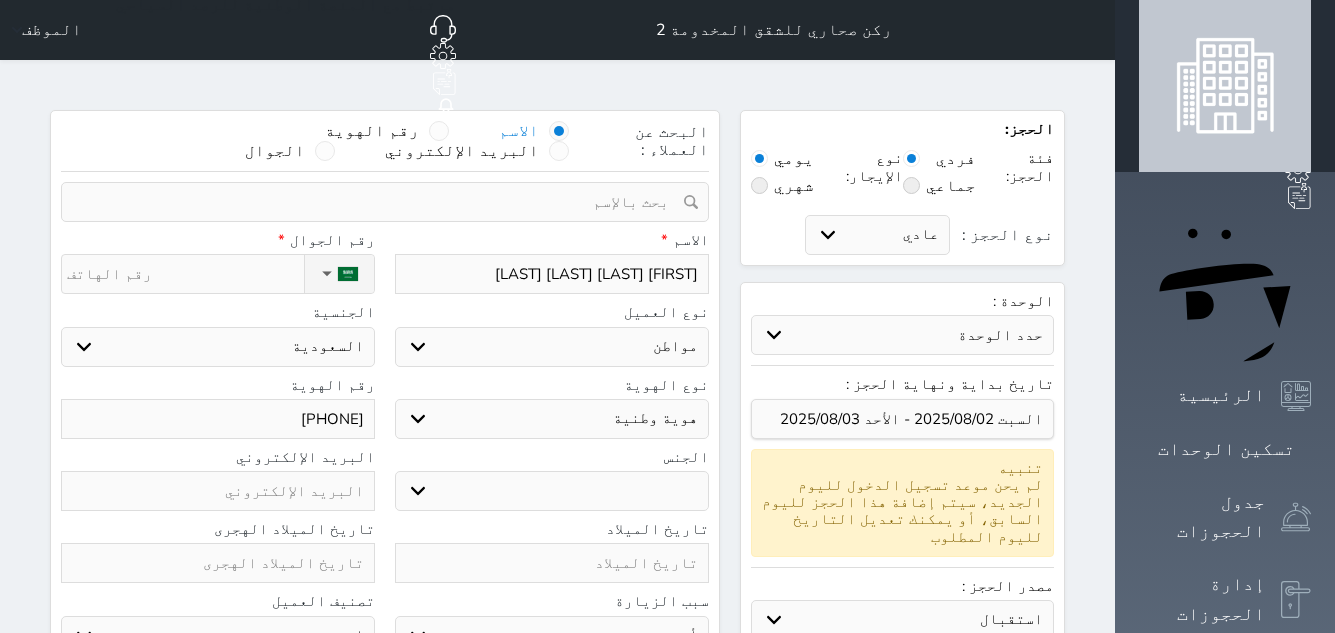 type on "251997" 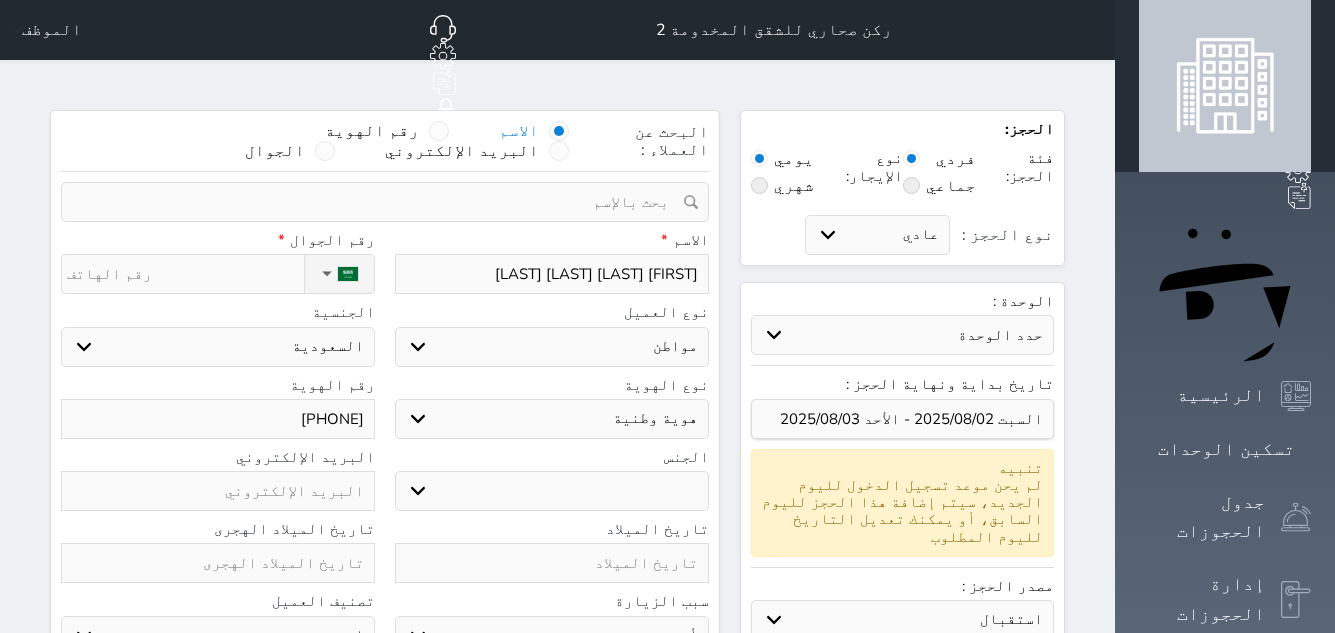 select 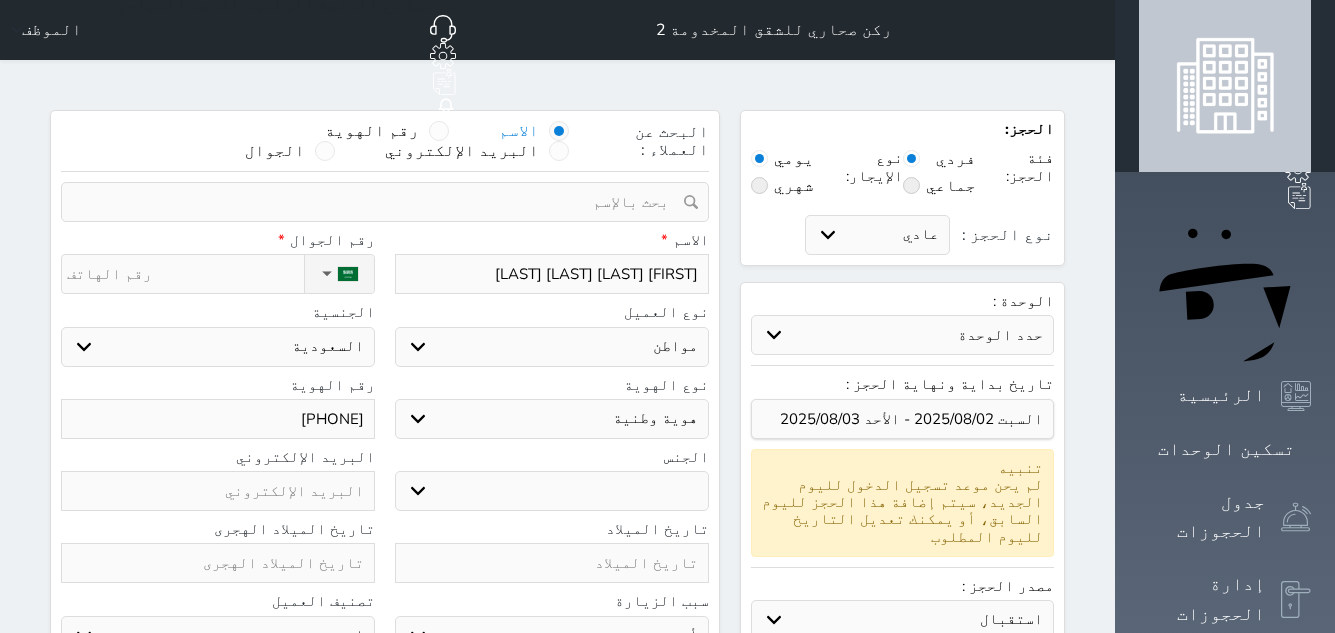 type on "25199713" 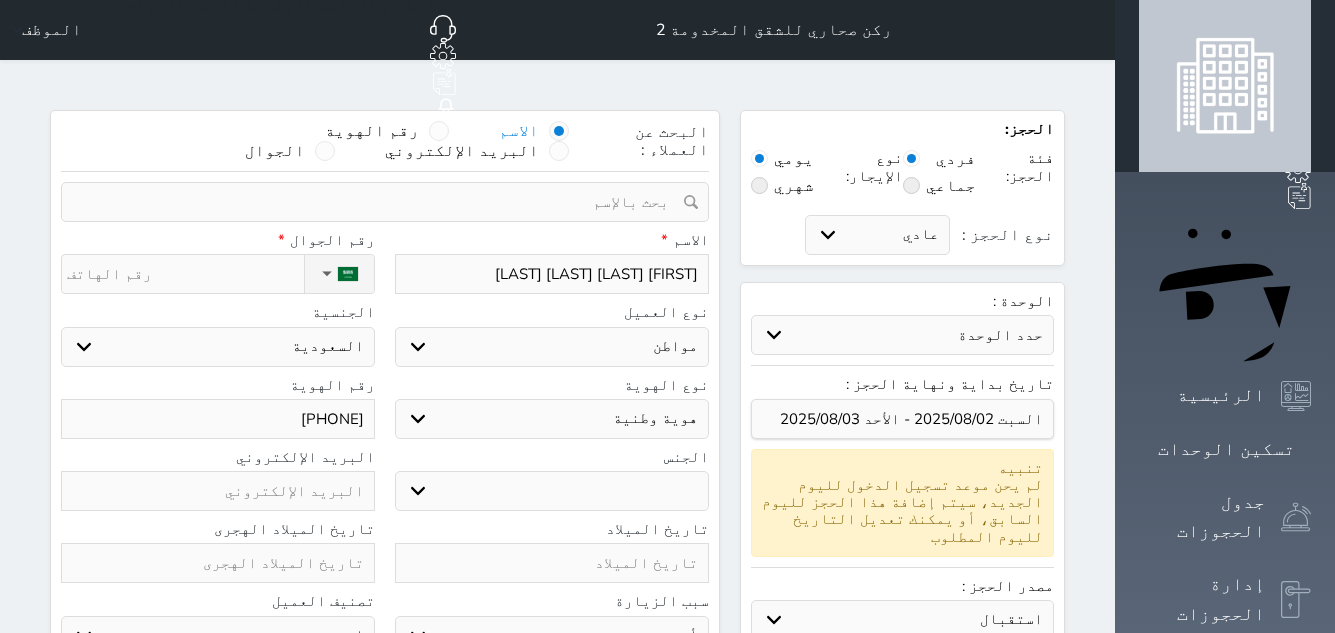 select 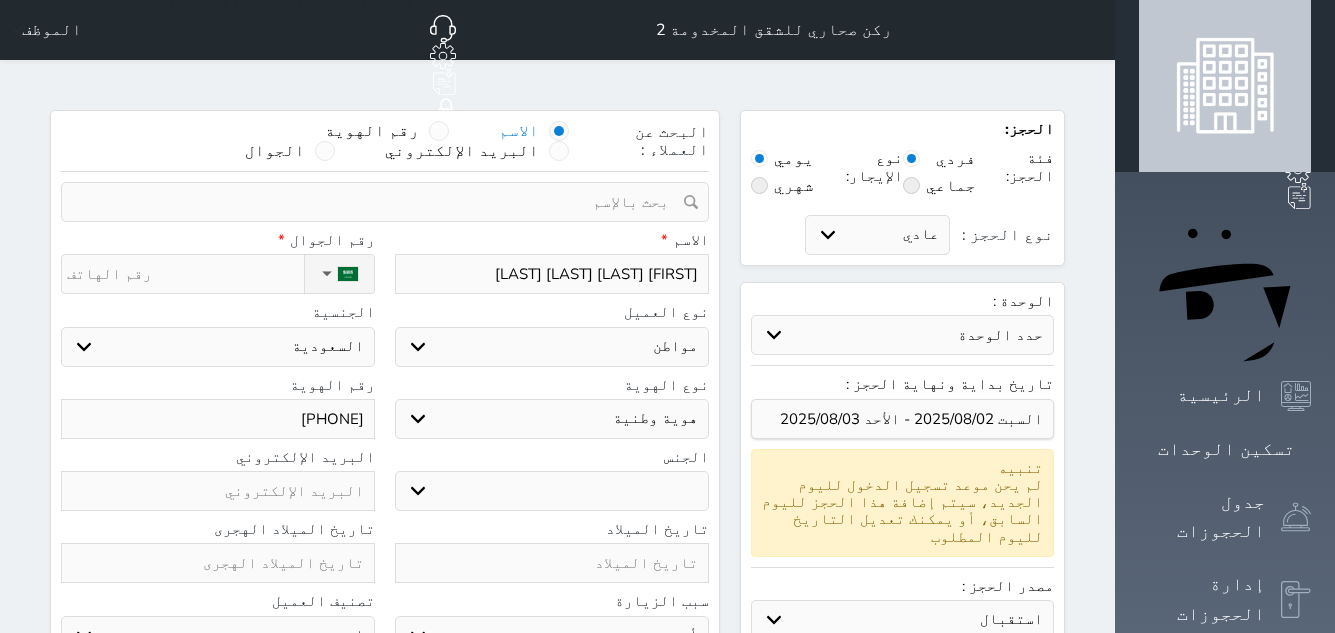 type on "2519971366" 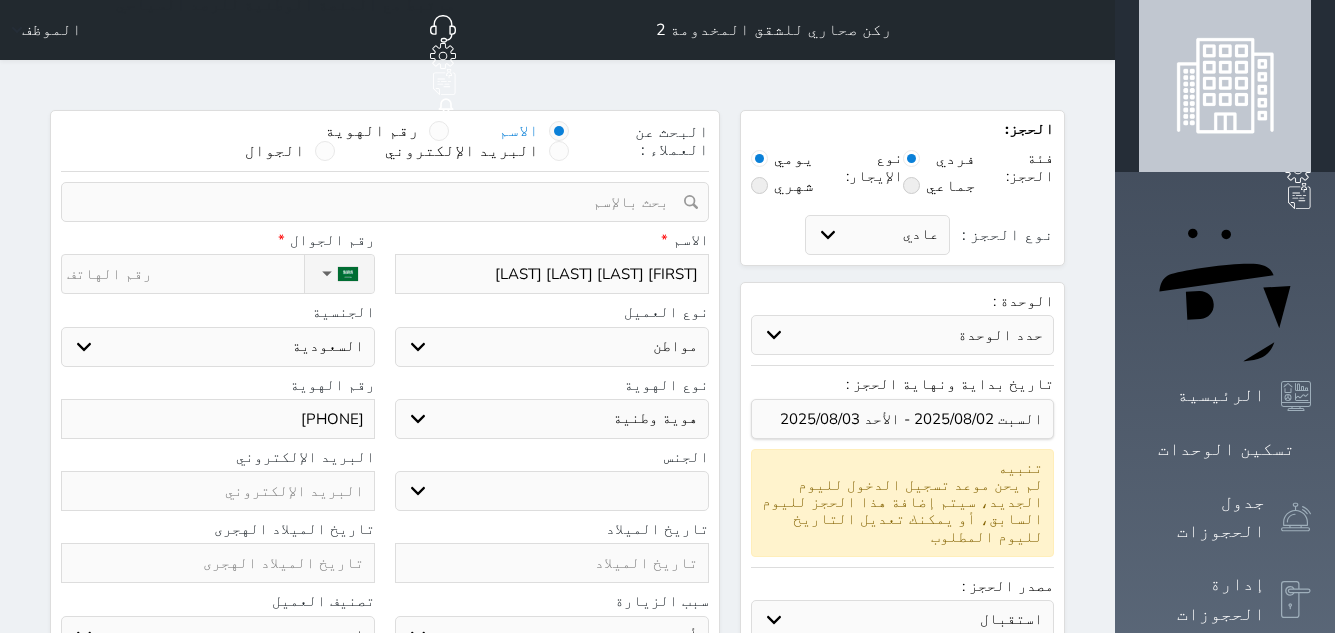 select 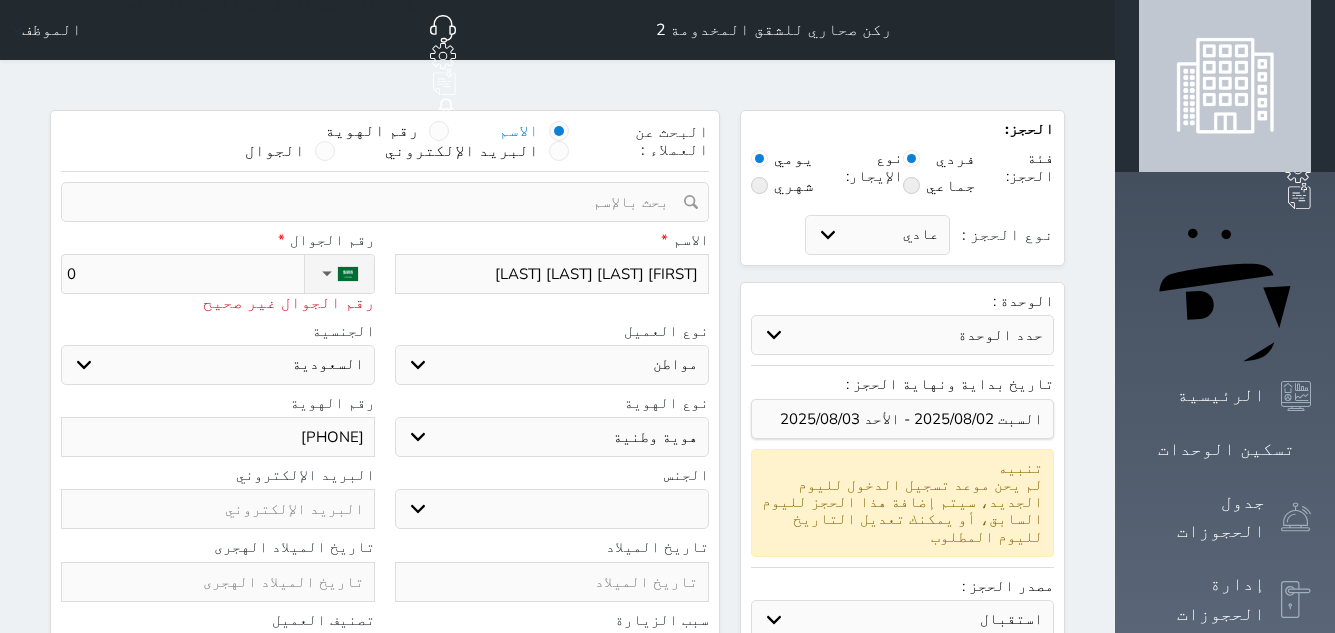 type on "05" 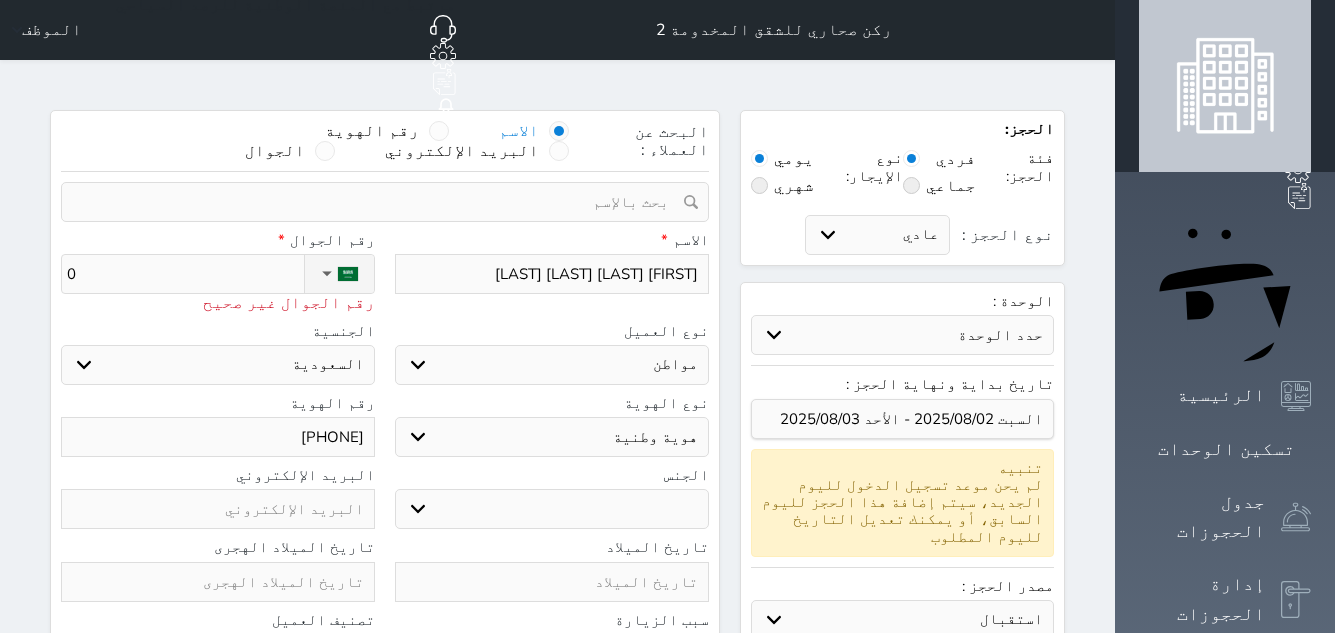 select 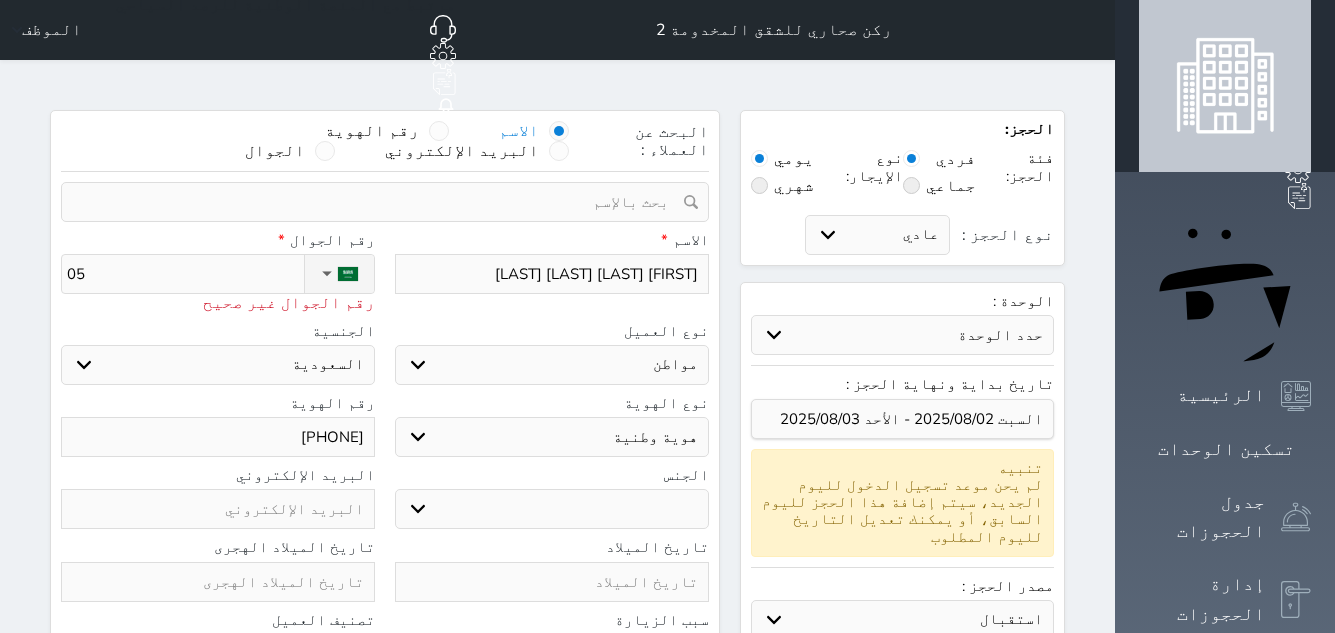 type on "054" 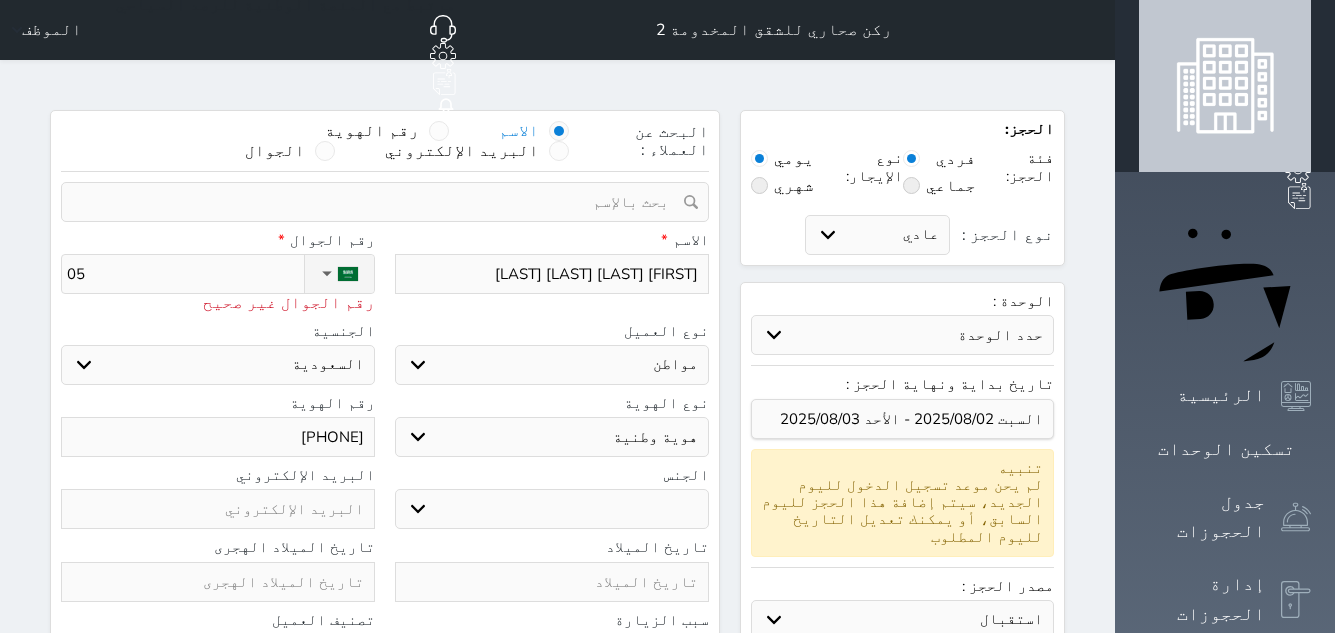 select 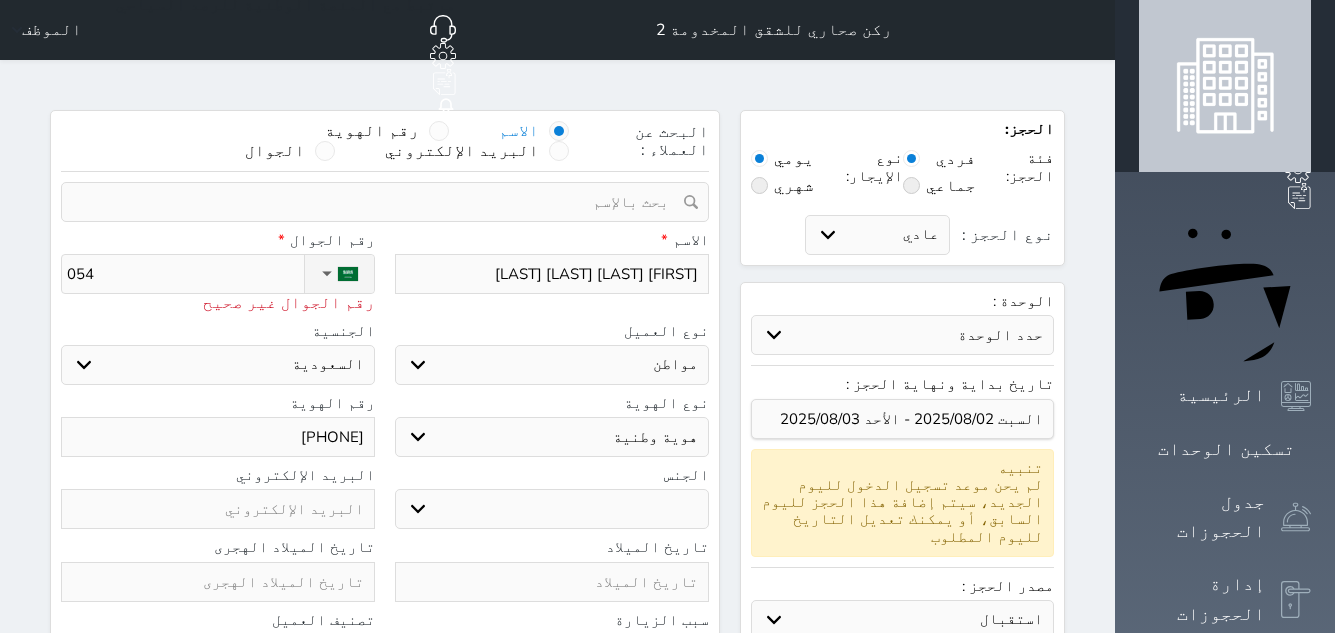 type on "0541" 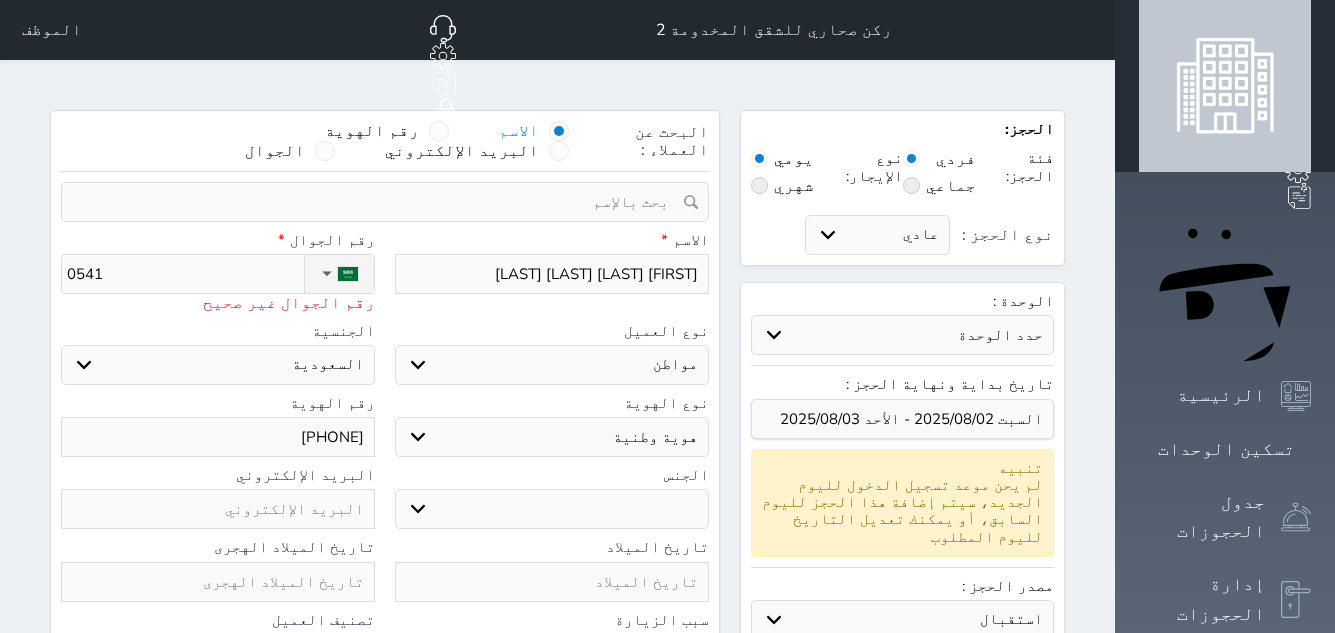 type on "05413" 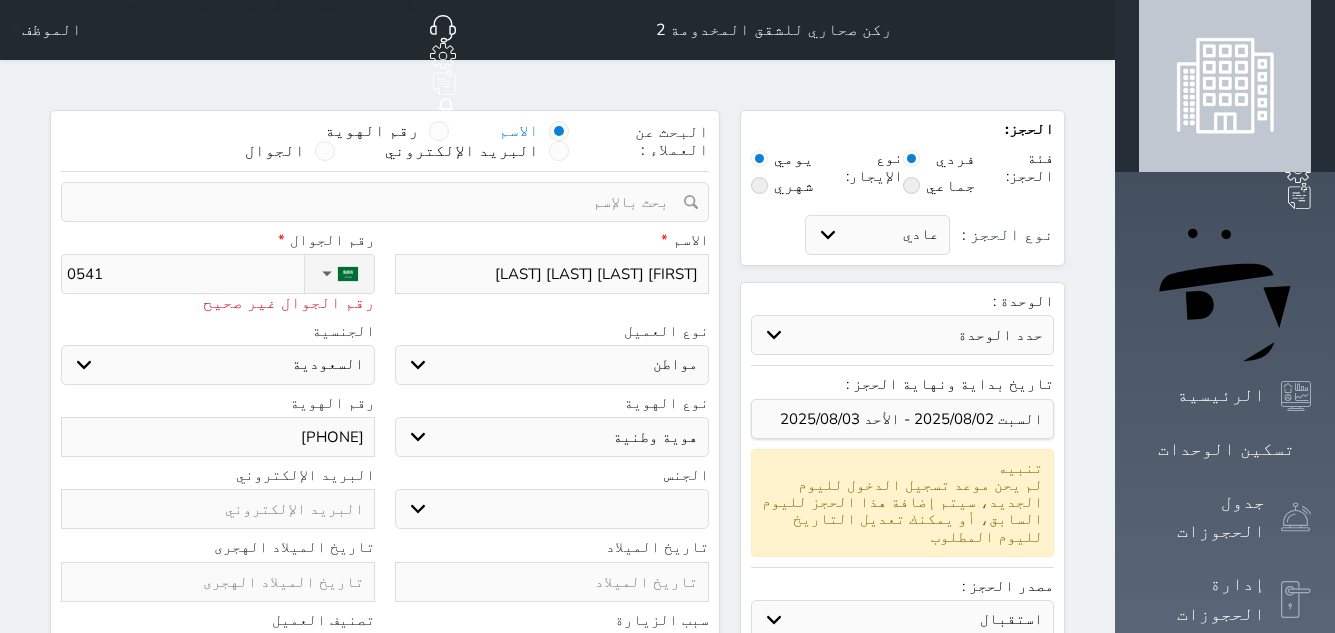 select 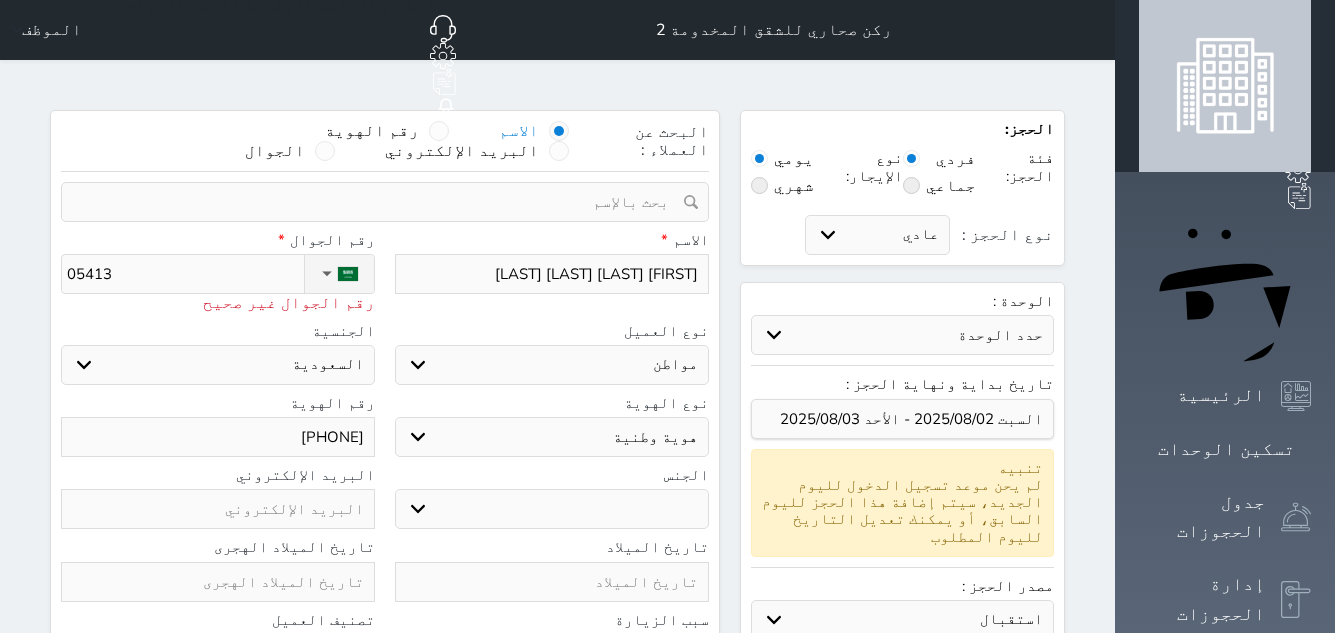 type on "054137" 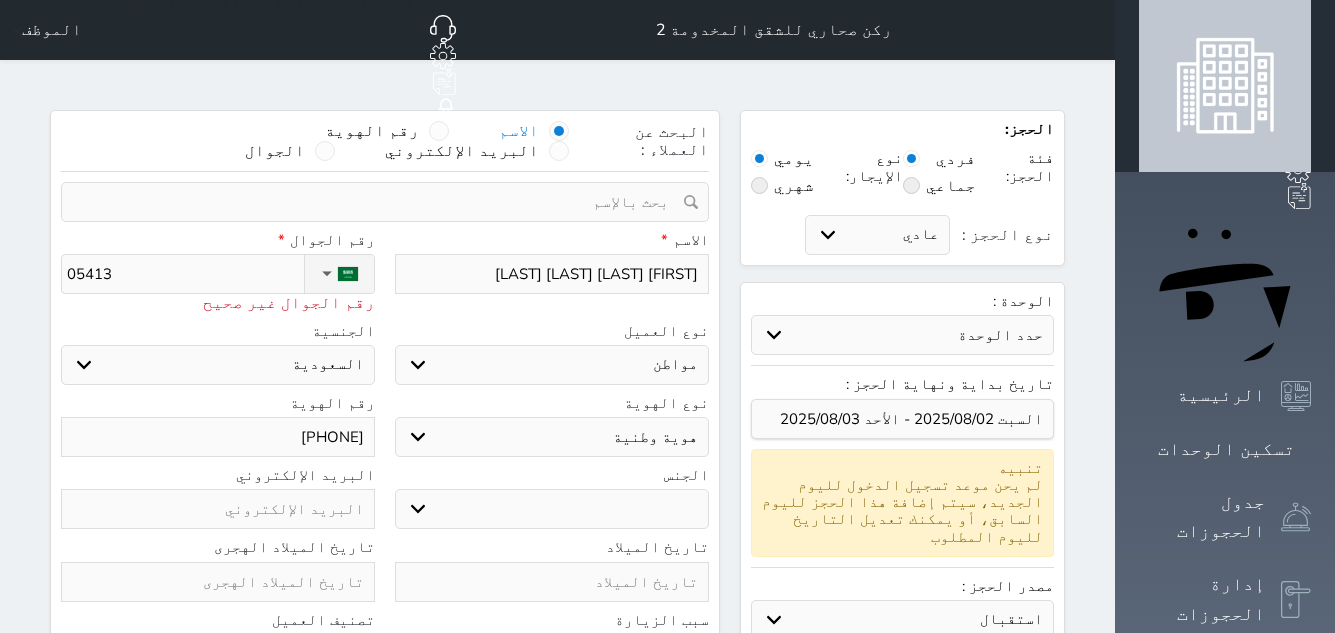 select 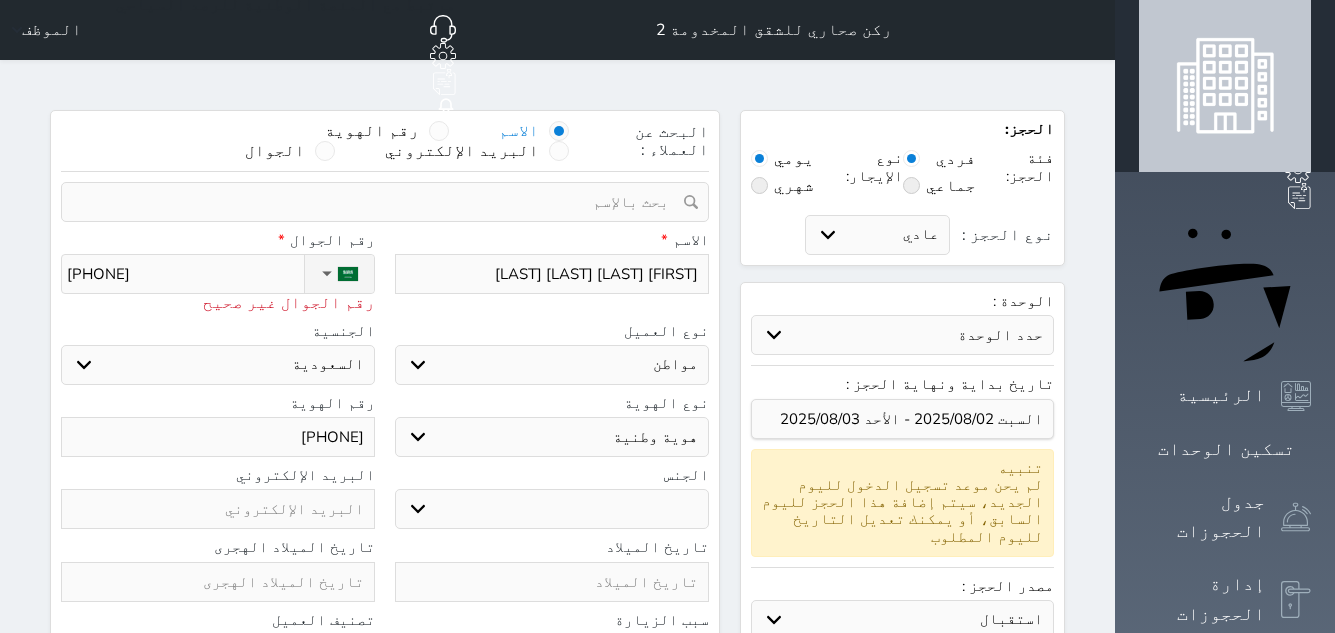 type on "0541378" 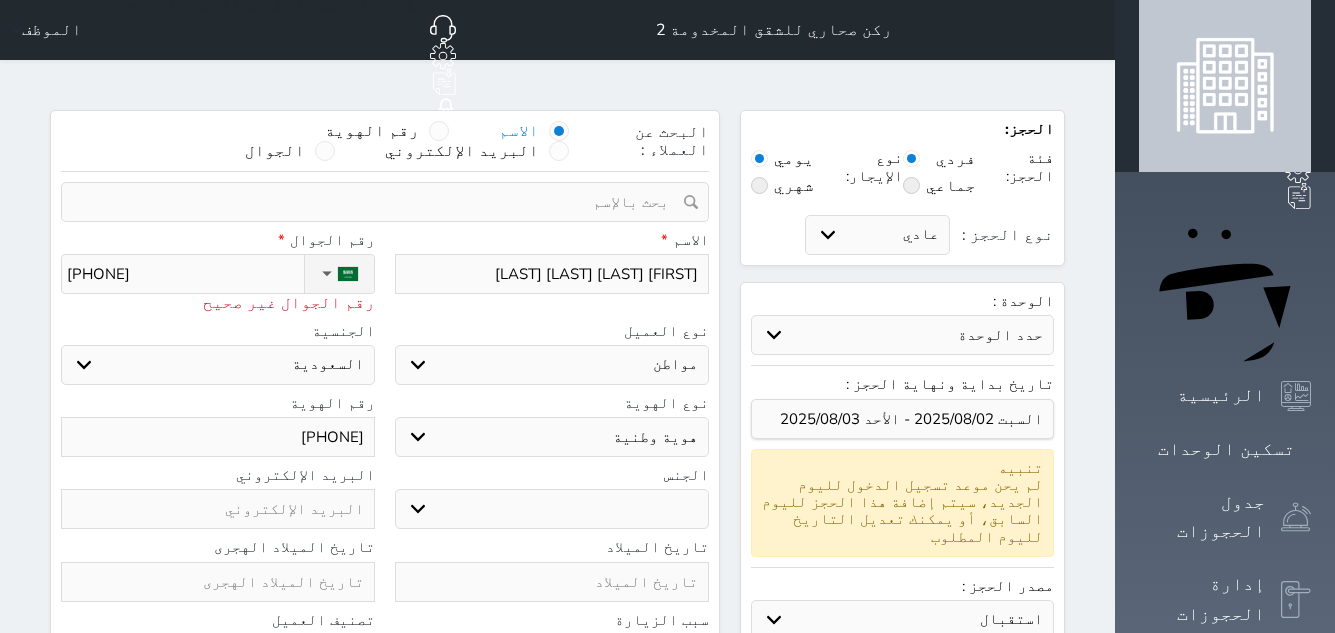 type on "054137808" 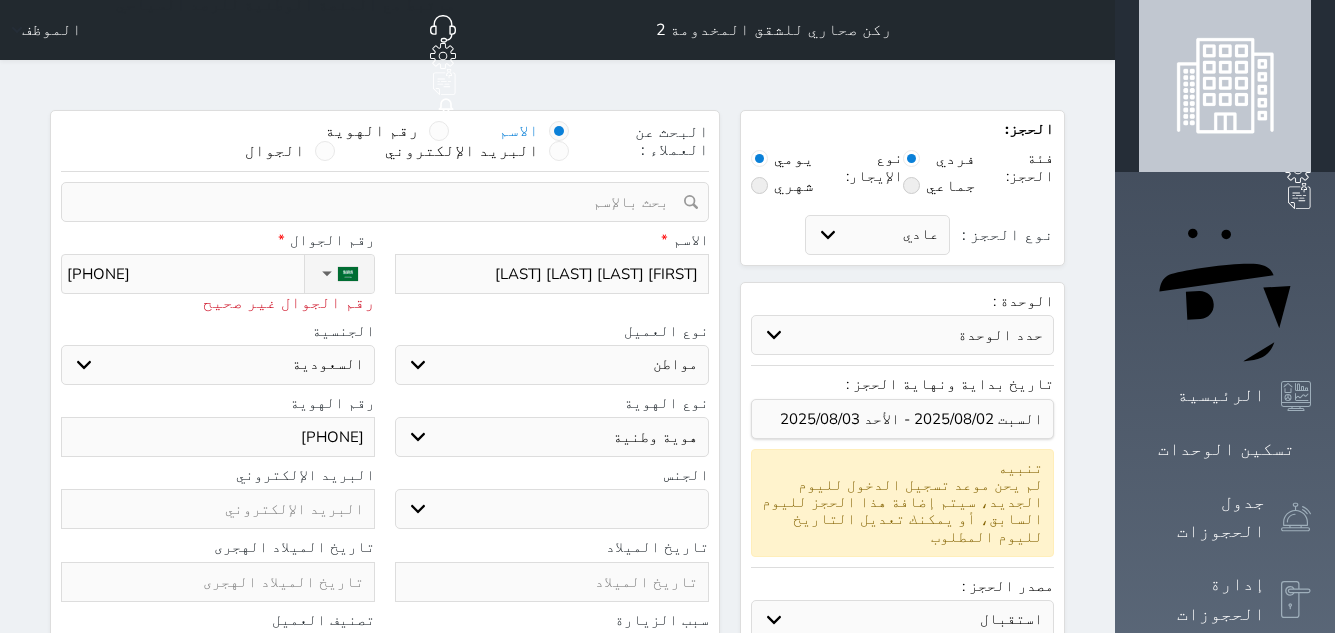 select 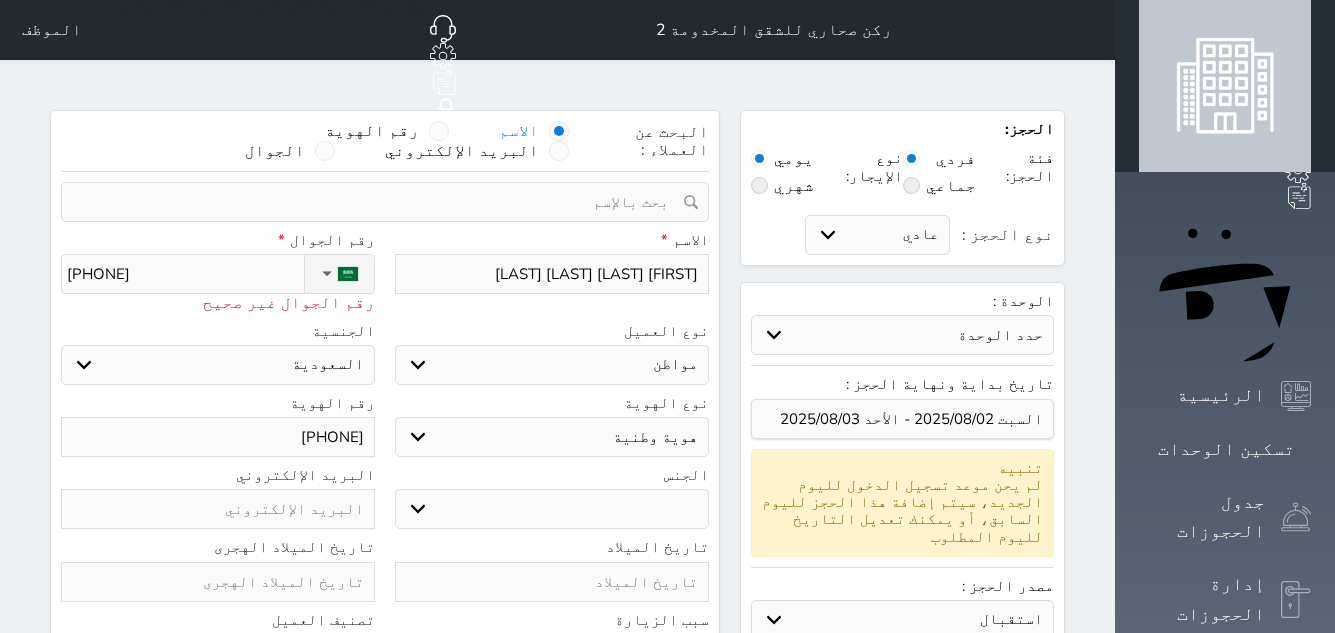 type on "+966 54 137 8080" 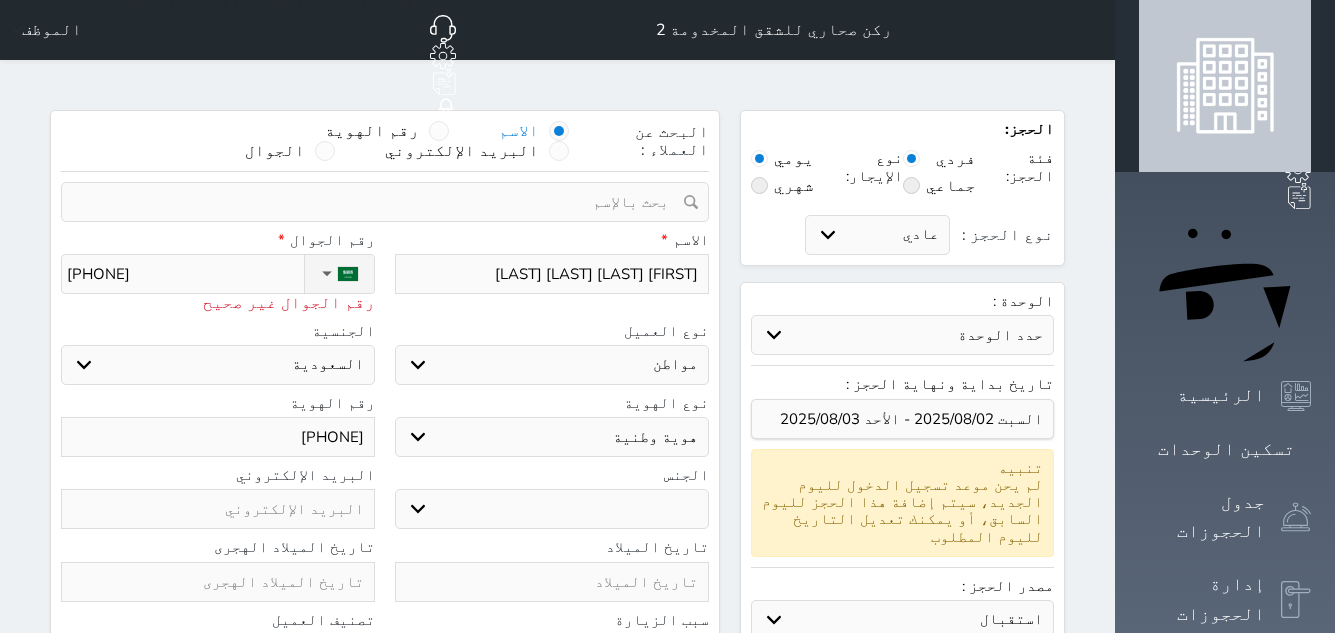 select 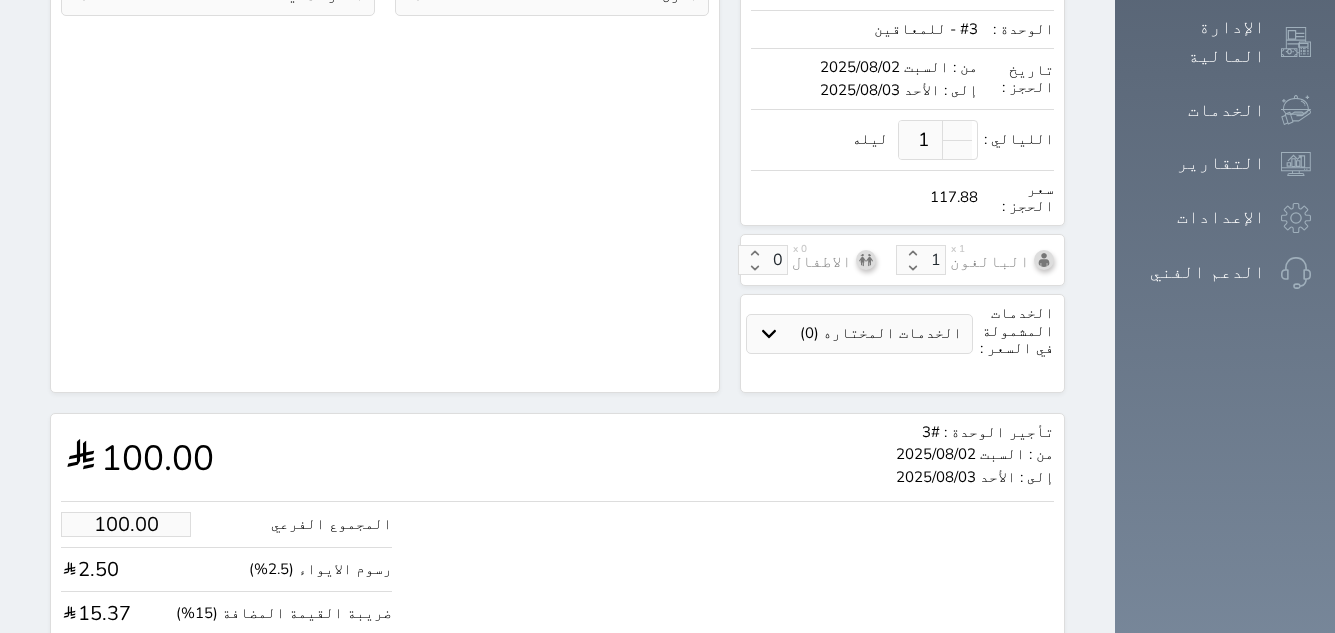 scroll, scrollTop: 678, scrollLeft: 0, axis: vertical 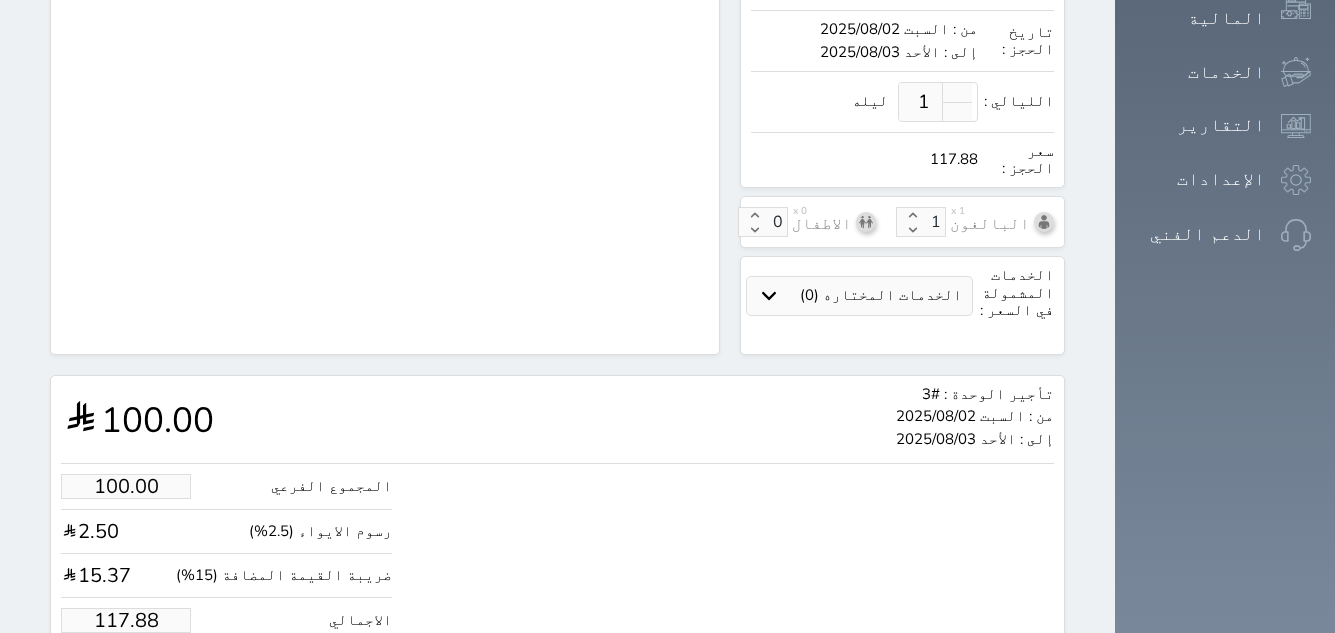 type on "+966 54 137 8080" 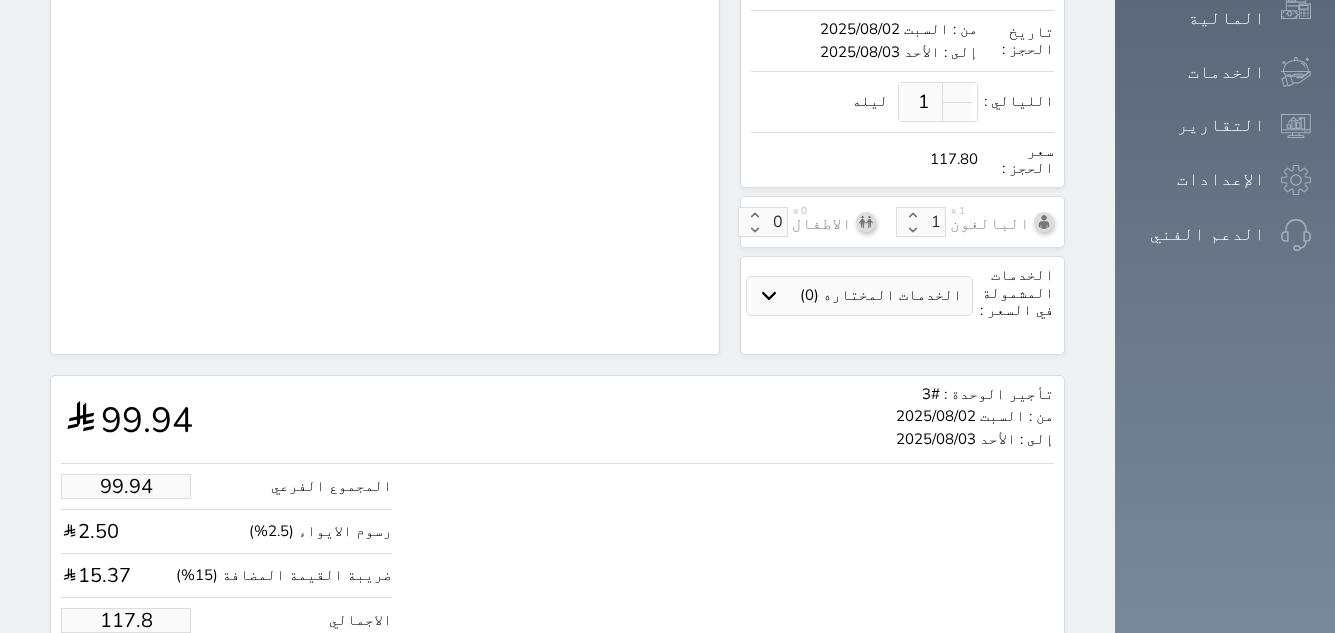 type on "117" 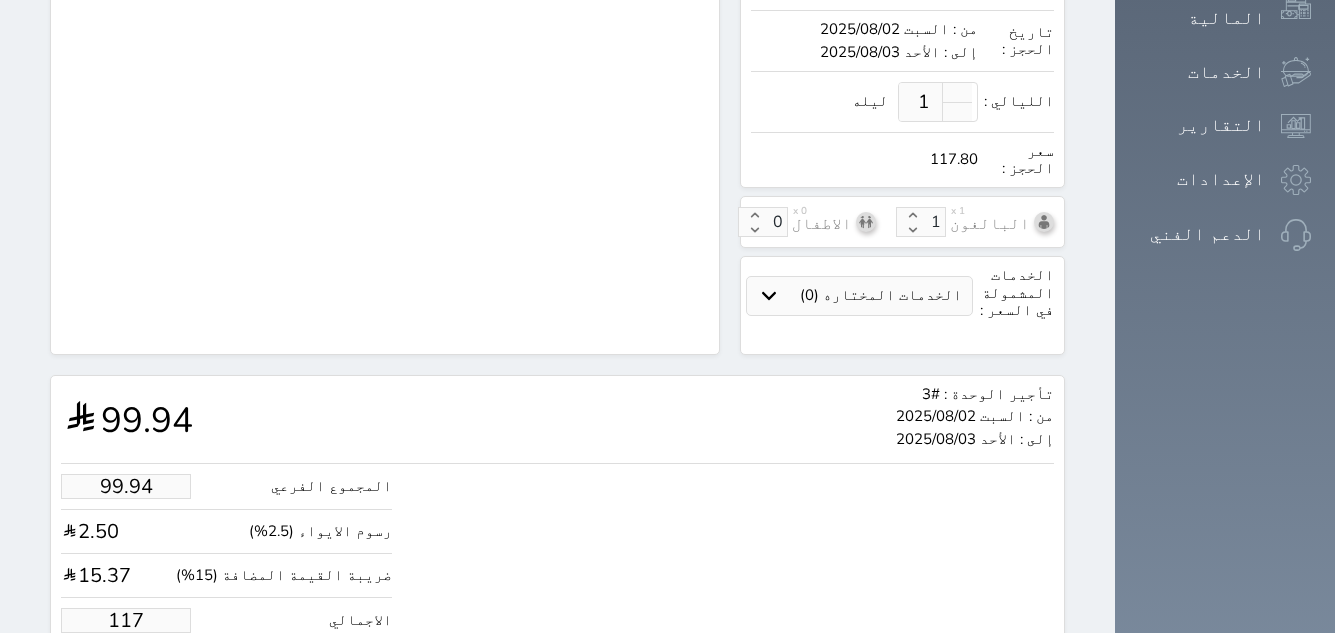 type on "9.33" 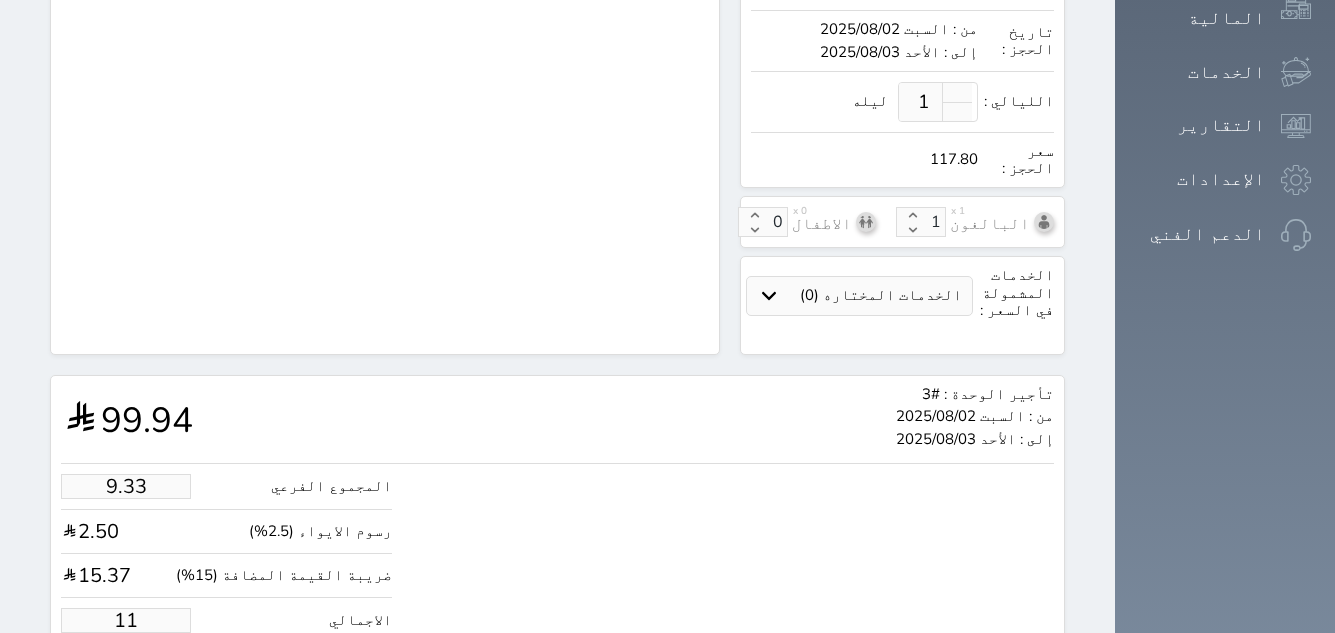 type on "1.00" 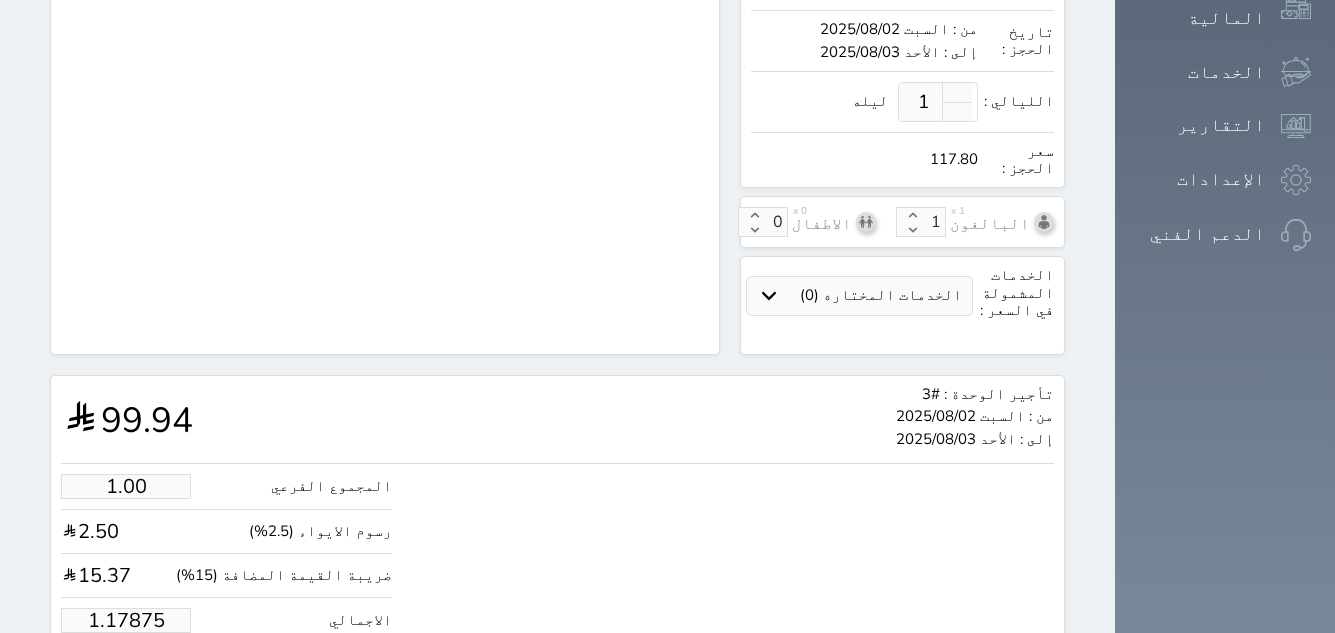 type on "1.1787" 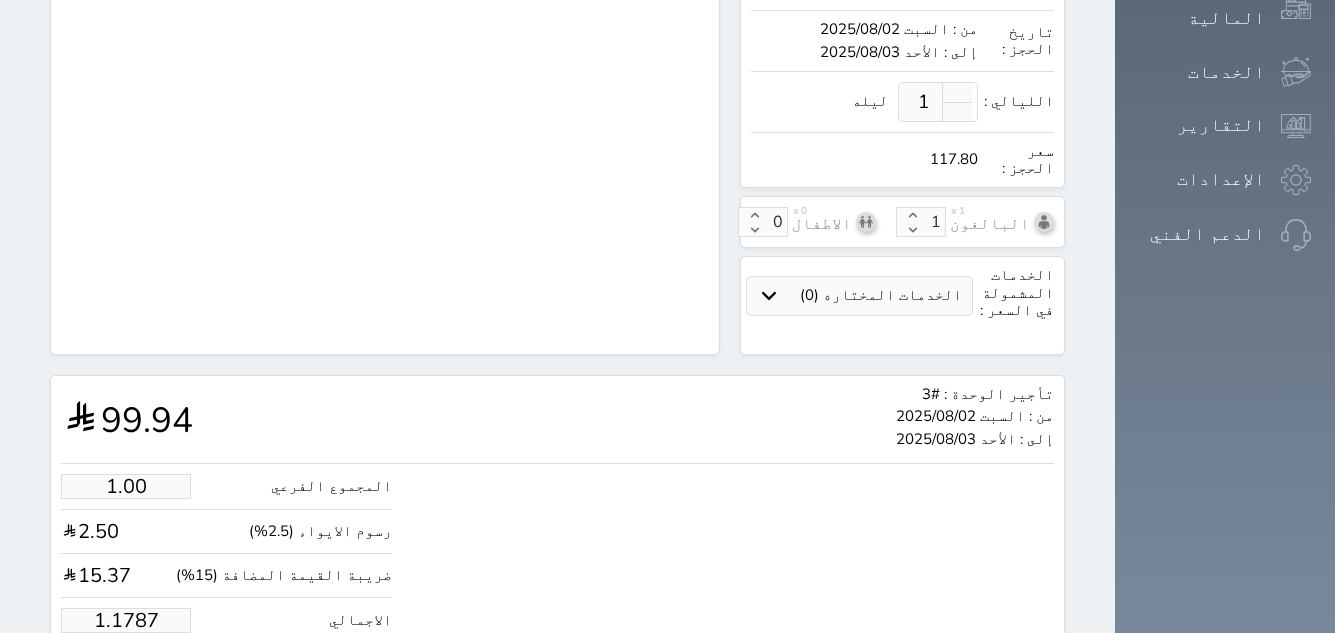 select 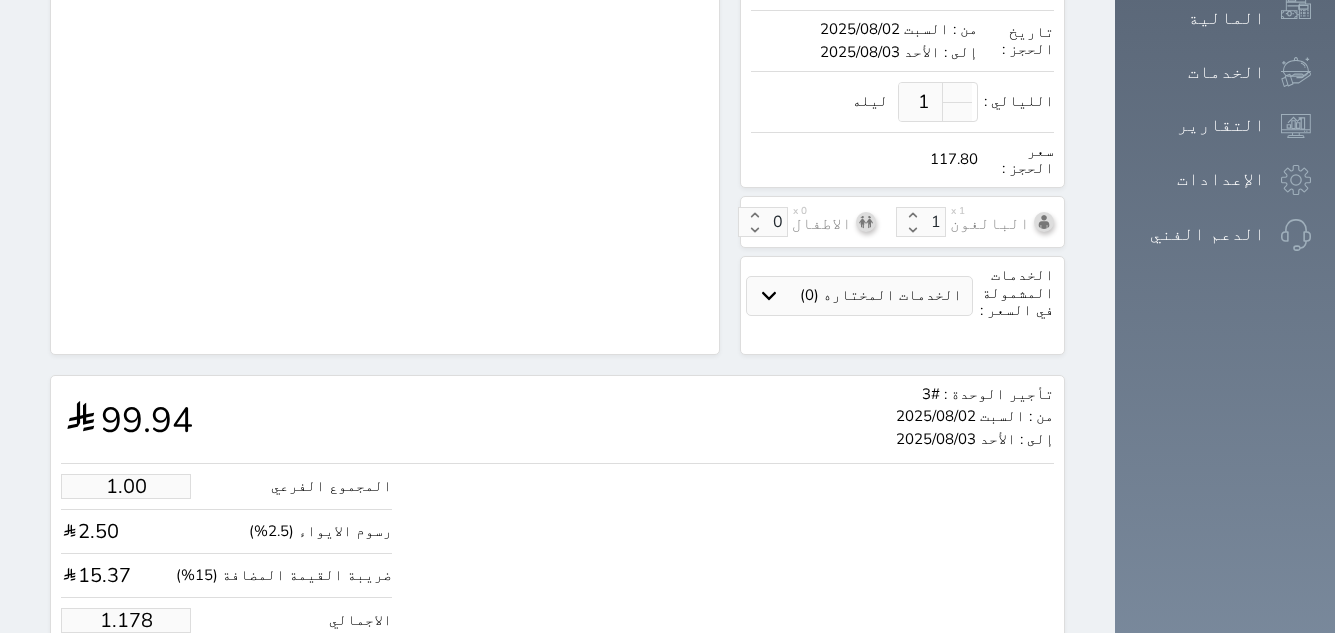 type on "1.17" 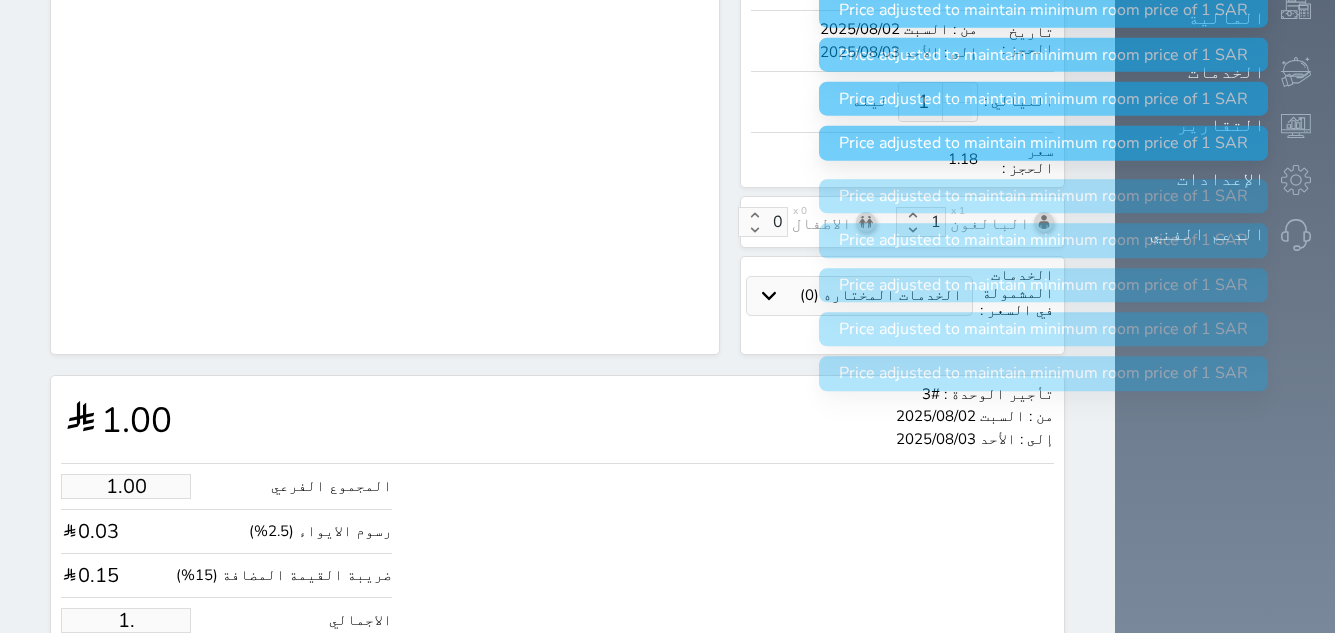 type on "1" 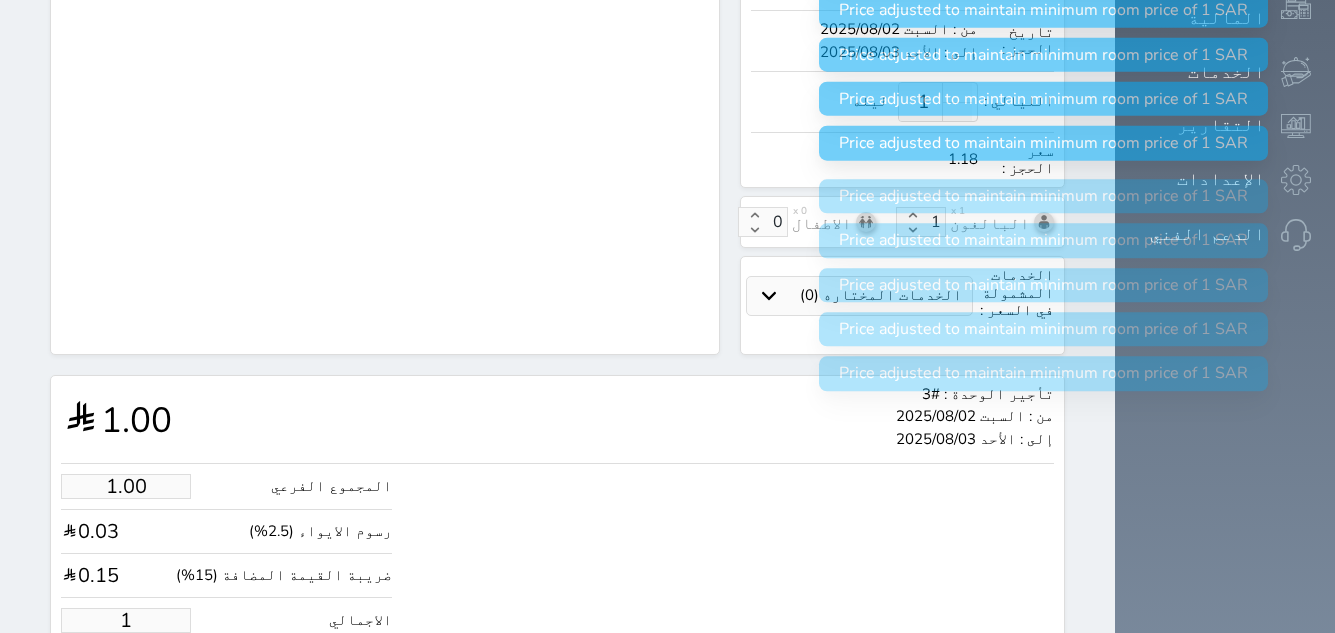 type 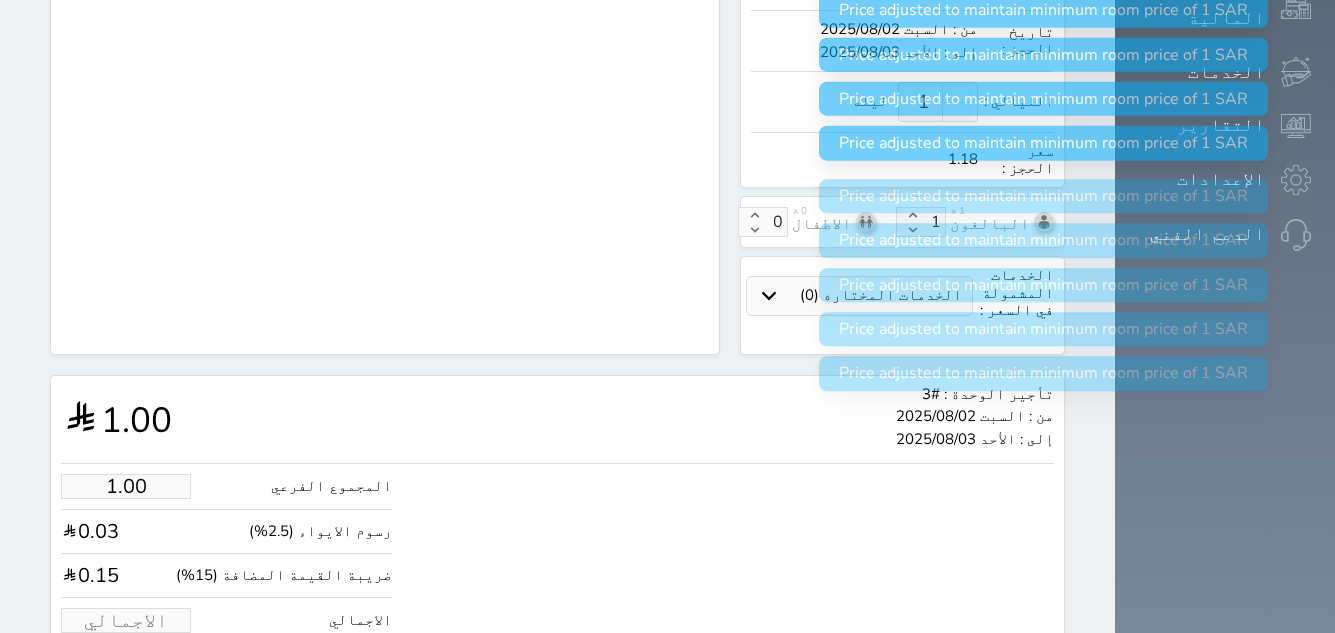 select 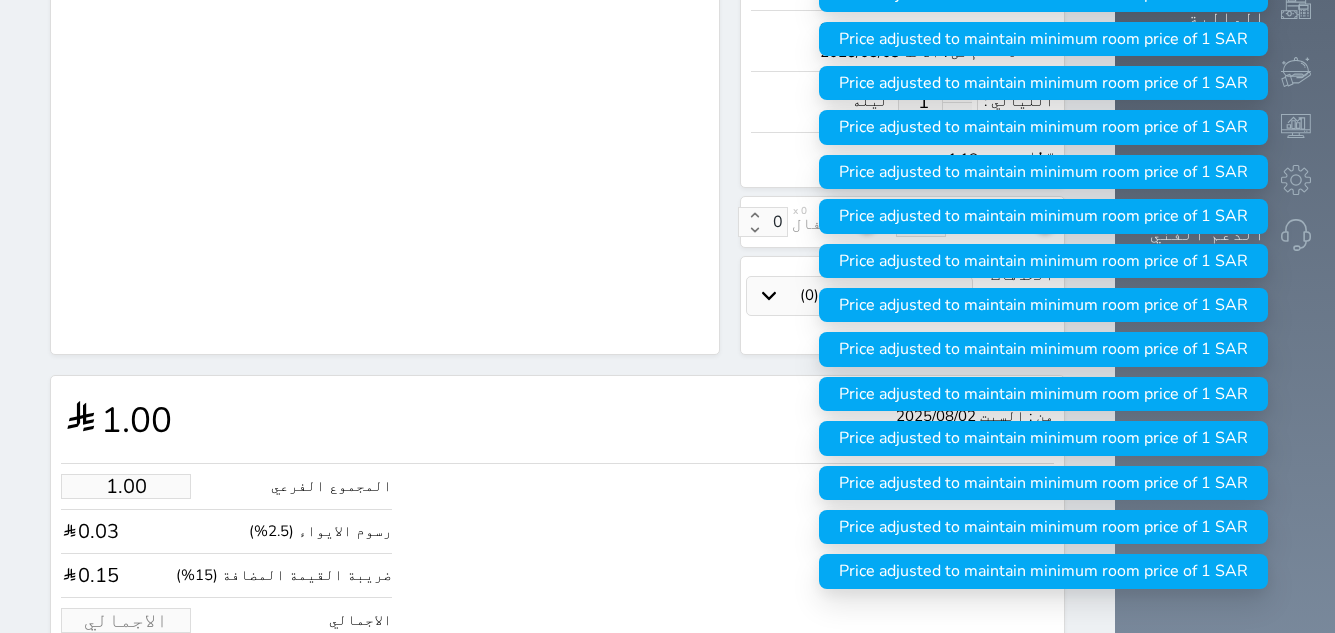 type on "1" 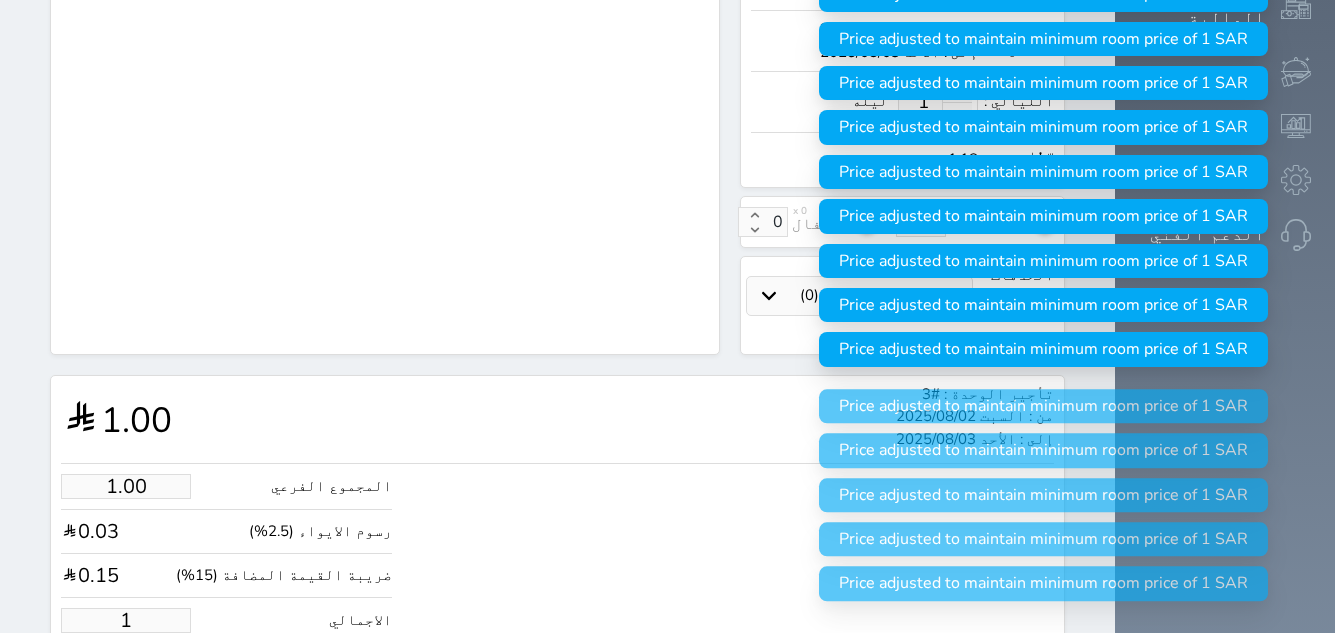type on "12.73" 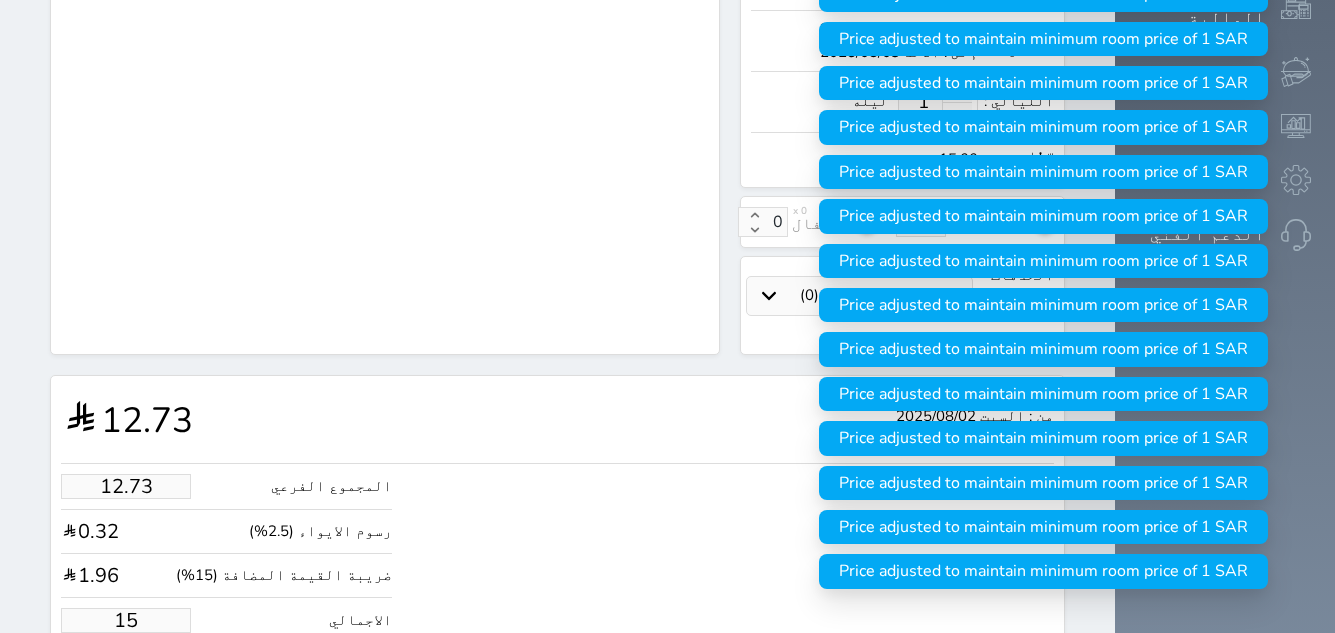 type on "127.25" 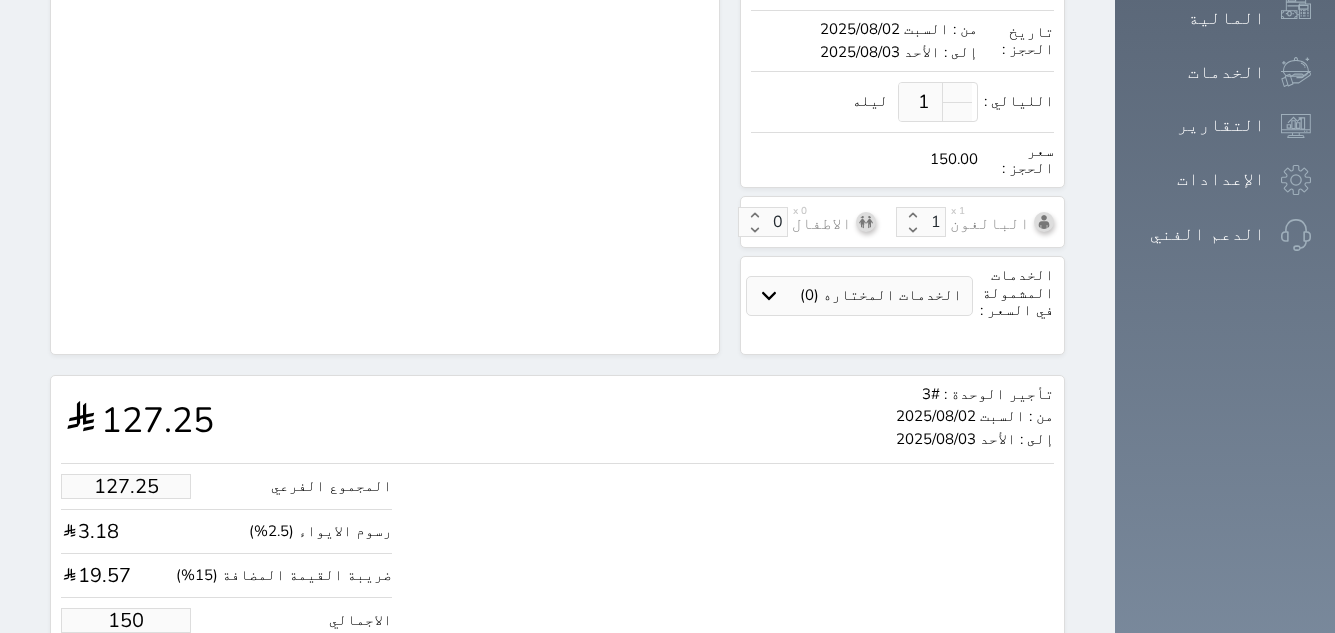 type on "150.00" 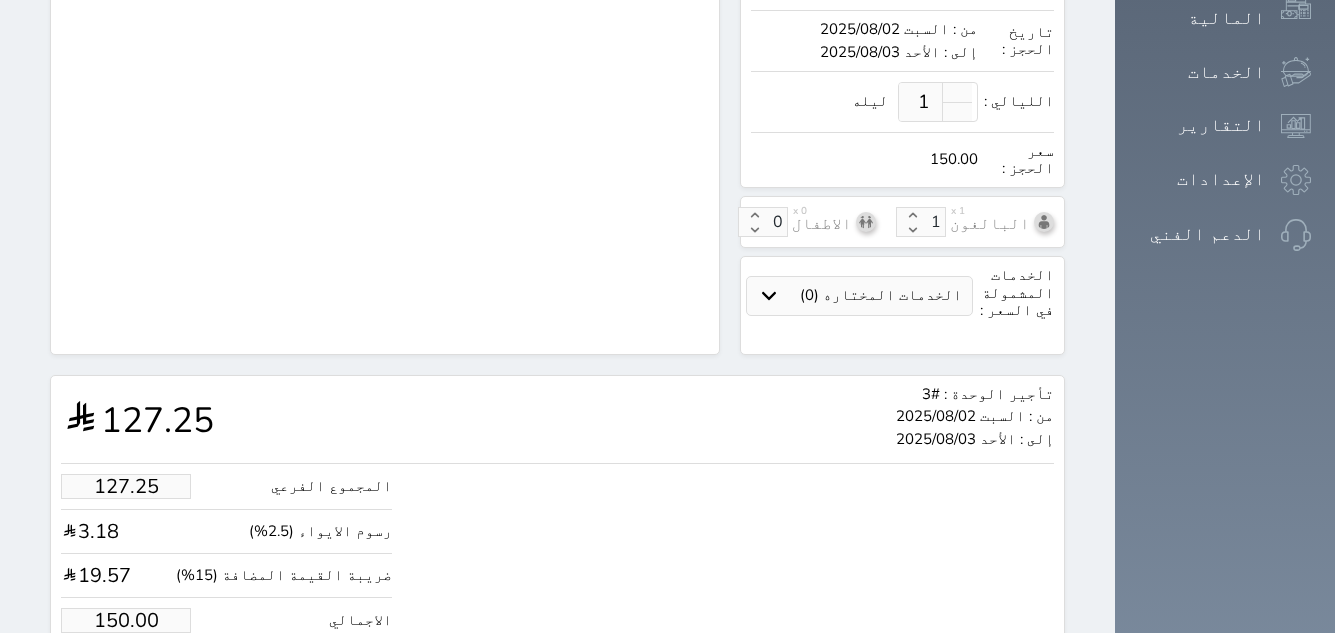 click on "حجز" at bounding box center (148, 681) 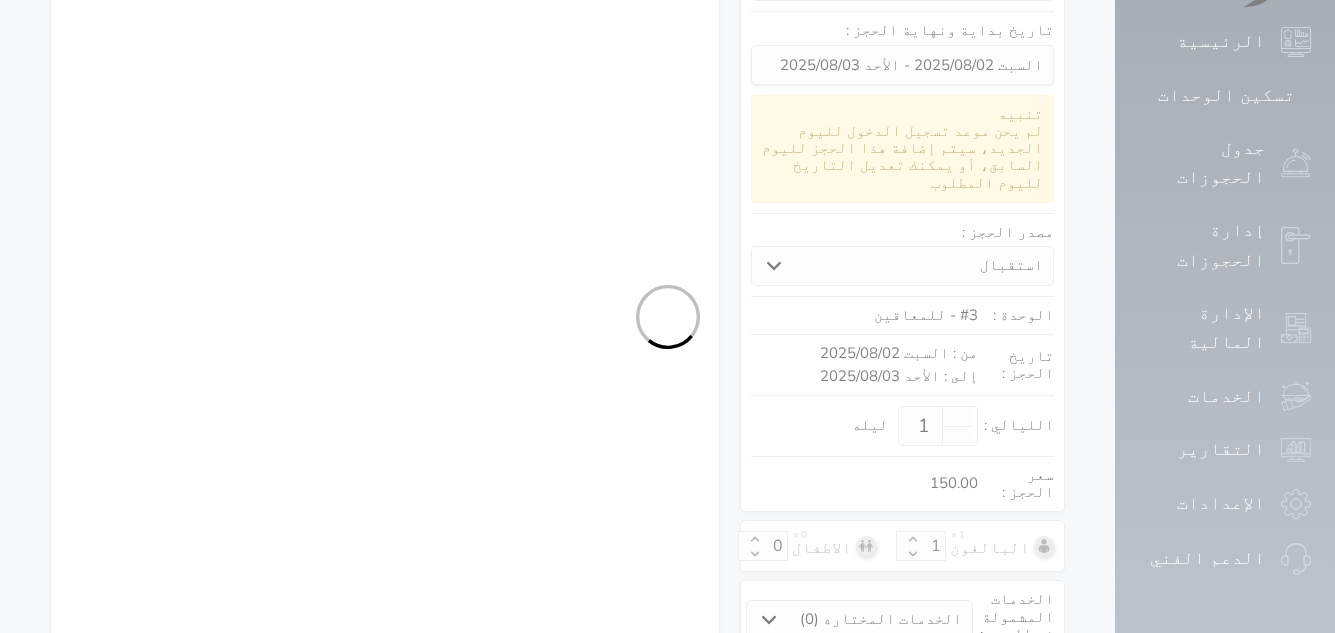 select on "1" 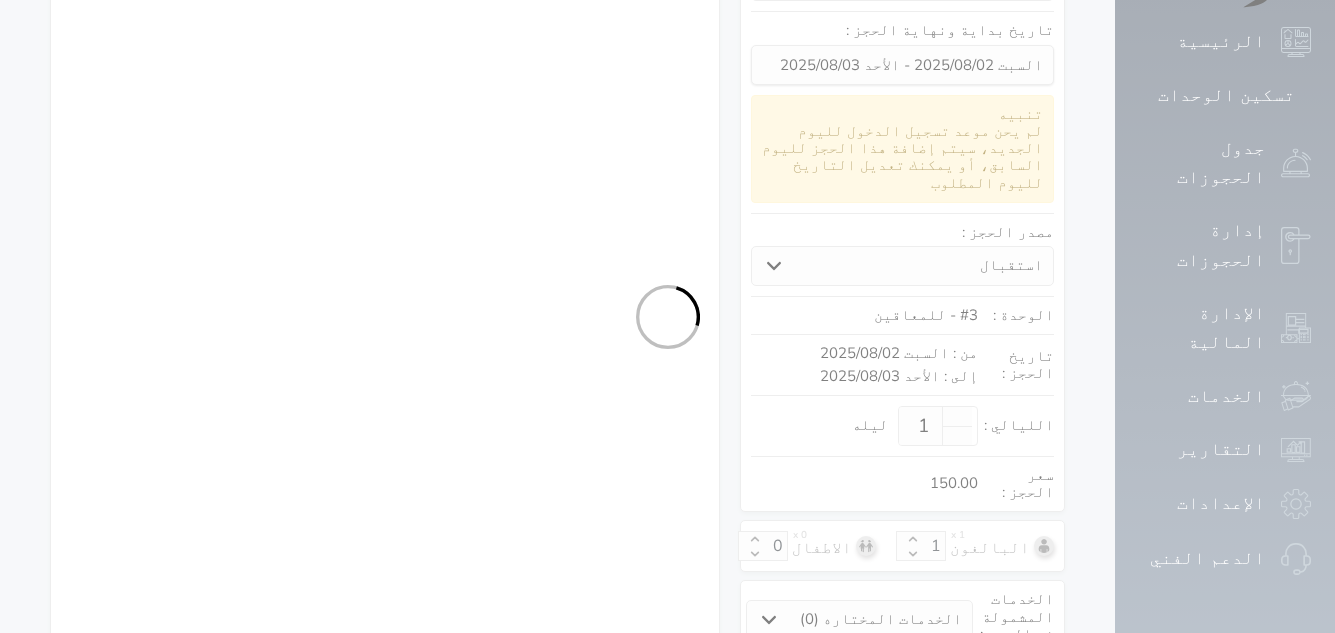 select on "113" 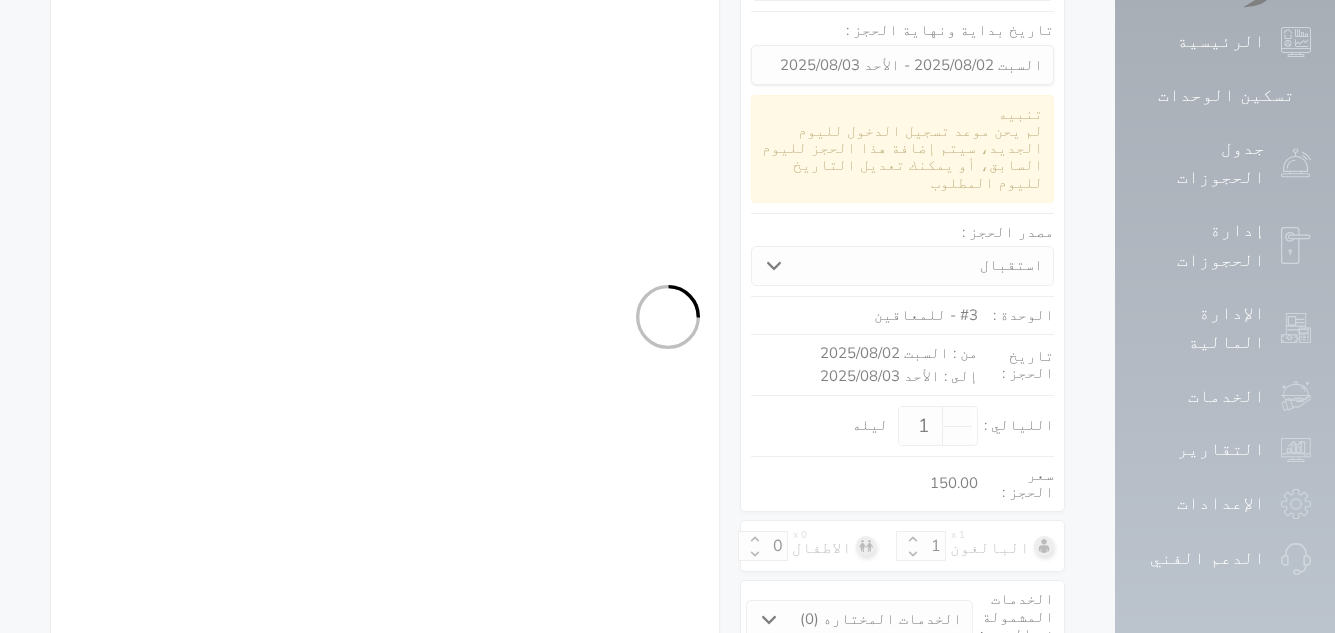 select on "1" 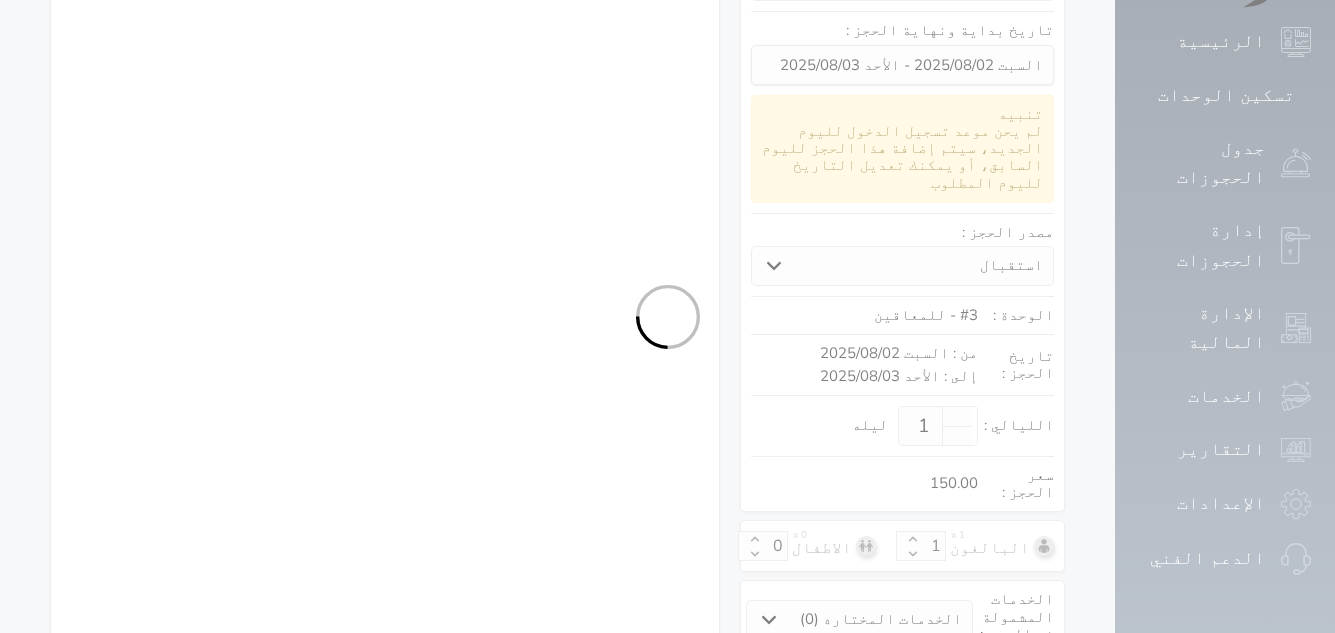select 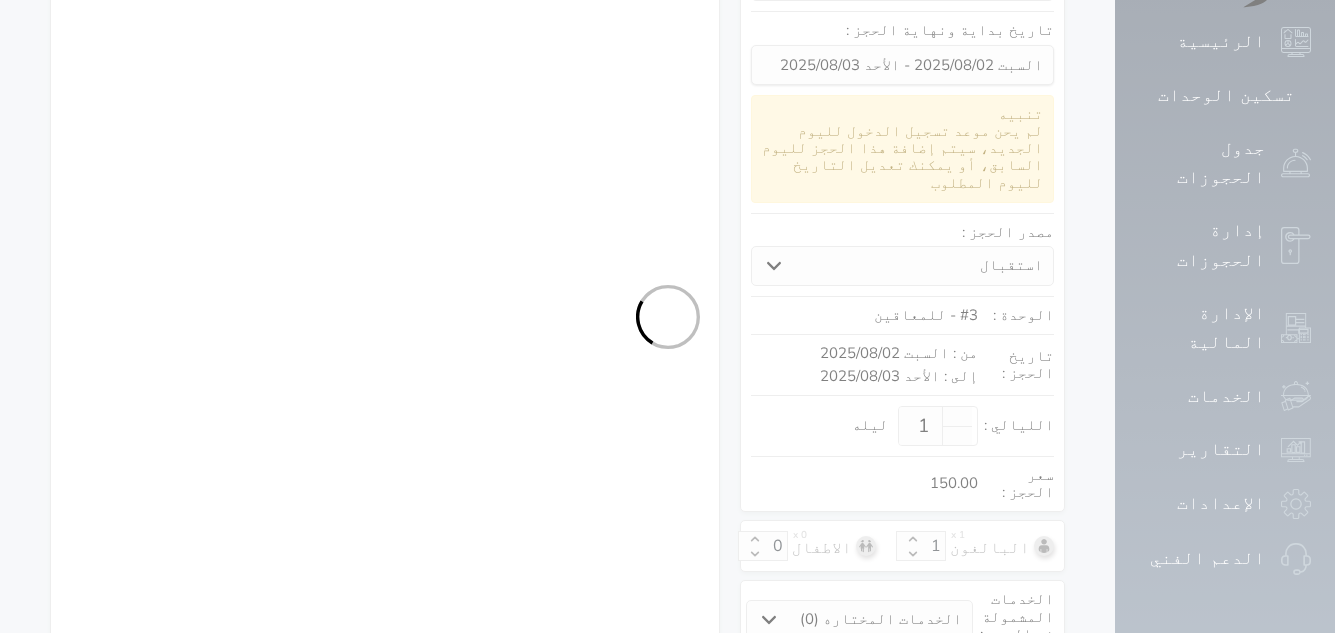 select on "7" 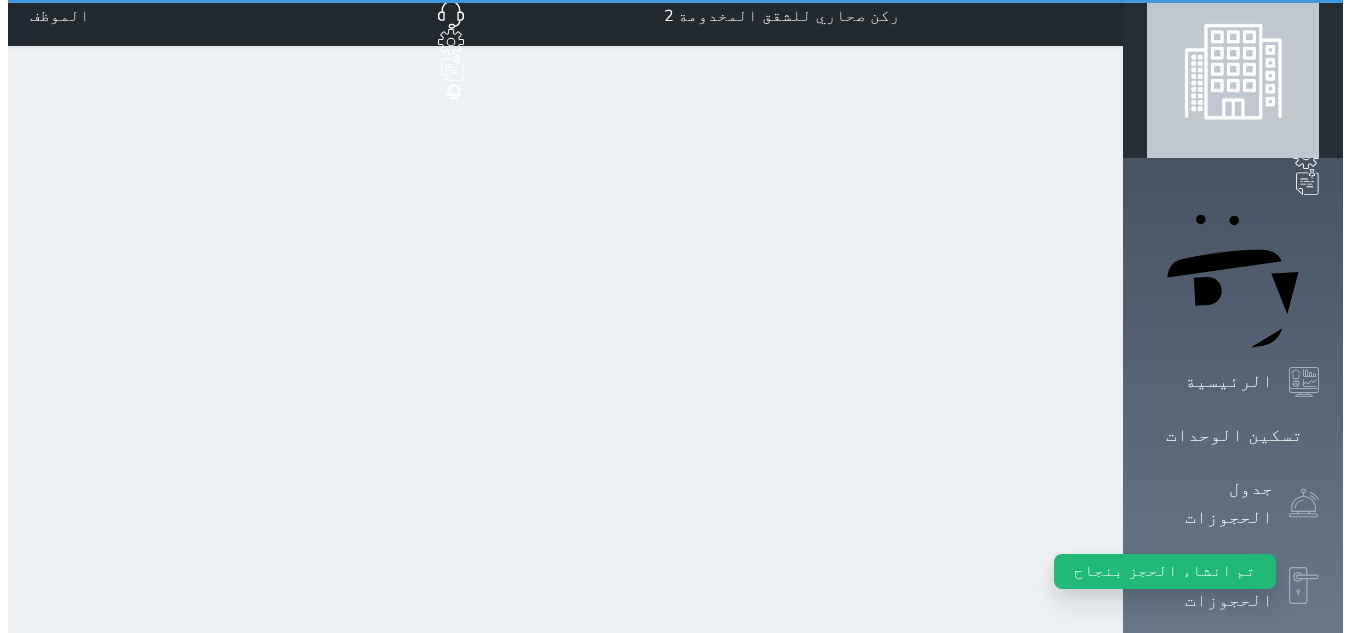 scroll, scrollTop: 0, scrollLeft: 0, axis: both 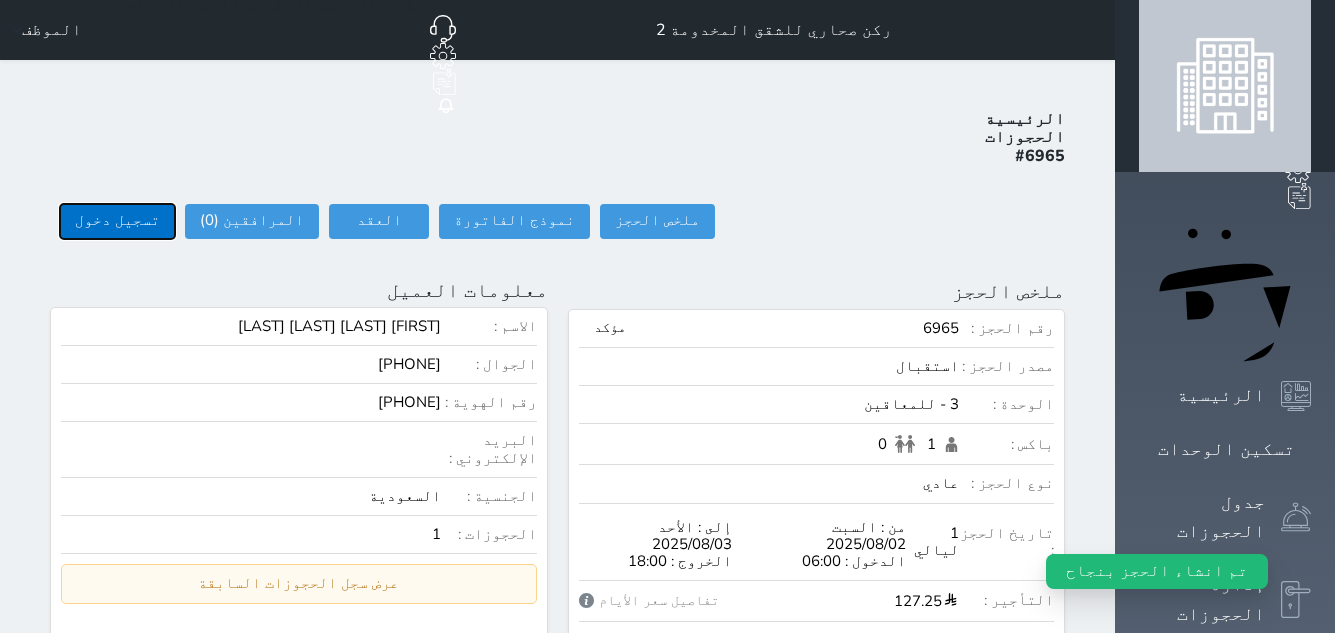 click on "تسجيل دخول" at bounding box center (117, 221) 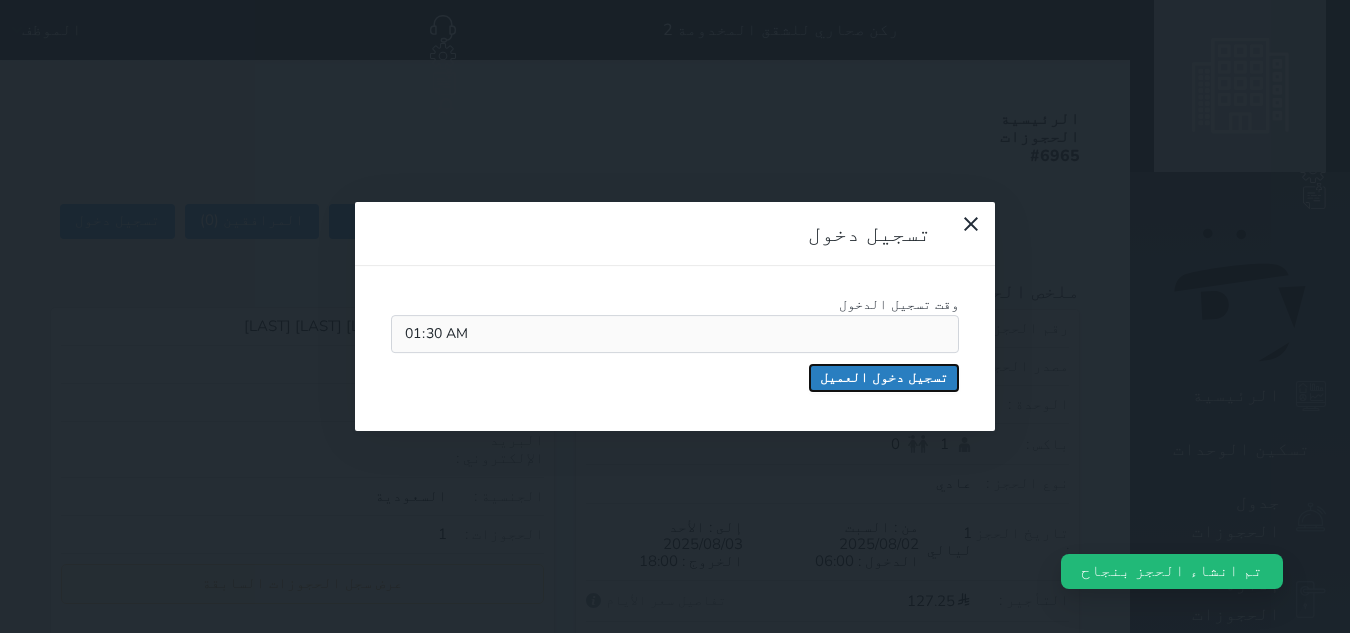 click on "تسجيل دخول العميل" at bounding box center (884, 378) 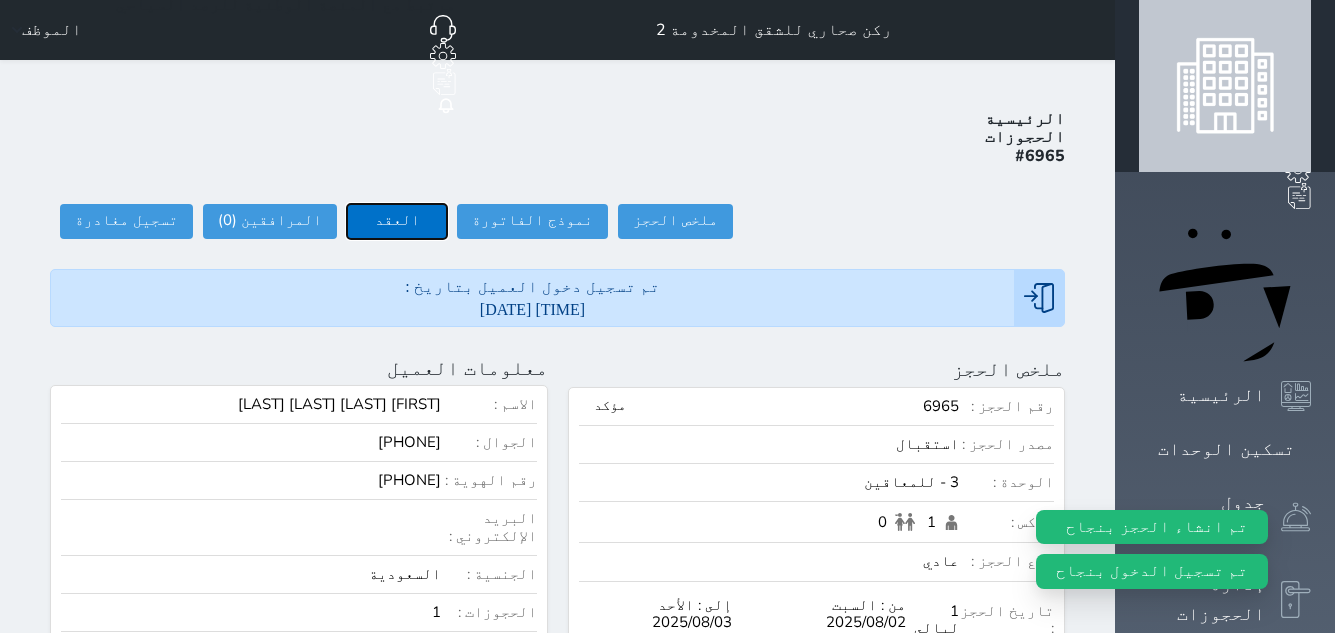 click on "العقد" at bounding box center [397, 221] 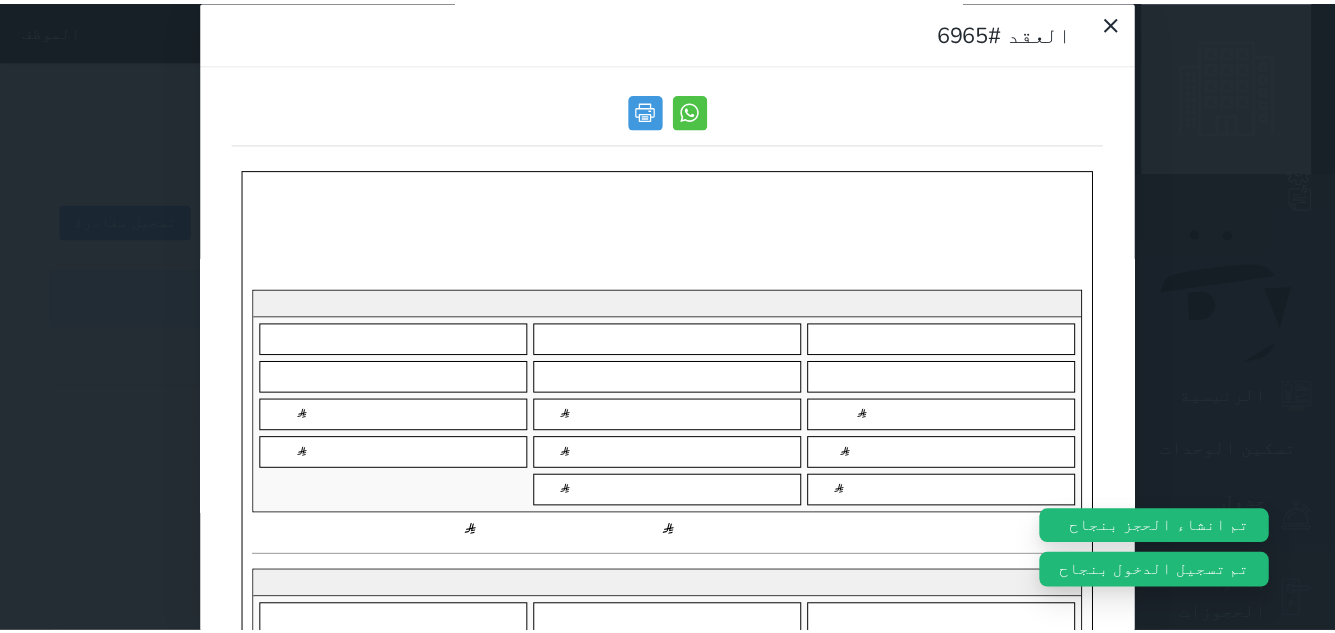 scroll, scrollTop: 0, scrollLeft: 0, axis: both 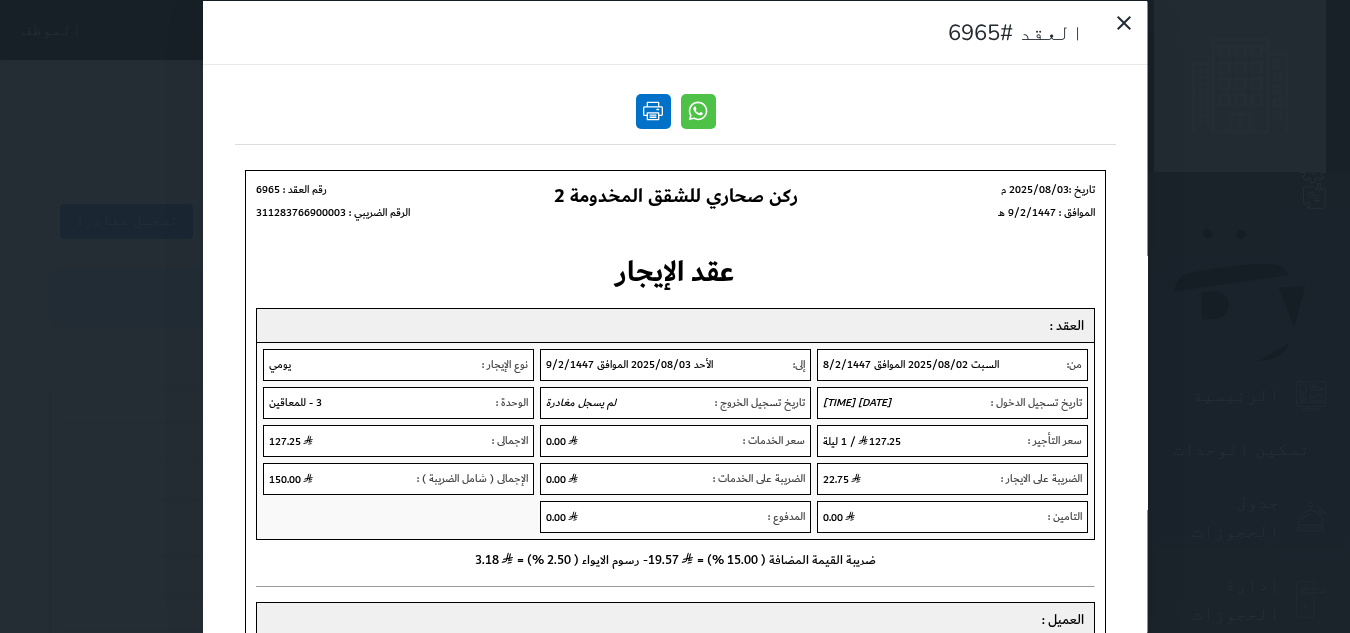 click at bounding box center [652, 110] 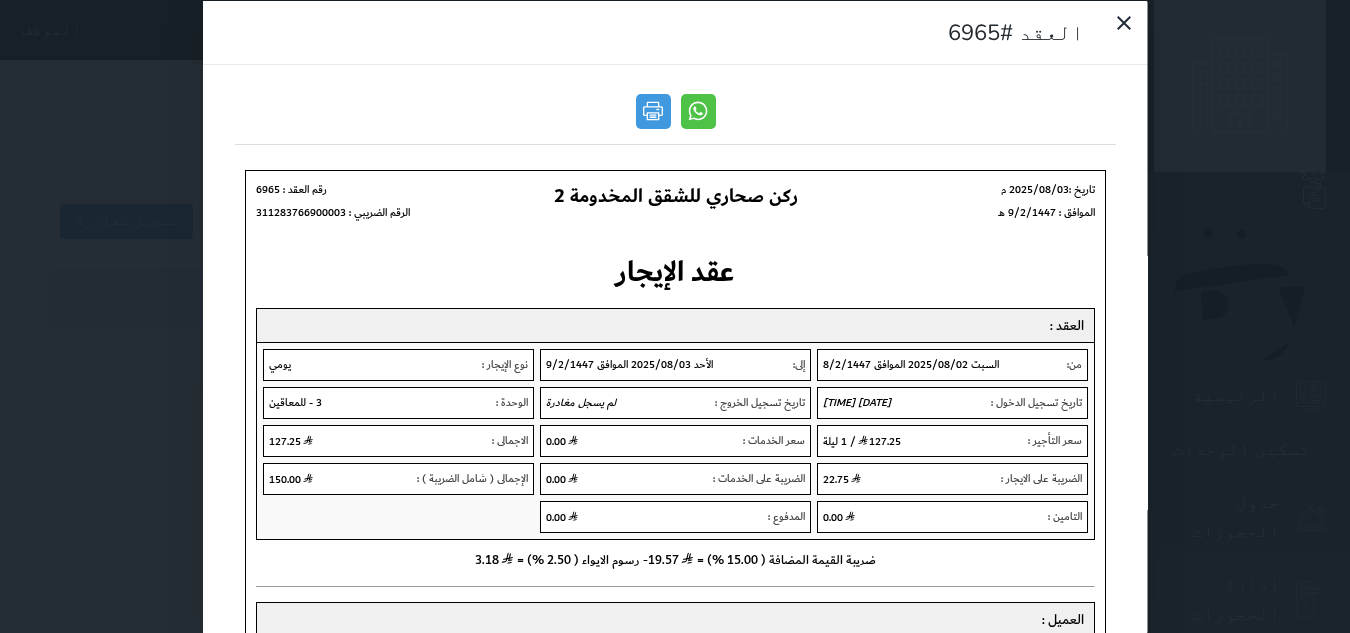 click on "العقد #6965" at bounding box center (675, 316) 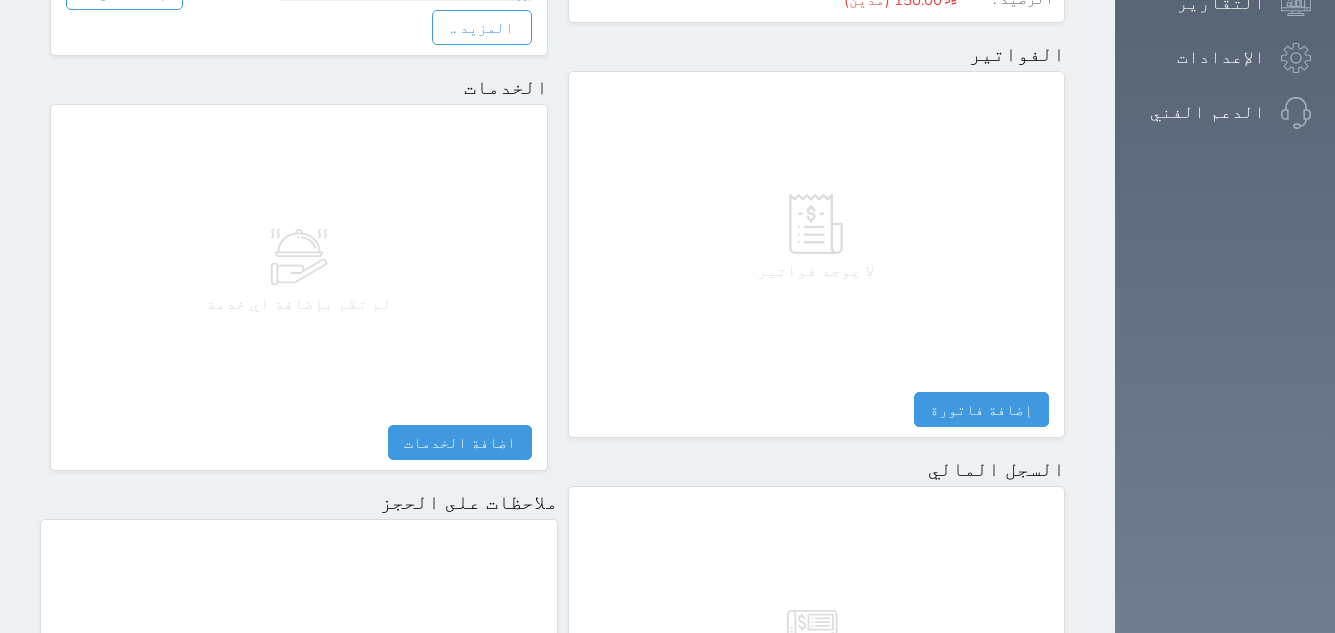 scroll, scrollTop: 1092, scrollLeft: 0, axis: vertical 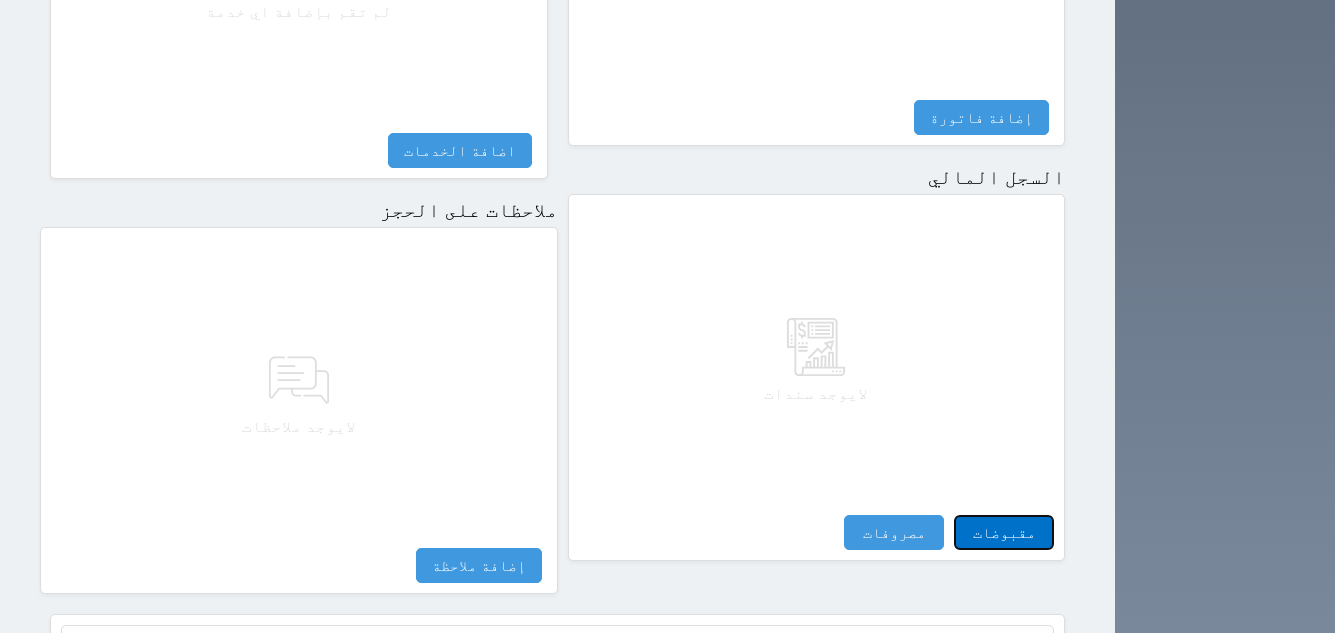 click on "مقبوضات" at bounding box center (1004, 532) 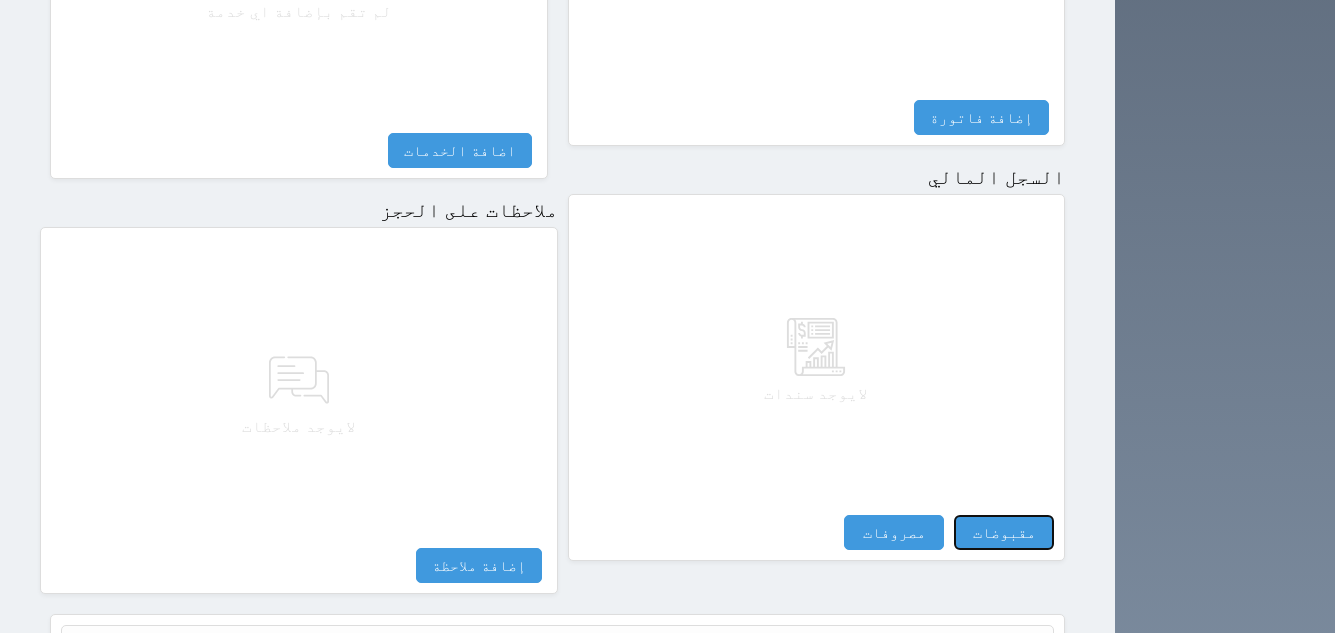 select 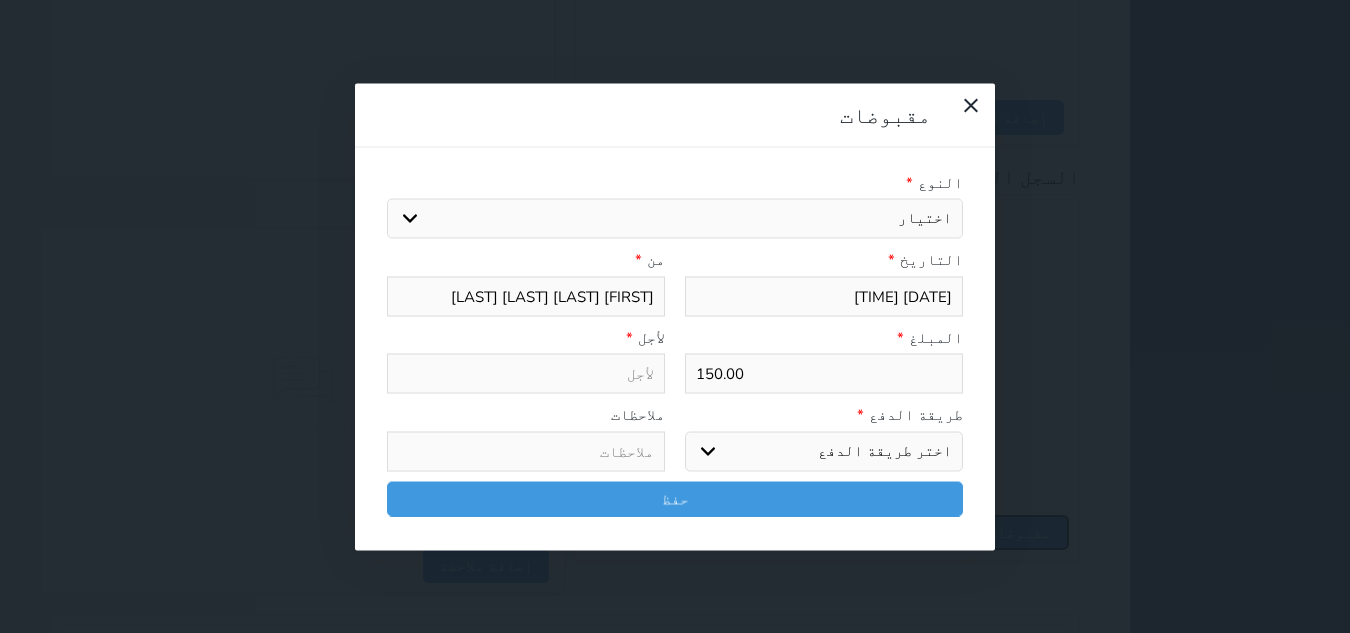 select 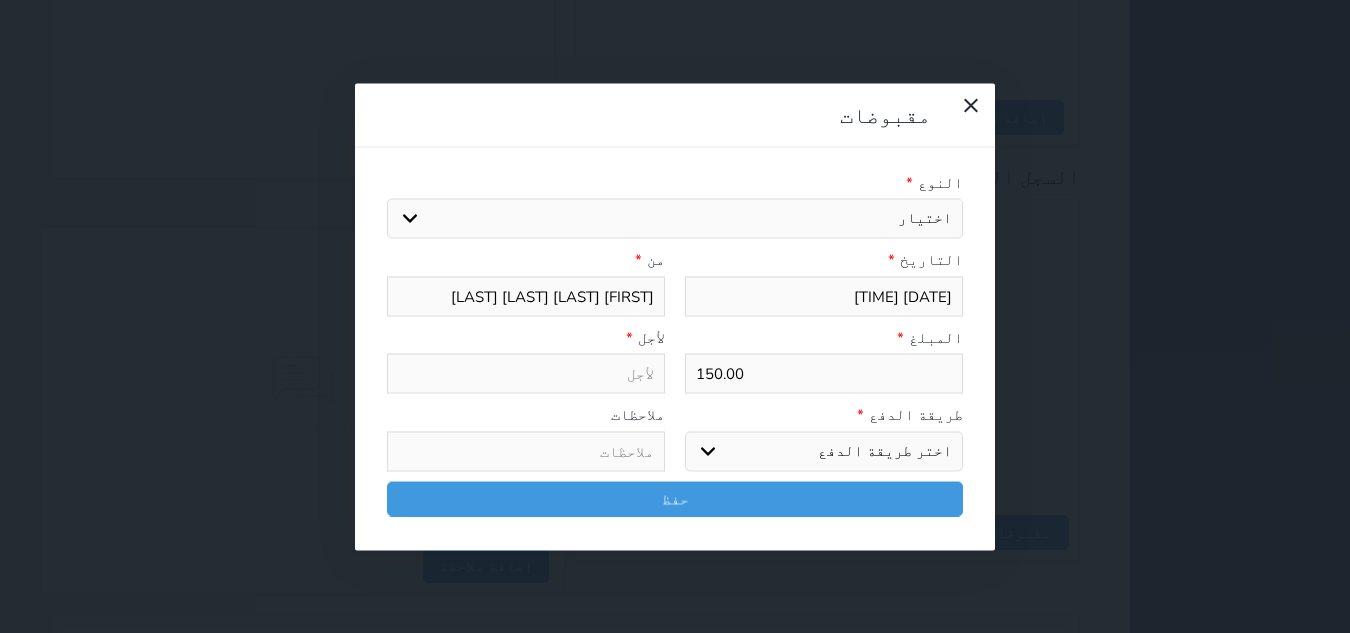 click on "اختر طريقة الدفع   دفع نقدى   تحويل بنكى   مدى   بطاقة ائتمان   آجل" at bounding box center [824, 451] 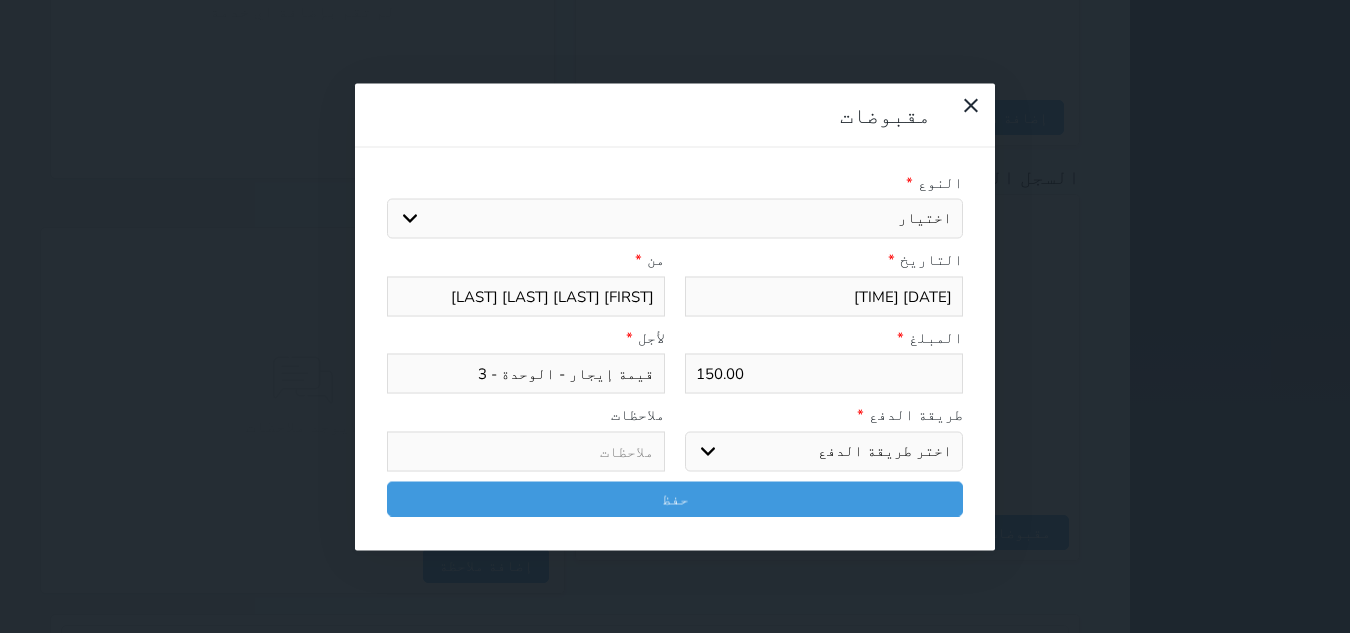 click on "اختر طريقة الدفع   دفع نقدى   تحويل بنكى   مدى   بطاقة ائتمان   آجل" at bounding box center [824, 451] 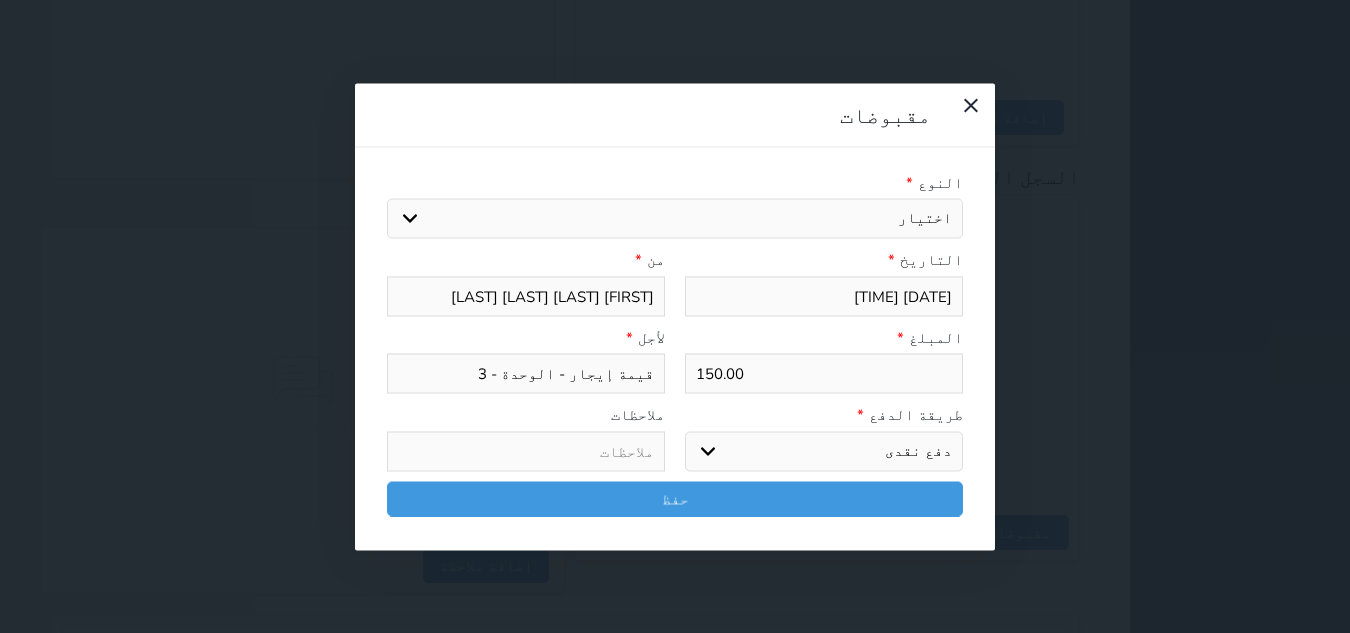click on "اختر طريقة الدفع   دفع نقدى   تحويل بنكى   مدى   بطاقة ائتمان   آجل" at bounding box center (824, 451) 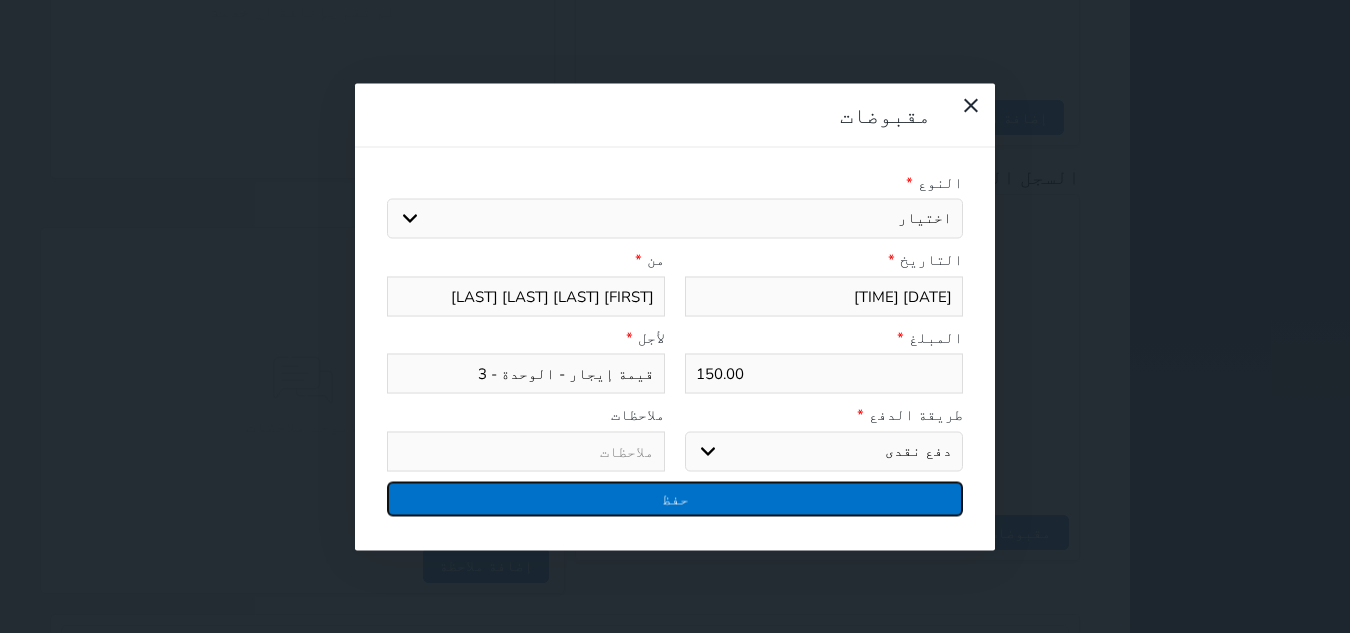 click on "حفظ" at bounding box center (675, 498) 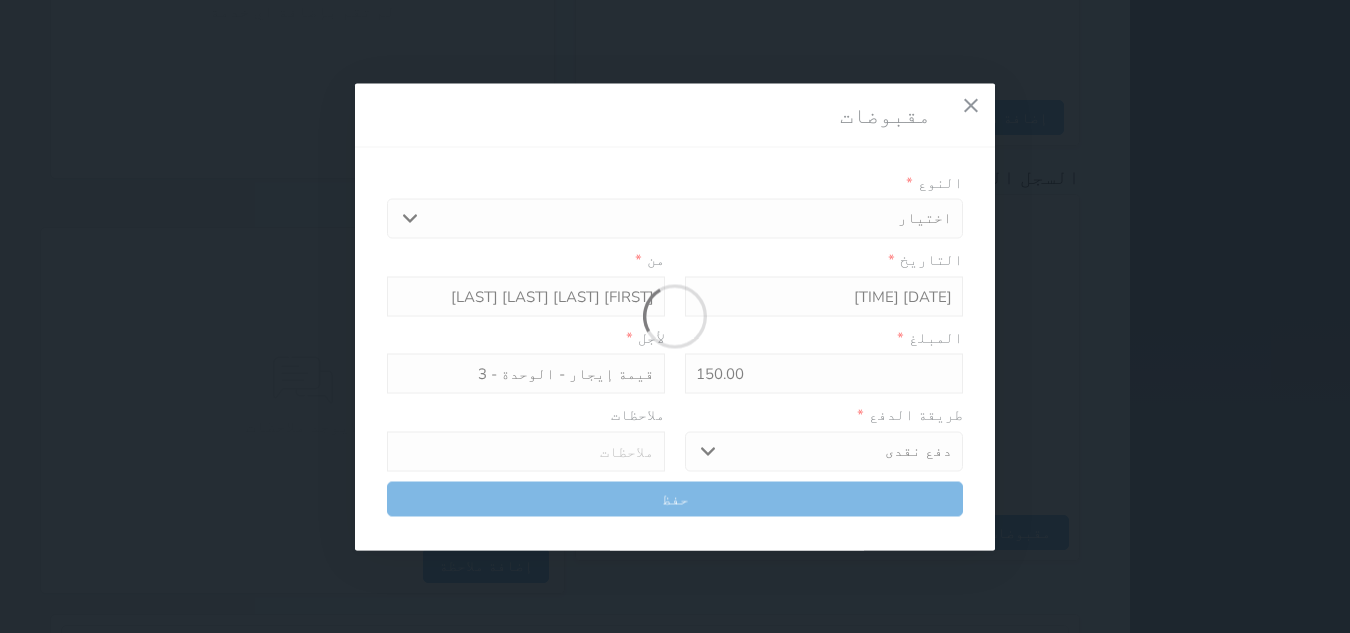 select 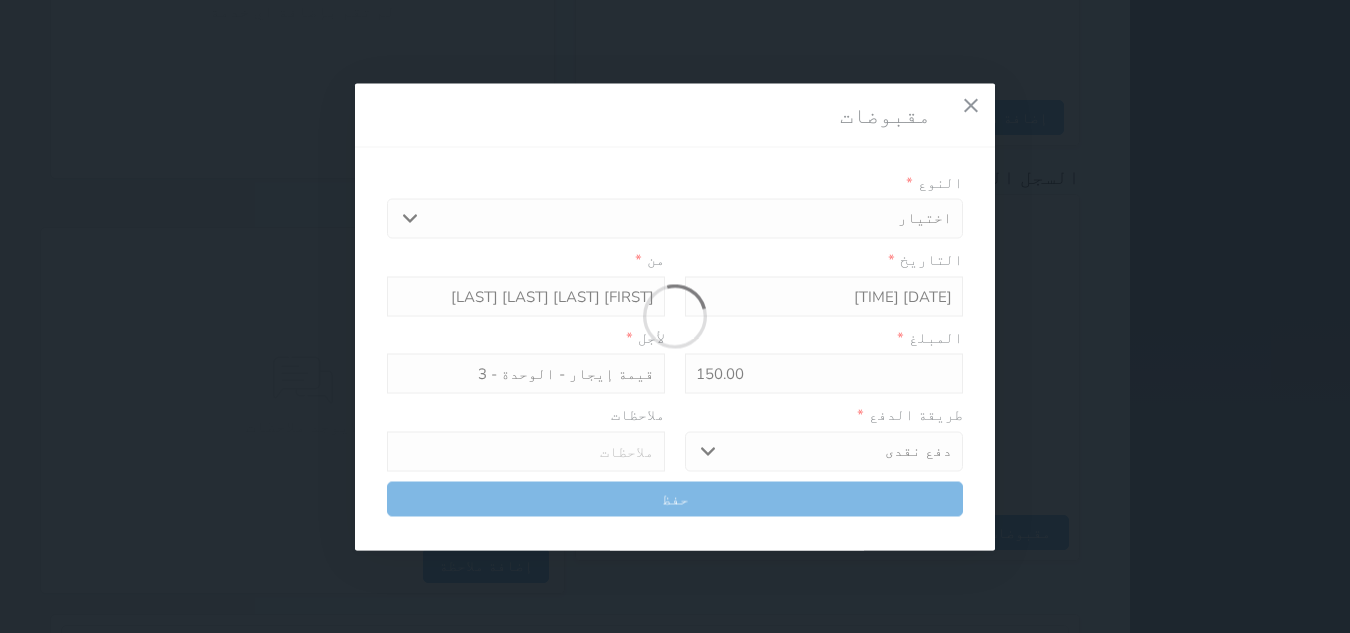 type 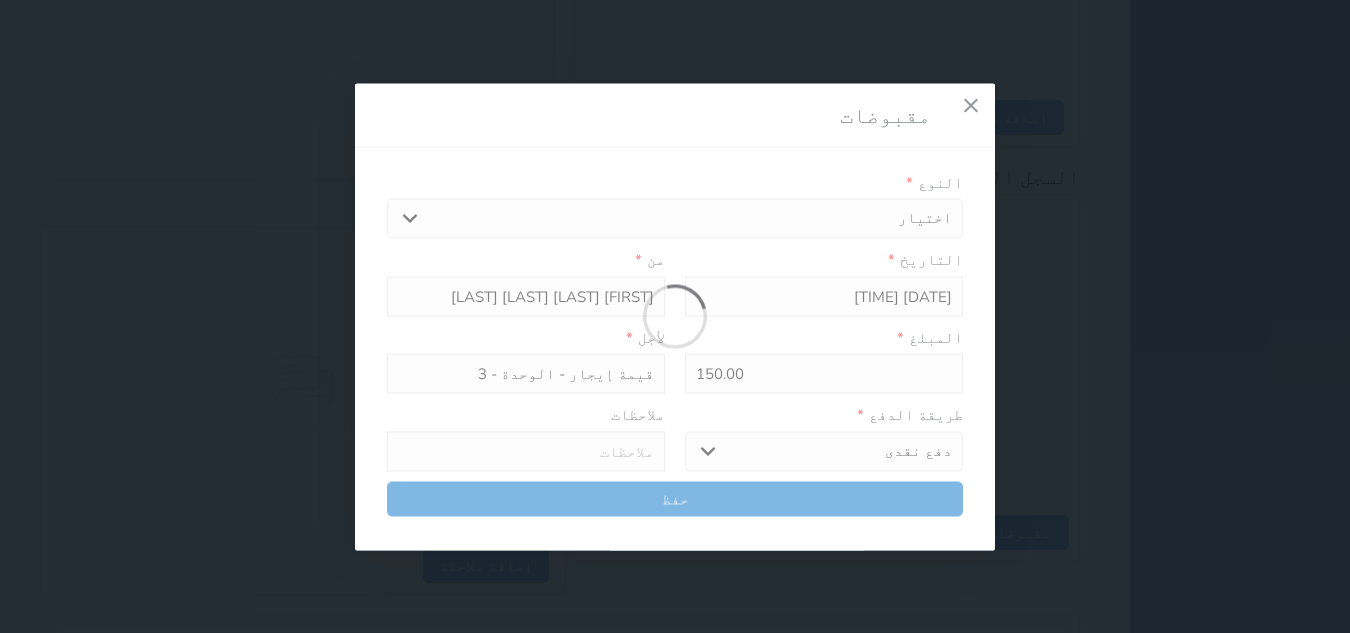 type on "0" 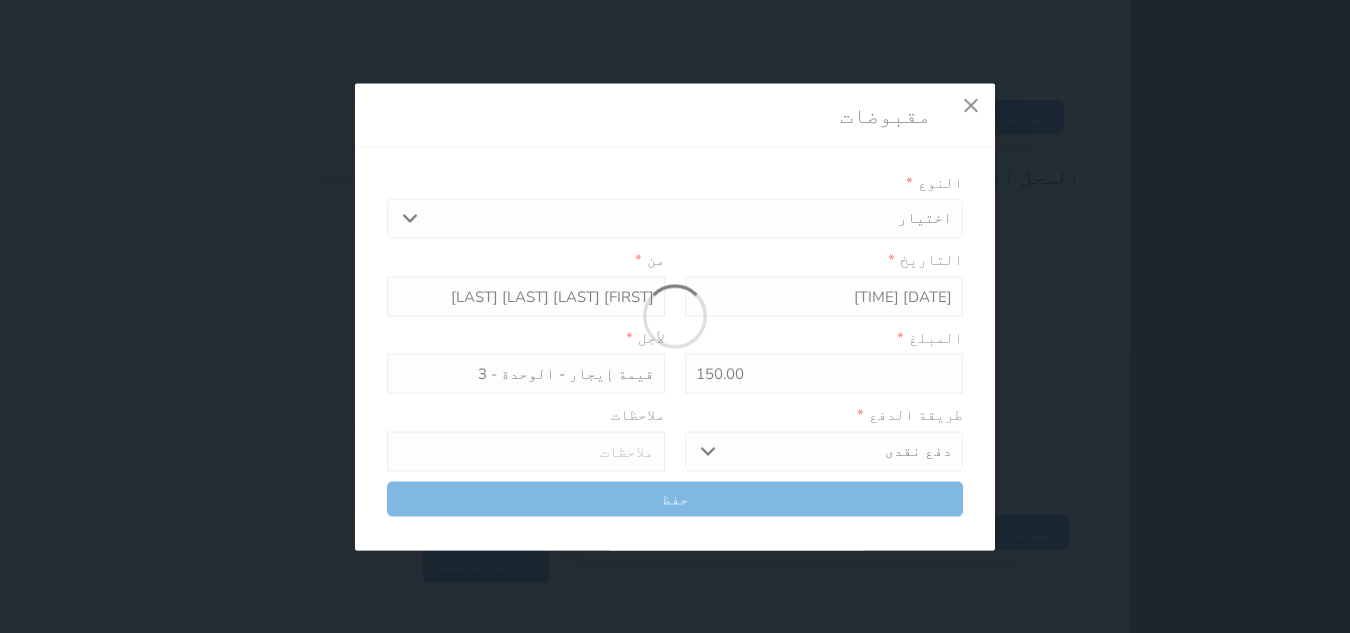 select 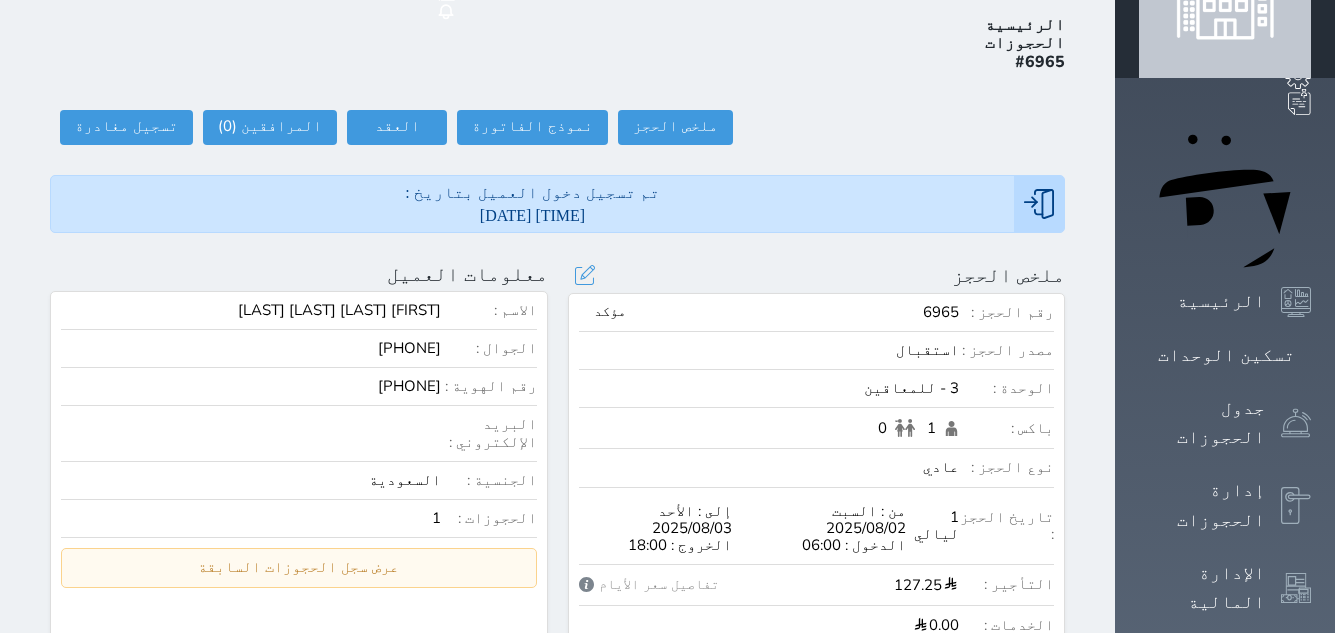 scroll, scrollTop: 0, scrollLeft: 0, axis: both 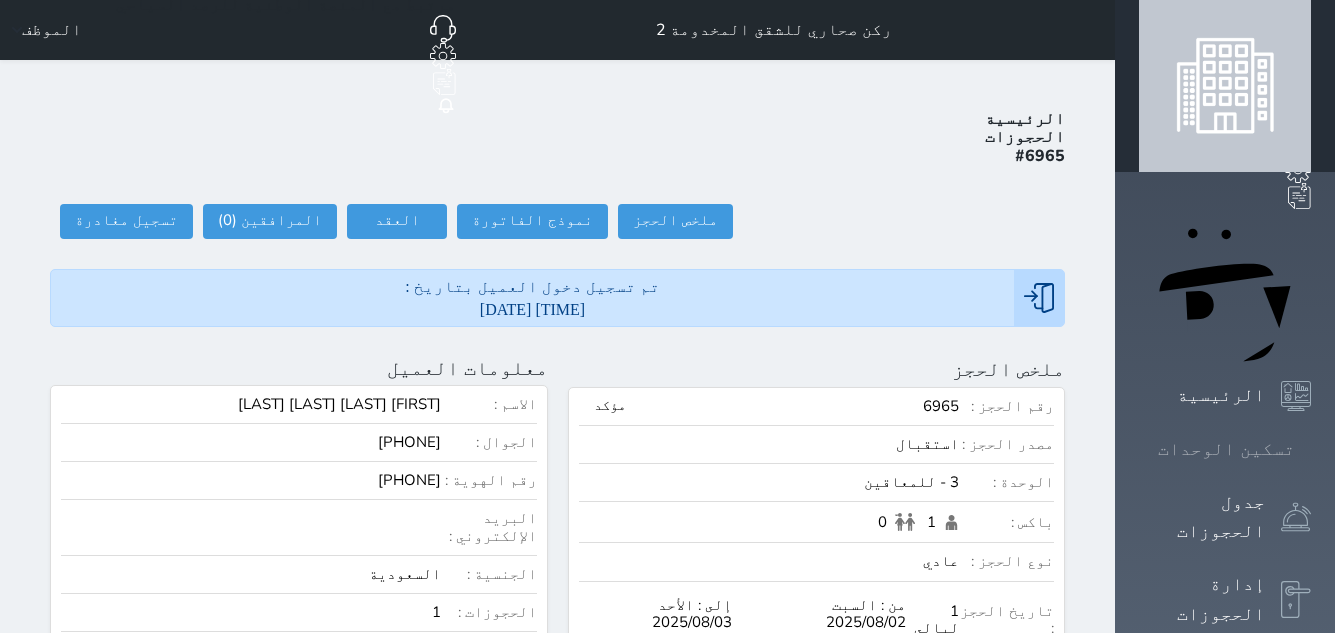 click on "تسكين الوحدات" at bounding box center [1226, 449] 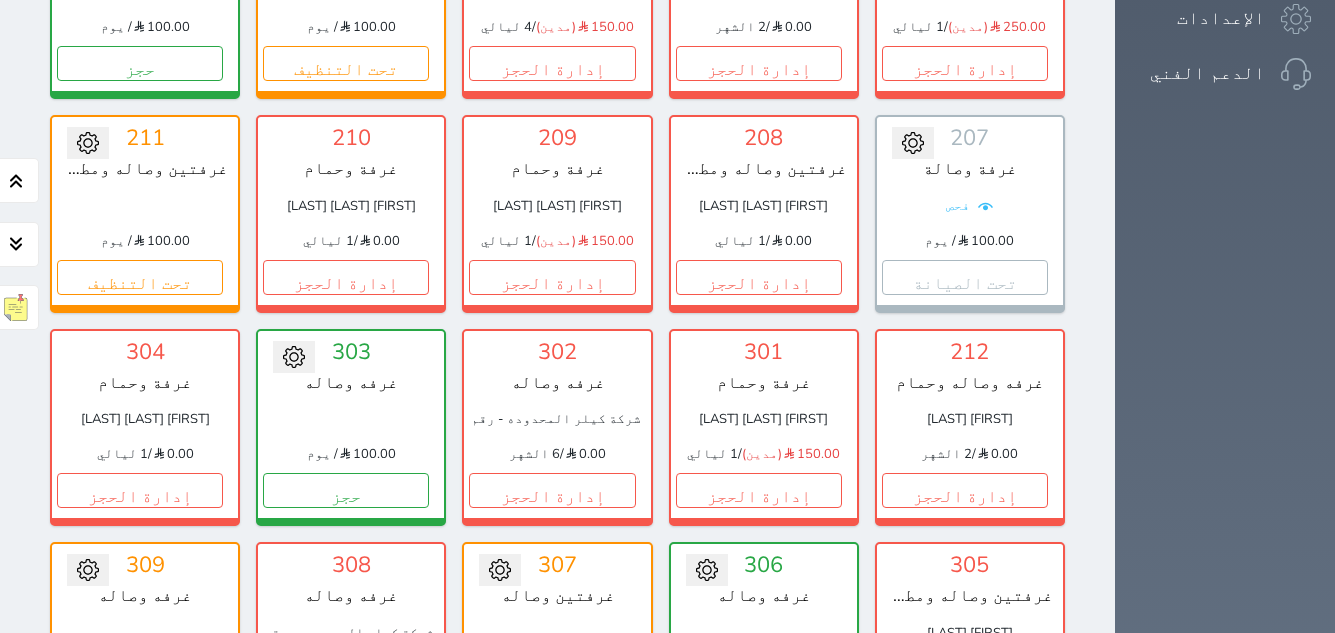 scroll, scrollTop: 878, scrollLeft: 0, axis: vertical 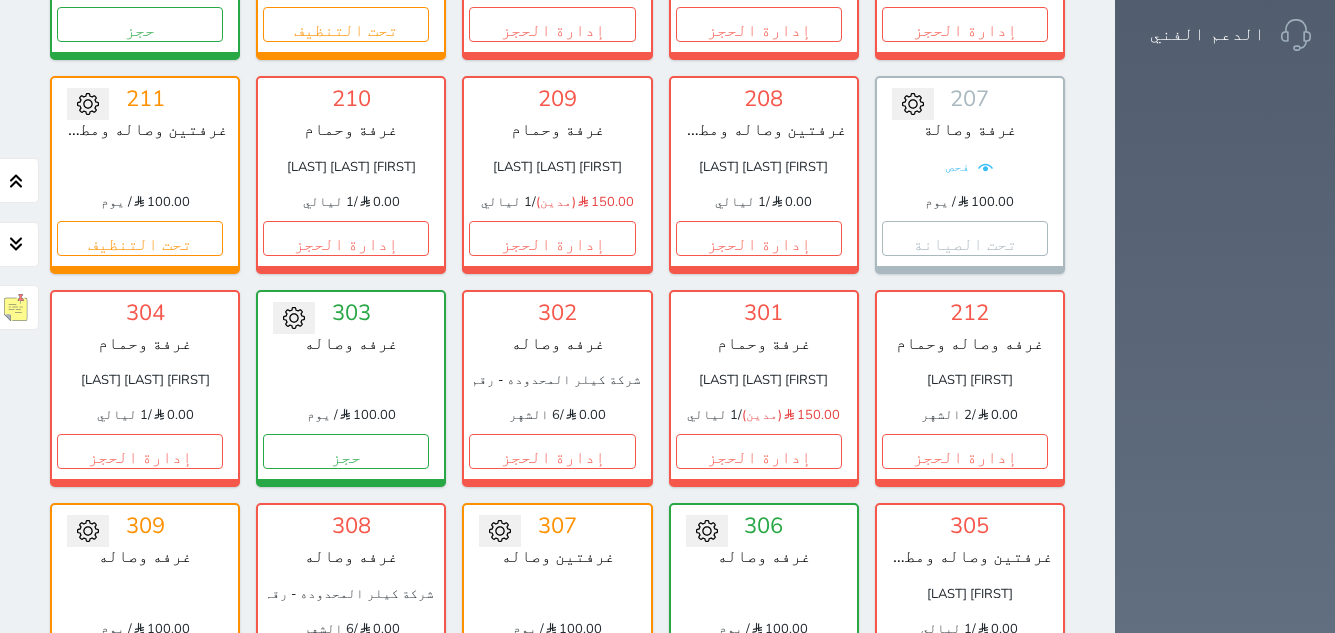click on "تحت التنظيف" at bounding box center (552, 664) 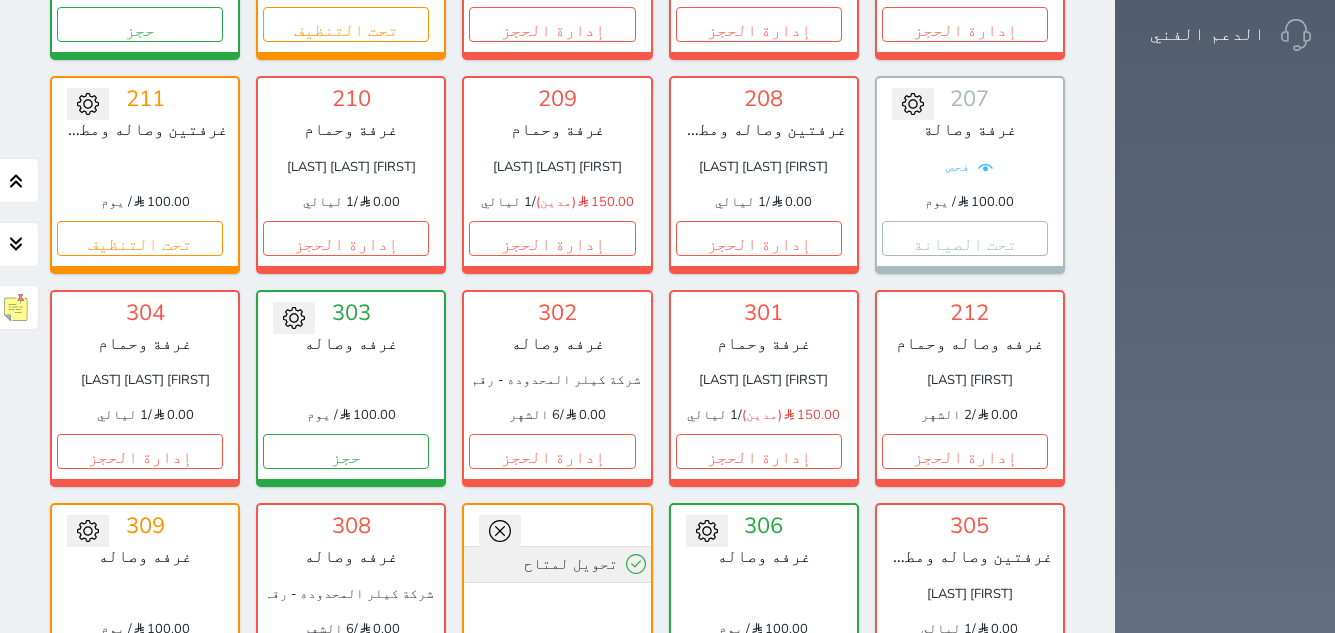 click on "تحويل لمتاح" at bounding box center [557, 564] 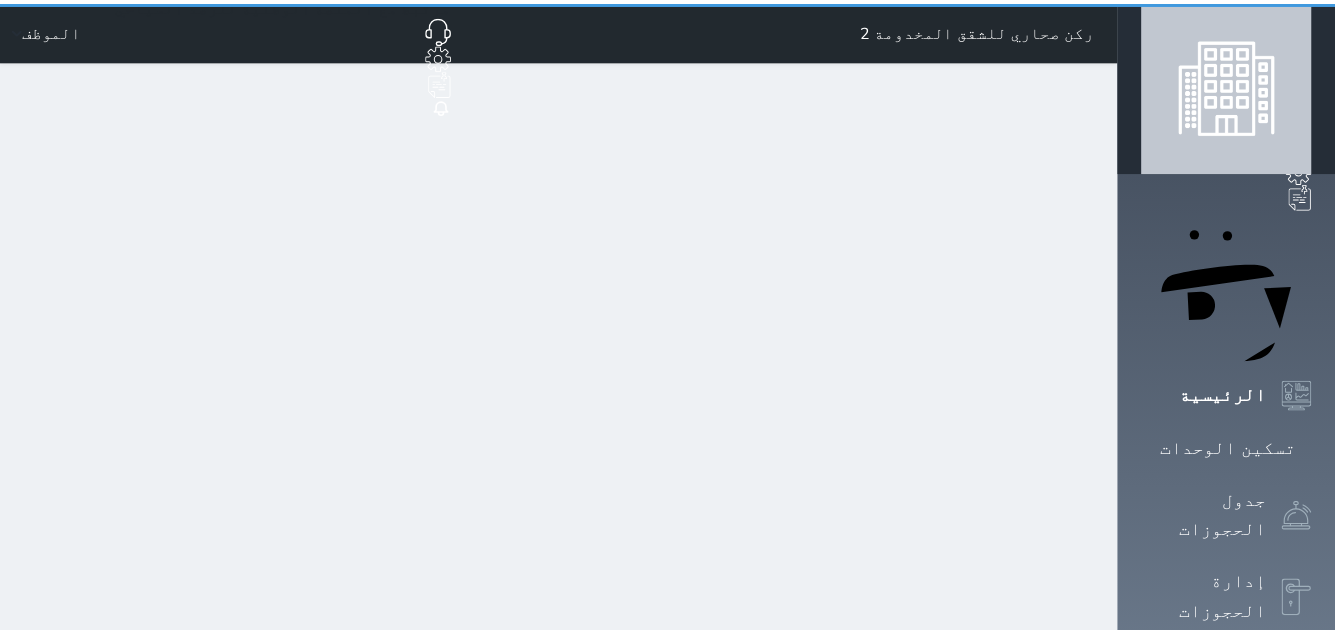 scroll, scrollTop: 0, scrollLeft: 0, axis: both 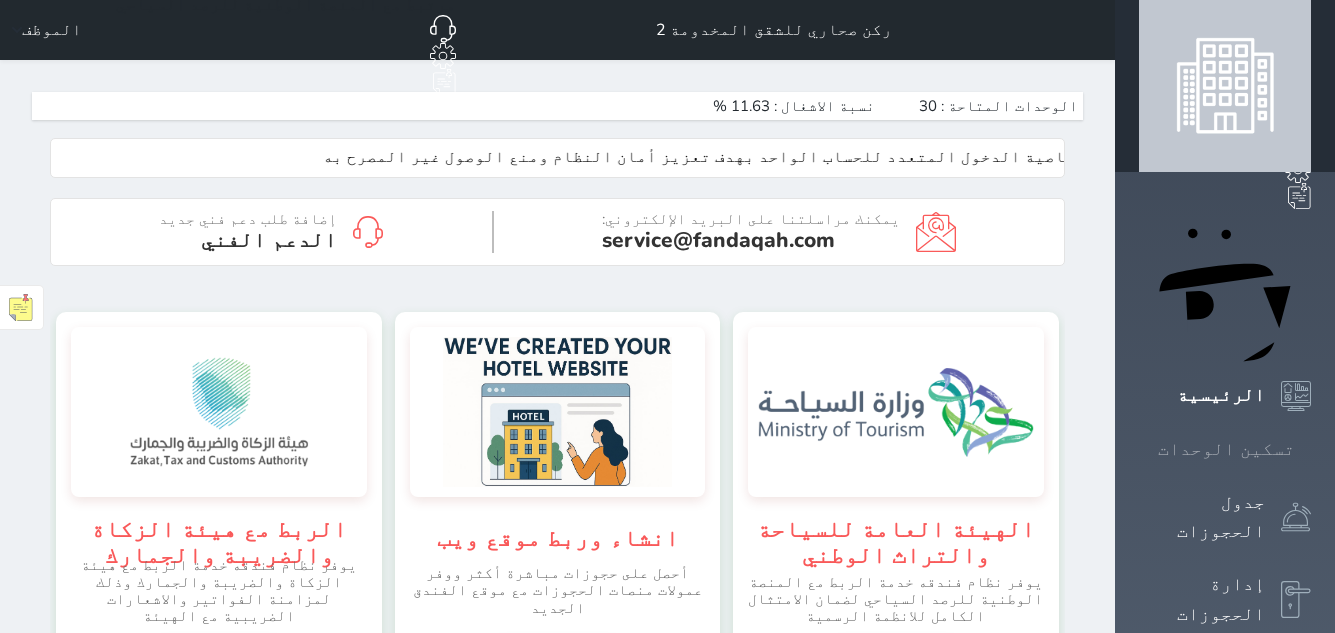 click 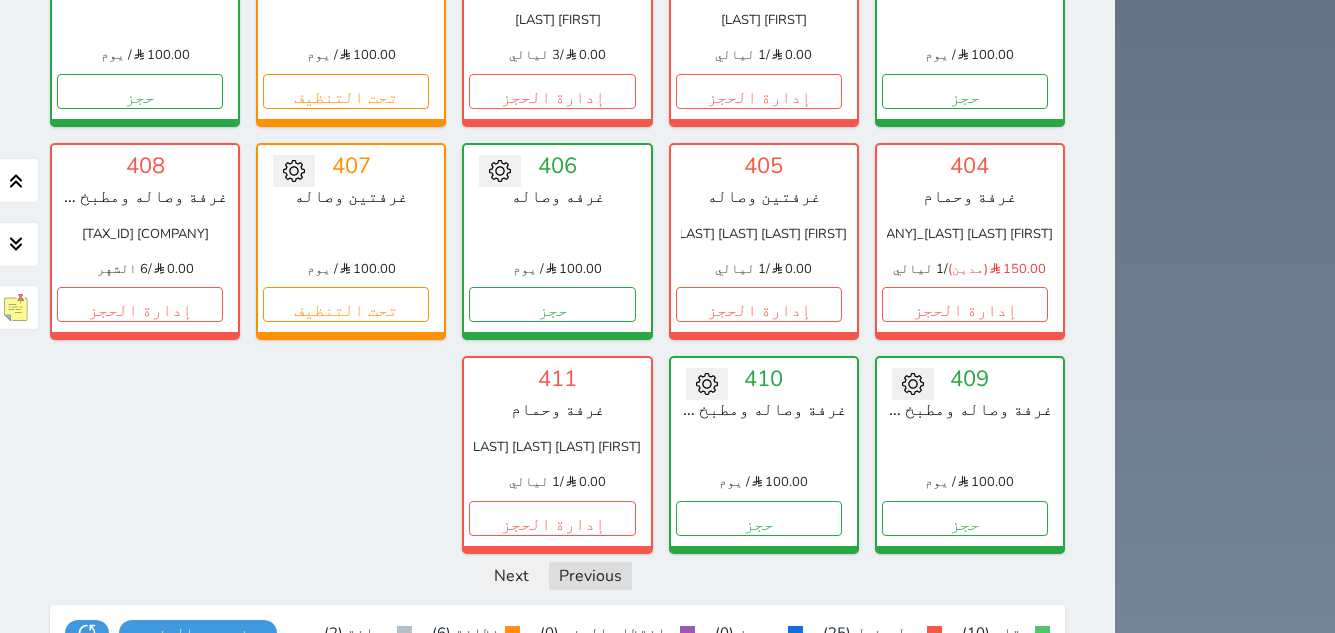 scroll, scrollTop: 1775, scrollLeft: 0, axis: vertical 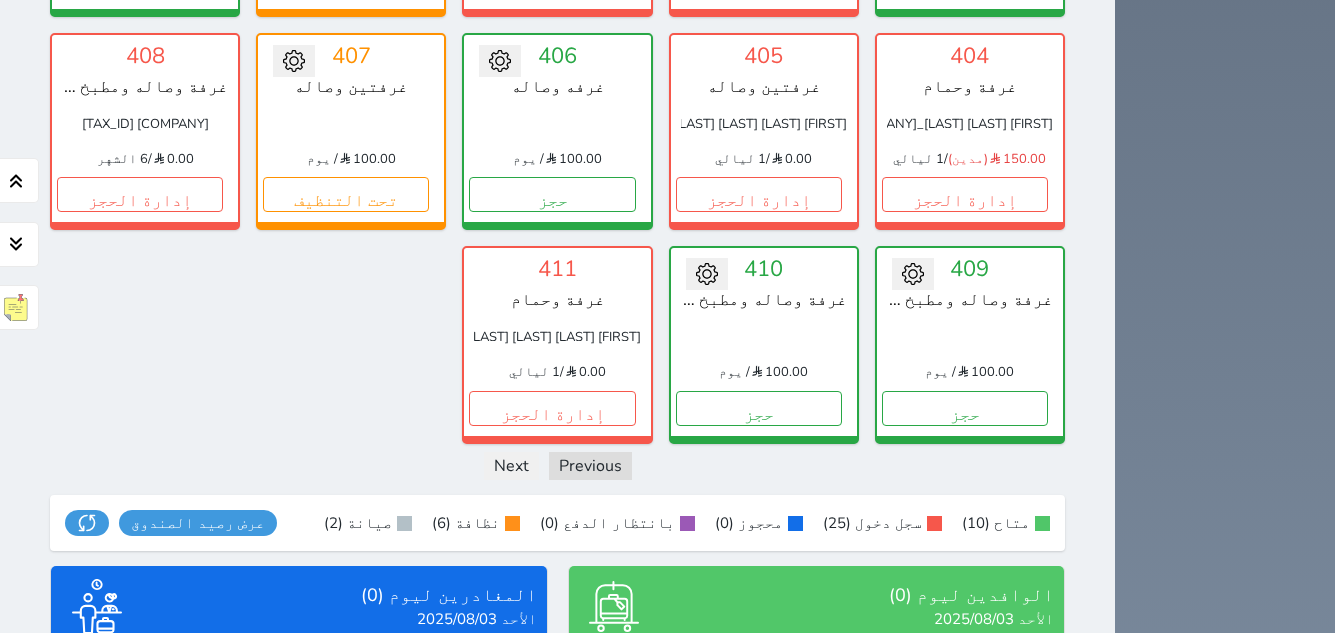 click on "عرض المغادرين" at bounding box center [299, 785] 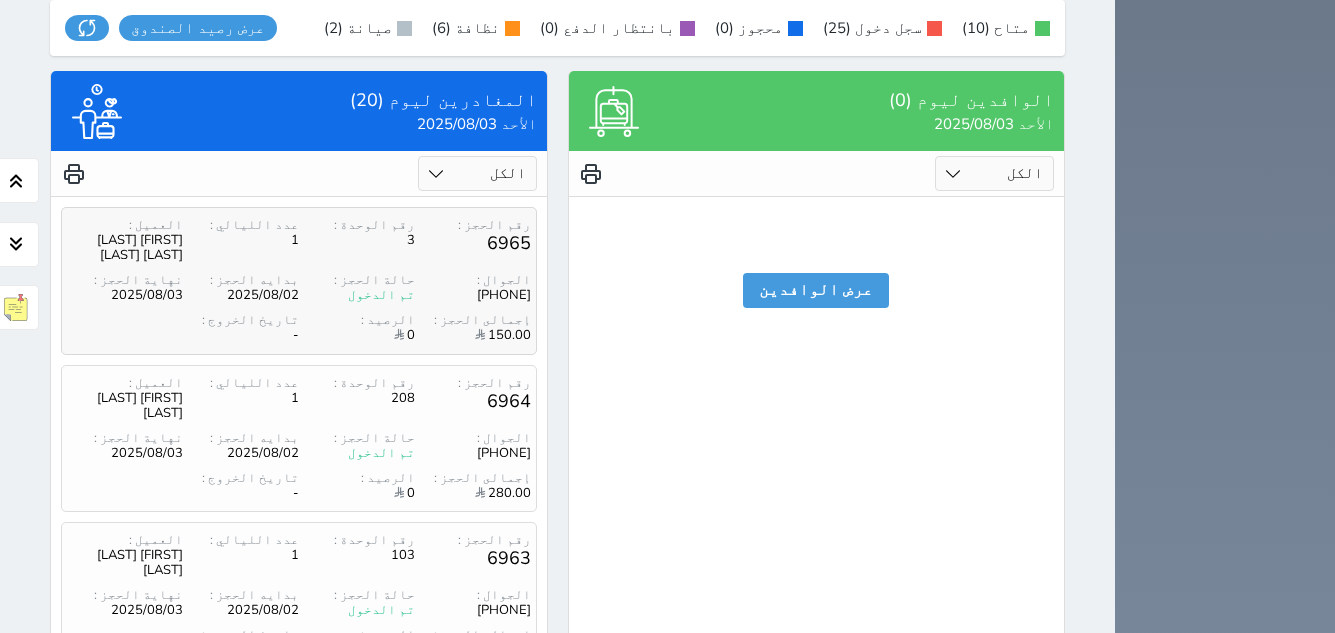 scroll, scrollTop: 2275, scrollLeft: 0, axis: vertical 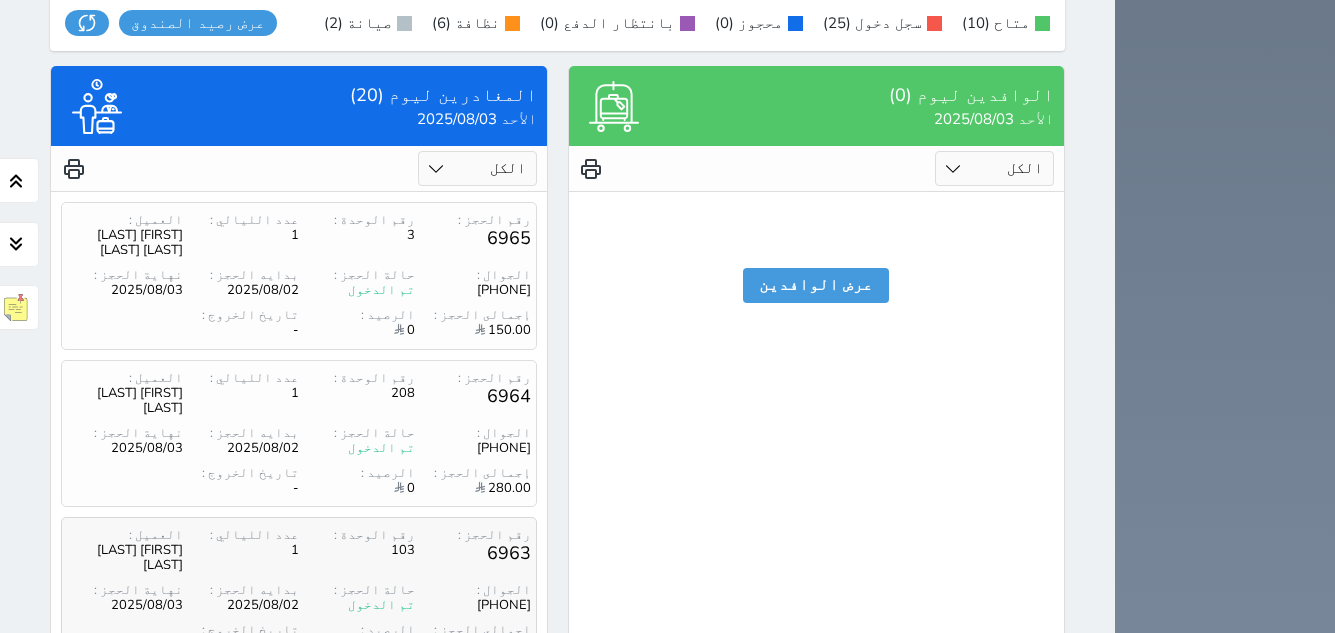 click on "الجوال :   [PHONE]    حالة الحجز :   تم الدخول    بدايه الحجز :   [DATE]    نهاية الحجز :   [DATE]" at bounding box center [299, 598] 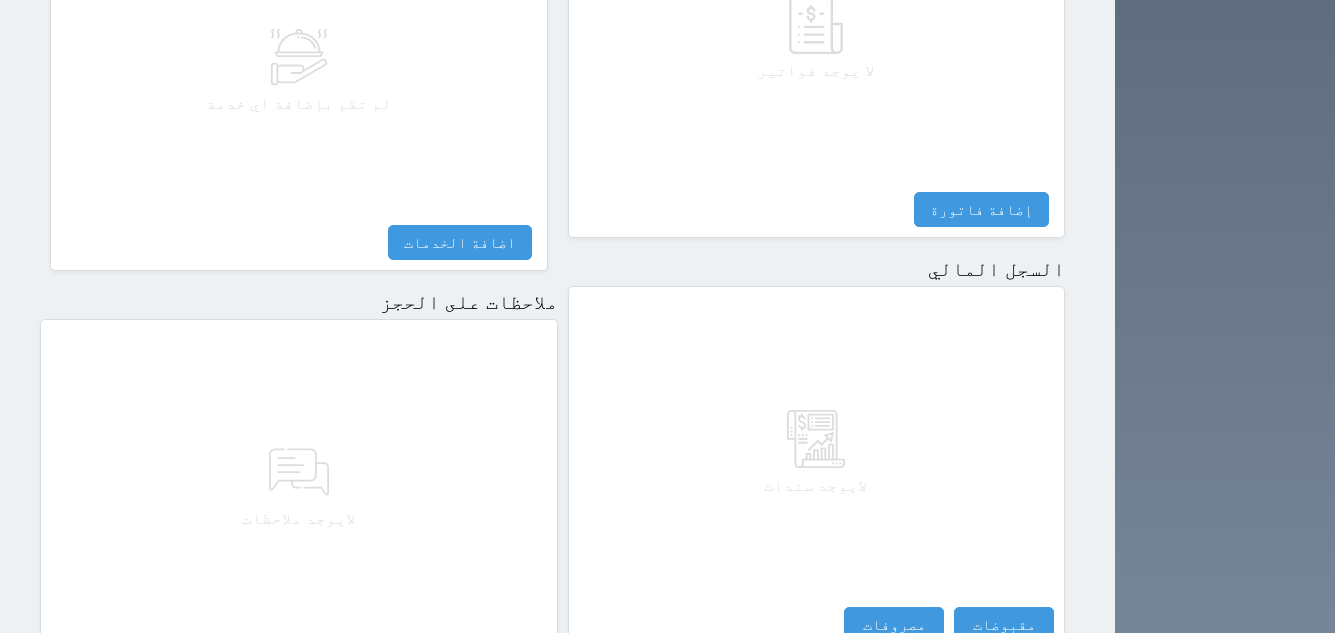 scroll, scrollTop: 1092, scrollLeft: 0, axis: vertical 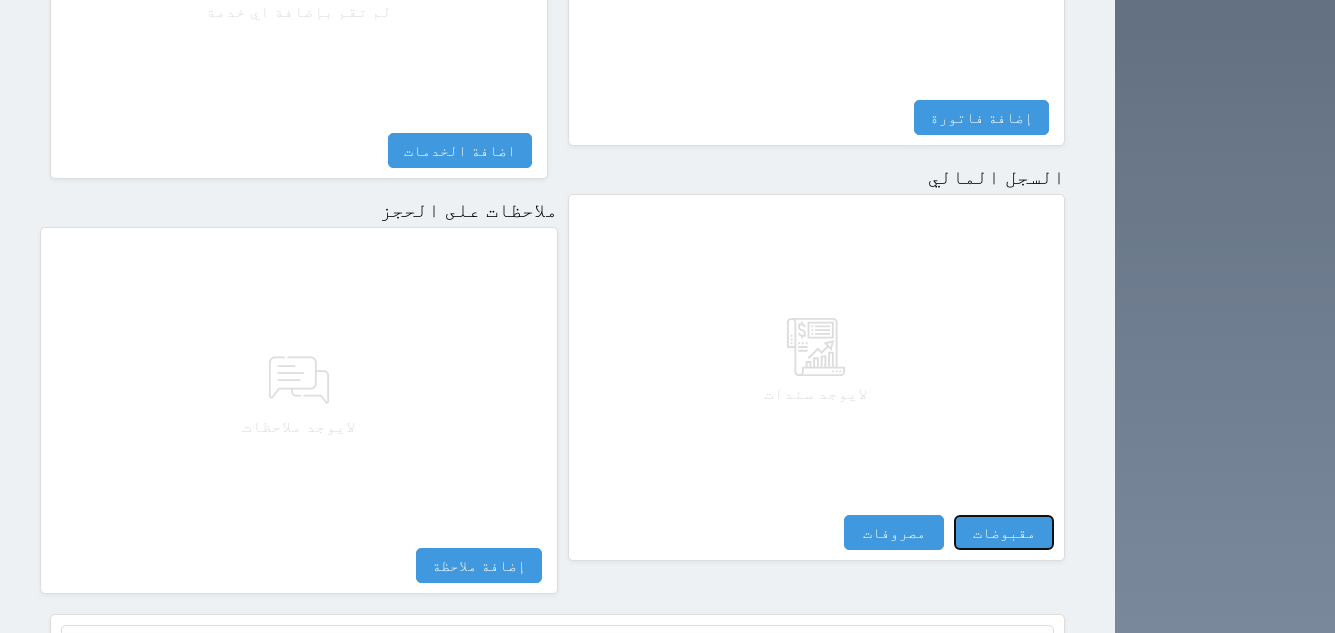 click on "مقبوضات" at bounding box center (1004, 532) 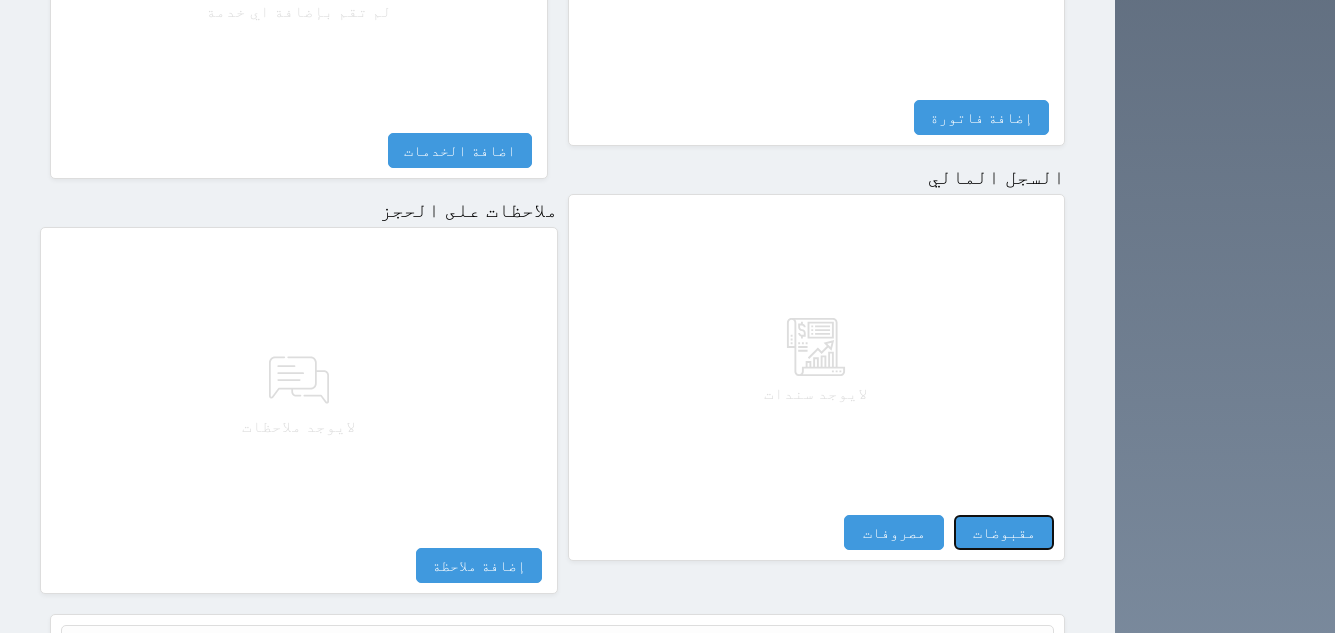 select 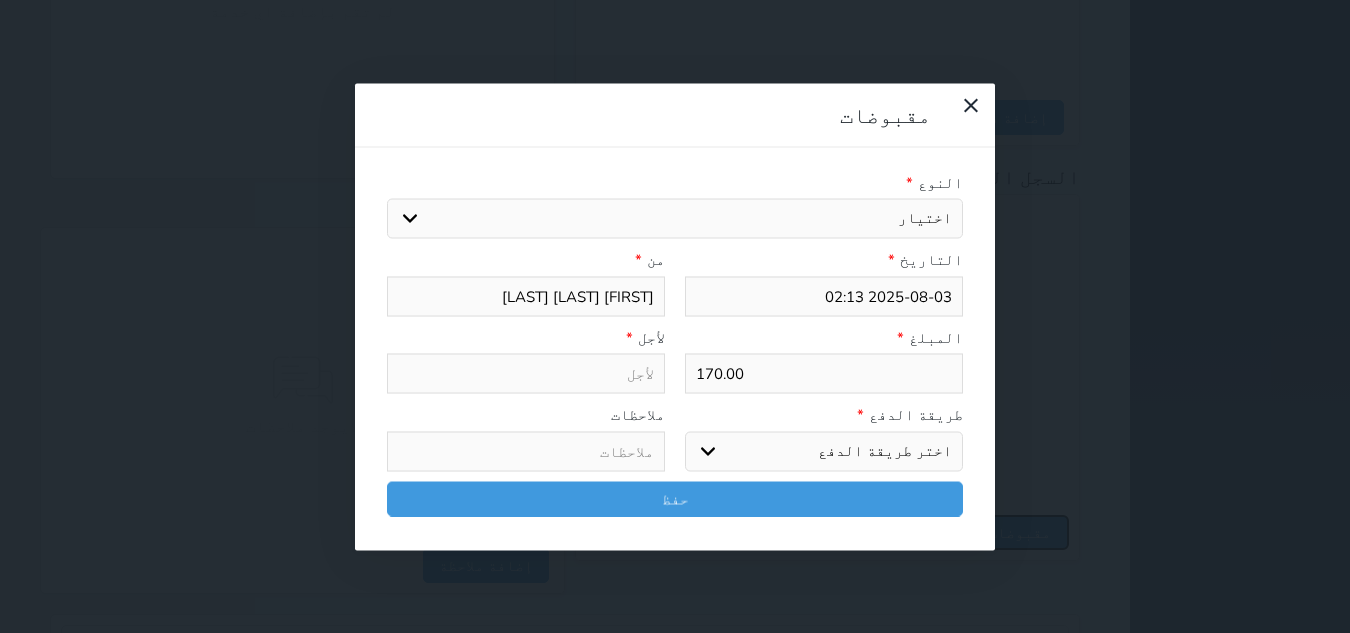 select 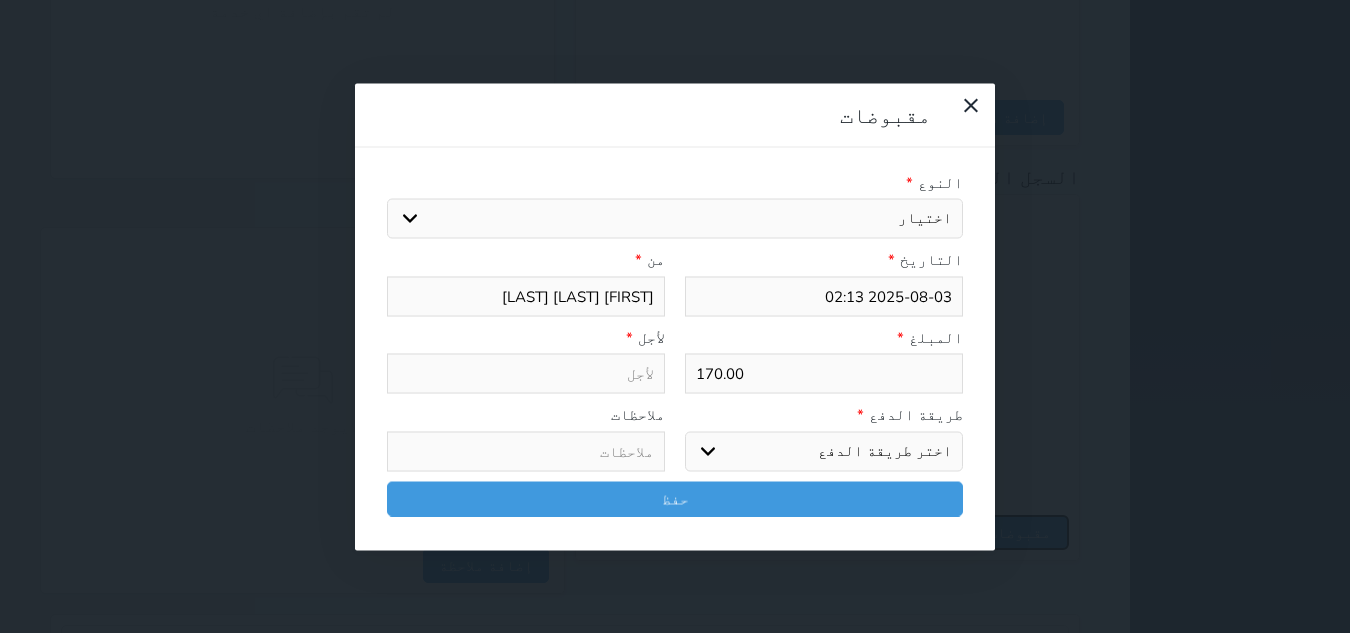 select 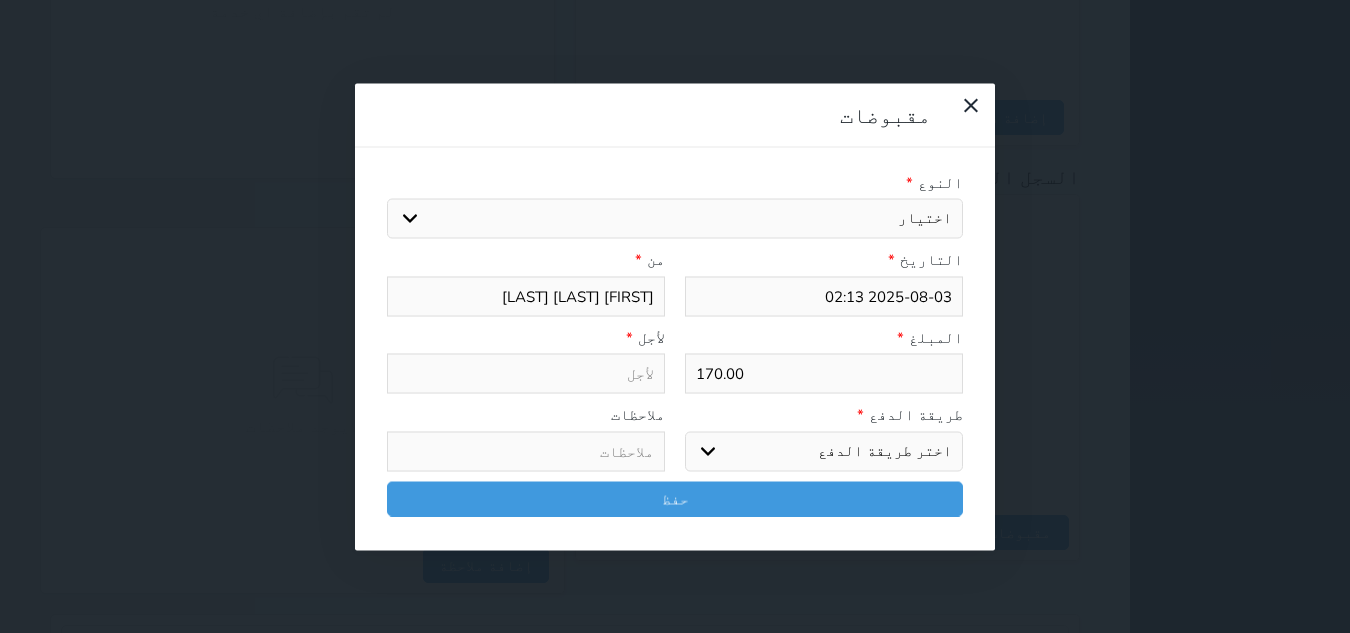 click on "اختيار   مقبوضات عامة قيمة إيجار فواتير تامين عربون لا ينطبق آخر مغسلة واي فاي - الإنترنت مواقف السيارات طعام الأغذية والمشروبات مشروبات المشروبات الباردة المشروبات الساخنة الإفطار غداء عشاء مخبز و كعك حمام سباحة الصالة الرياضية سبا و خدمات الجمال اختيار وإسقاط (خدمات النقل) ميني بار كابل - تلفزيون سرير إضافي تصفيف الشعر التسوق خدمات الجولات السياحية المنظمة خدمات الدليل السياحي" at bounding box center [675, 219] 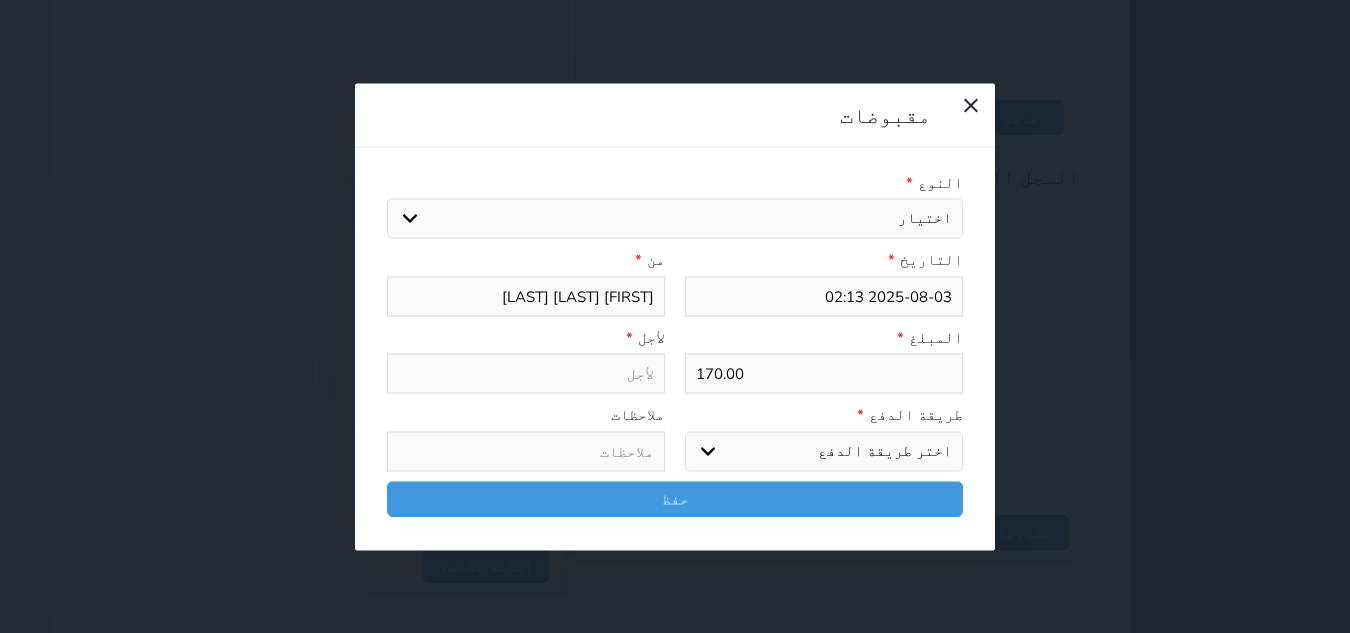 select on "[NUMBER]" 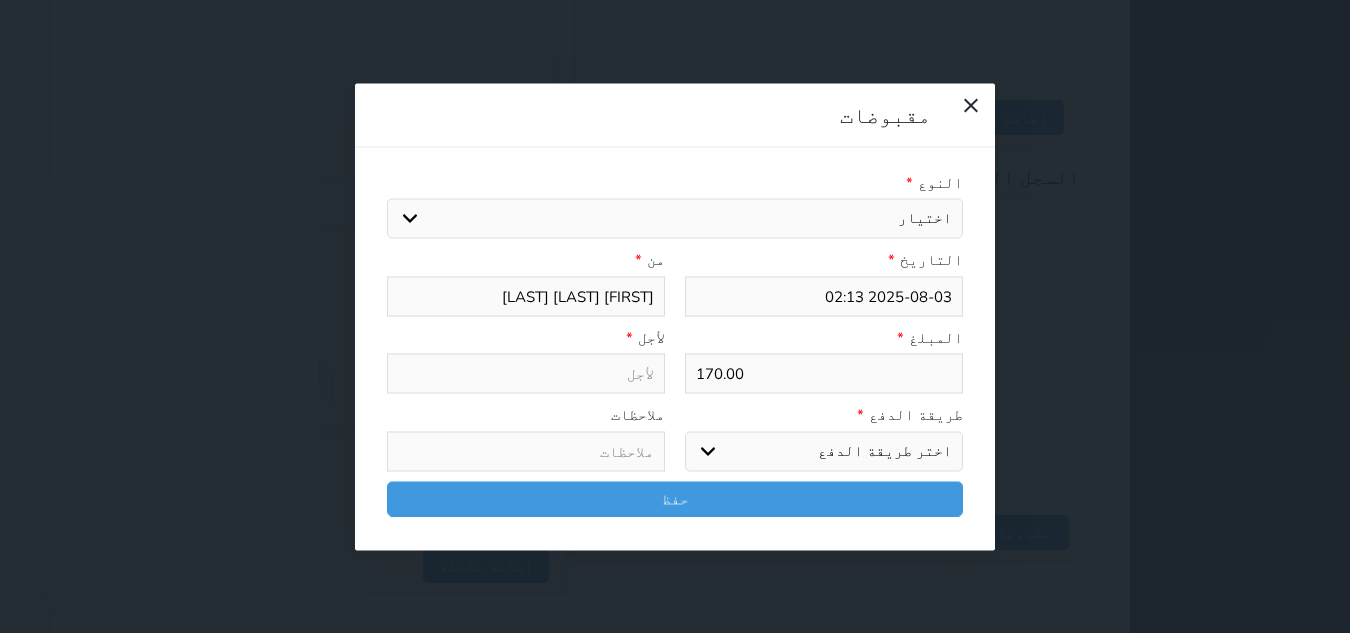 click on "اختيار   مقبوضات عامة قيمة إيجار فواتير تامين عربون لا ينطبق آخر مغسلة واي فاي - الإنترنت مواقف السيارات طعام الأغذية والمشروبات مشروبات المشروبات الباردة المشروبات الساخنة الإفطار غداء عشاء مخبز و كعك حمام سباحة الصالة الرياضية سبا و خدمات الجمال اختيار وإسقاط (خدمات النقل) ميني بار كابل - تلفزيون سرير إضافي تصفيف الشعر التسوق خدمات الجولات السياحية المنظمة خدمات الدليل السياحي" at bounding box center (675, 219) 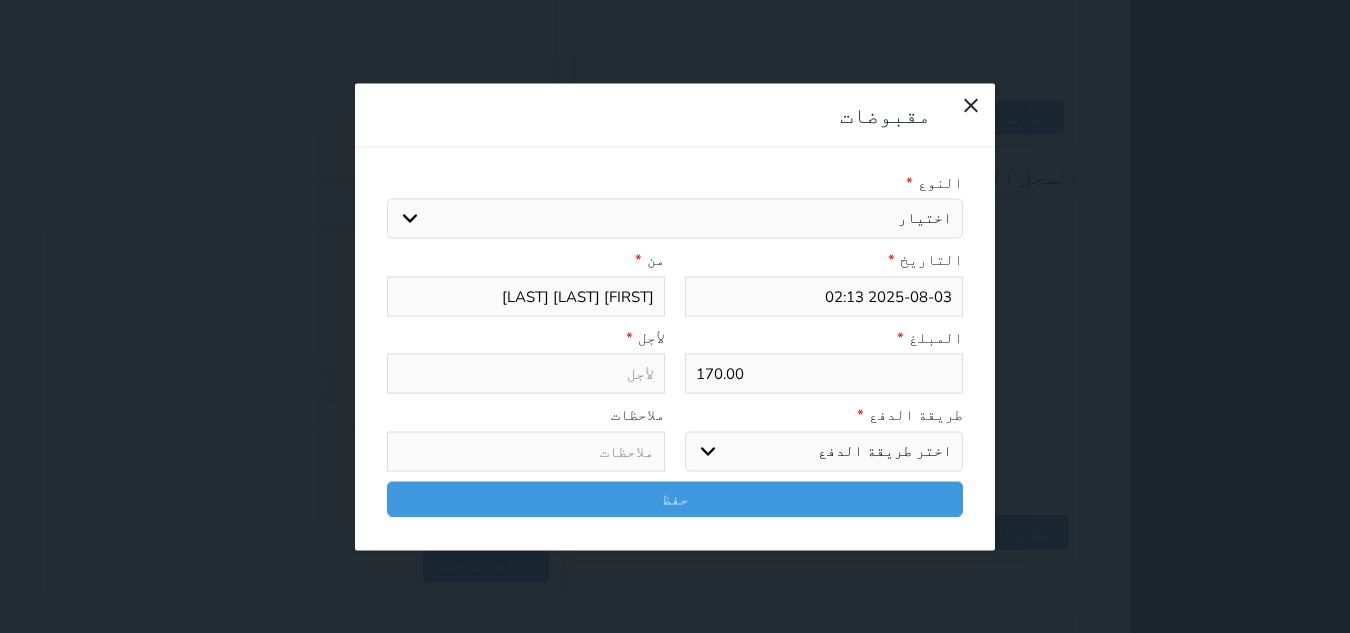 select 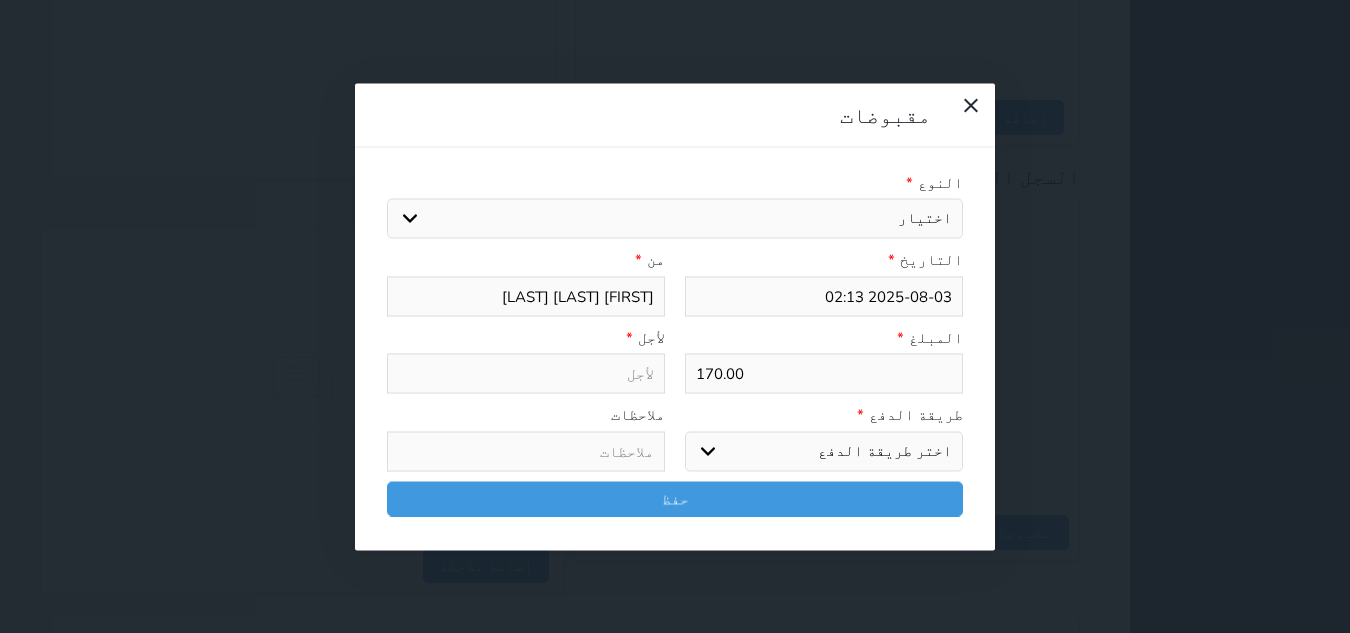 type on "قيمة إيجار - الوحدة - 103" 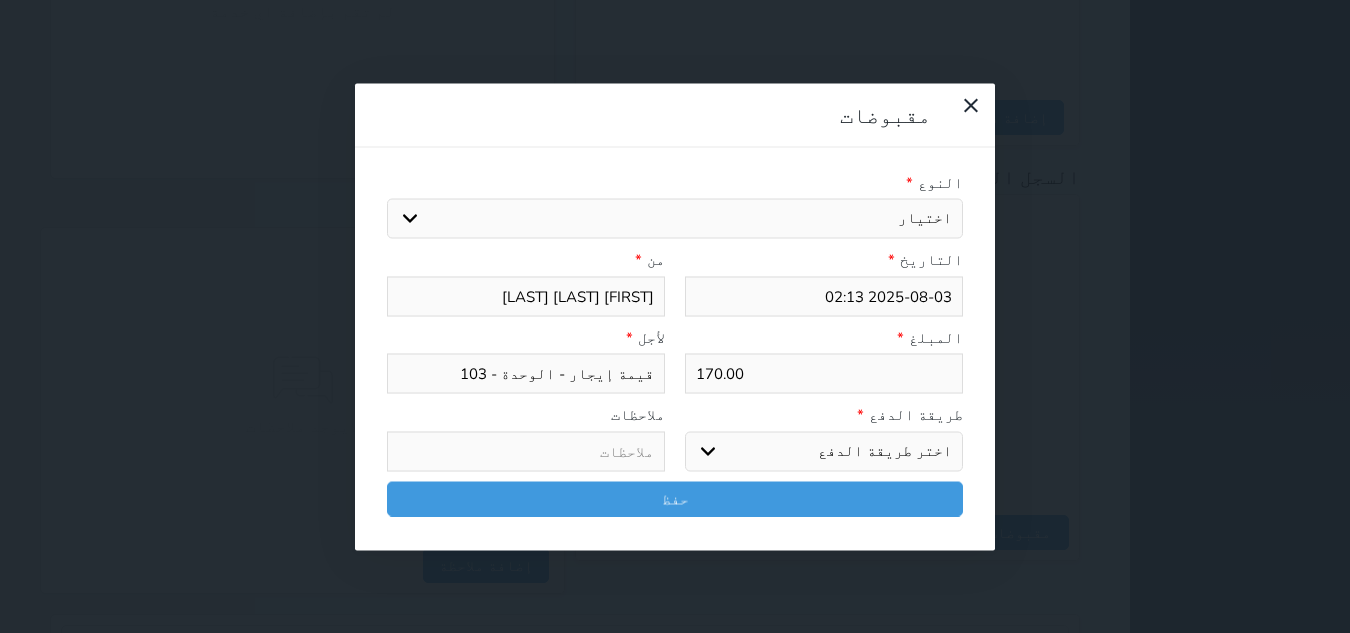 click on "اختر طريقة الدفع   دفع نقدى   تحويل بنكى   مدى   بطاقة ائتمان   آجل" at bounding box center [824, 451] 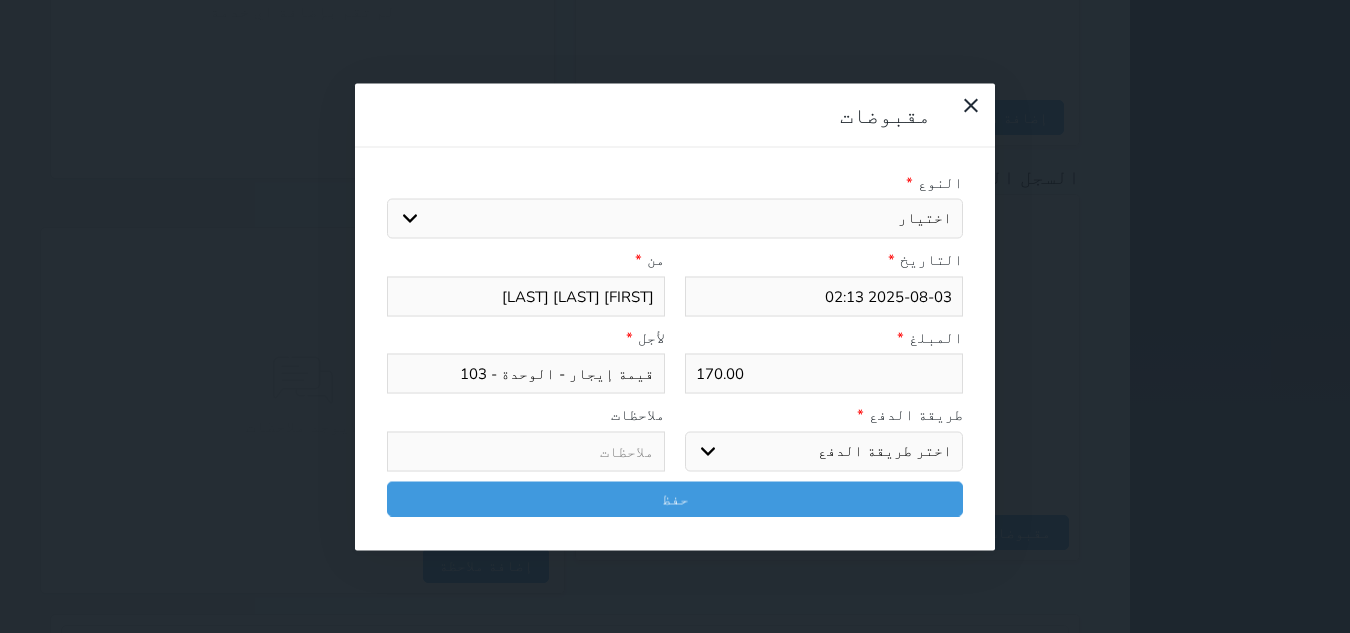 select on "cash" 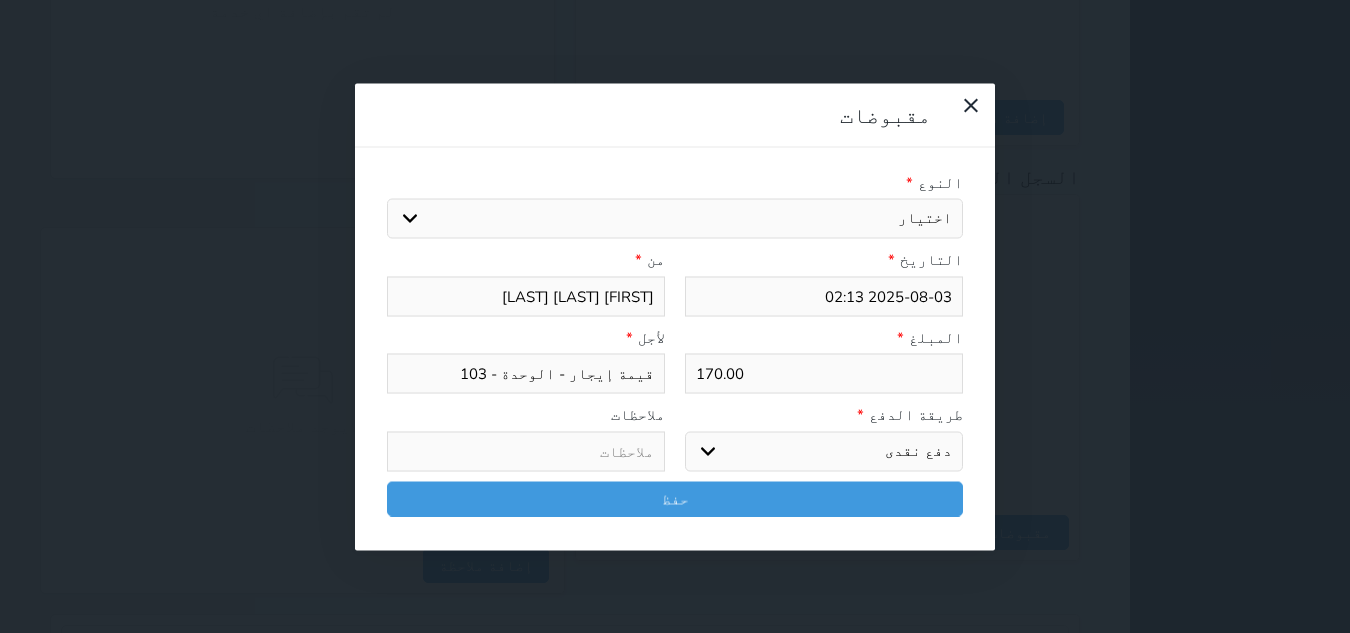 click on "اختر طريقة الدفع   دفع نقدى   تحويل بنكى   مدى   بطاقة ائتمان   آجل" at bounding box center (824, 451) 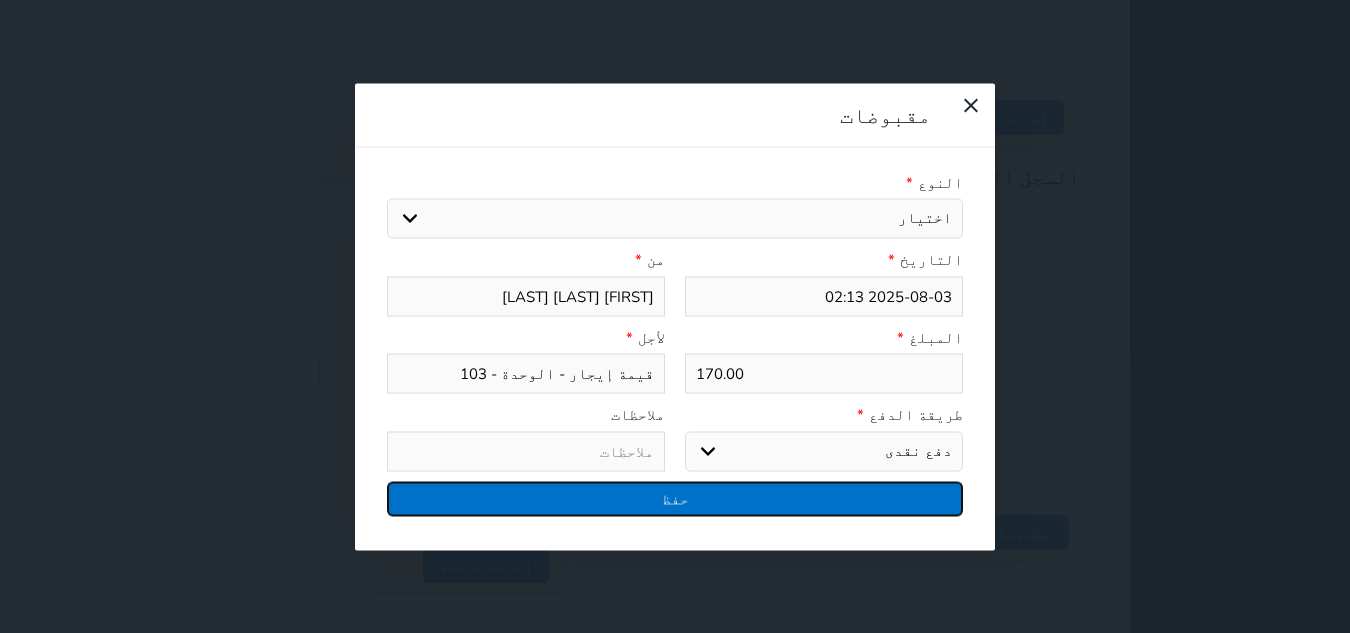 click on "حفظ" at bounding box center (675, 498) 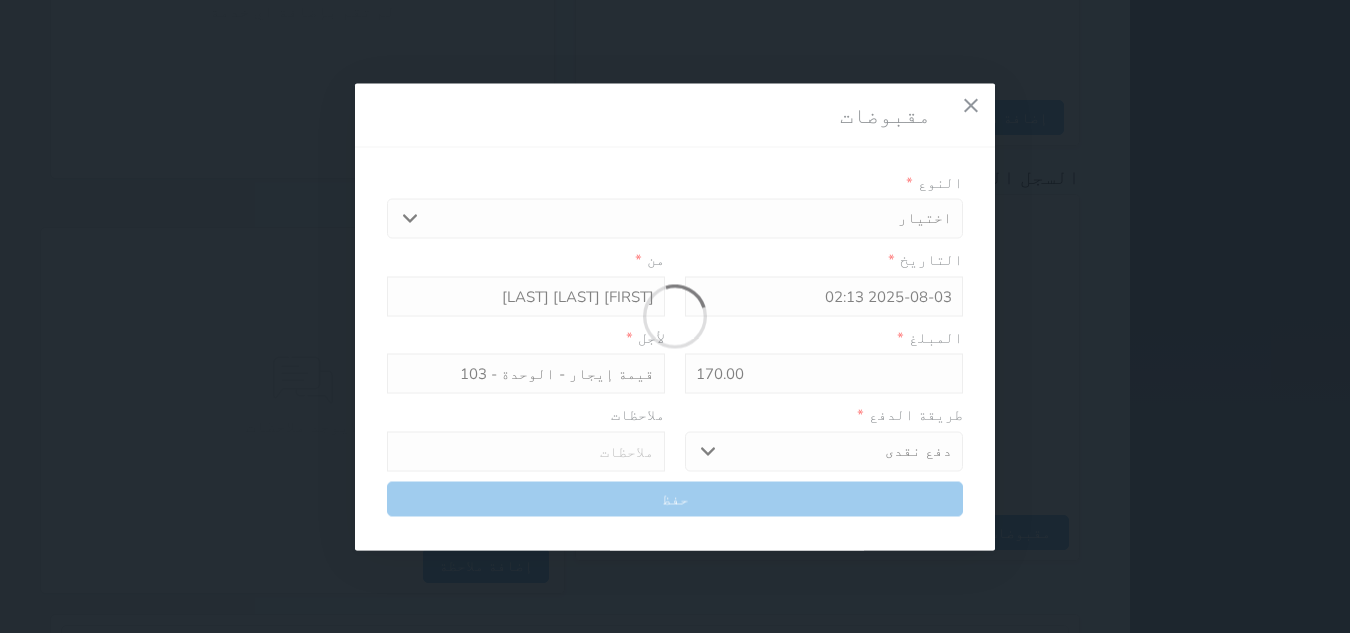 select 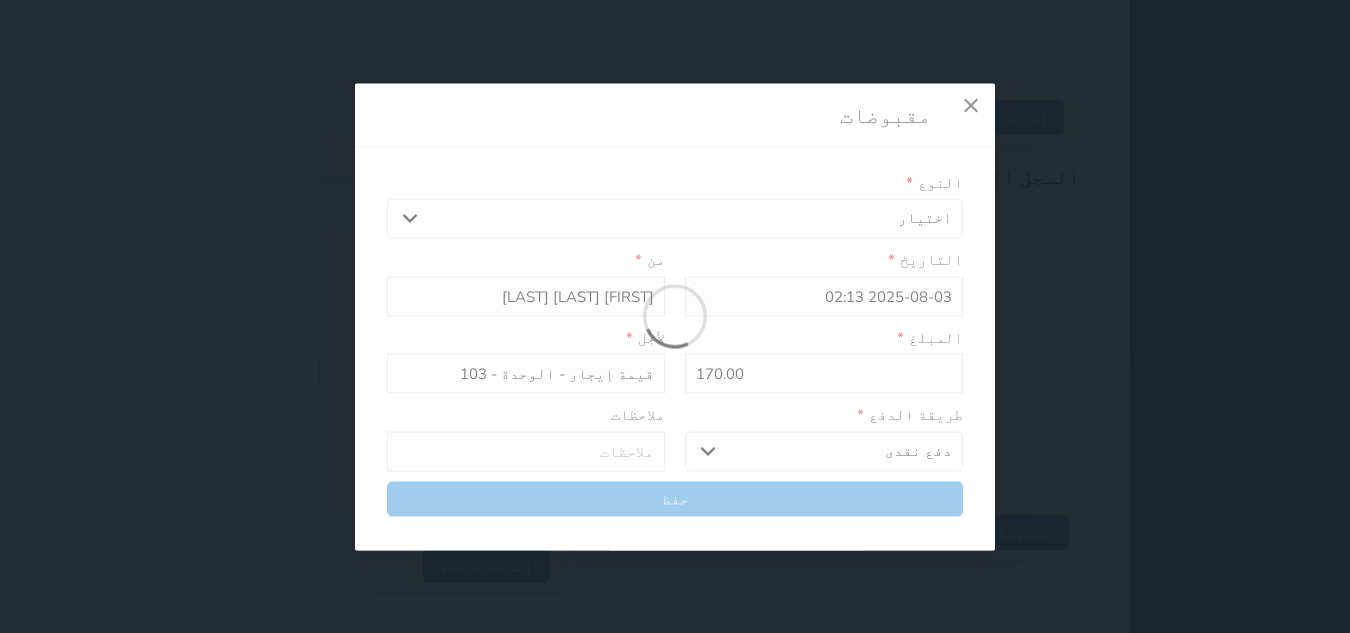 type 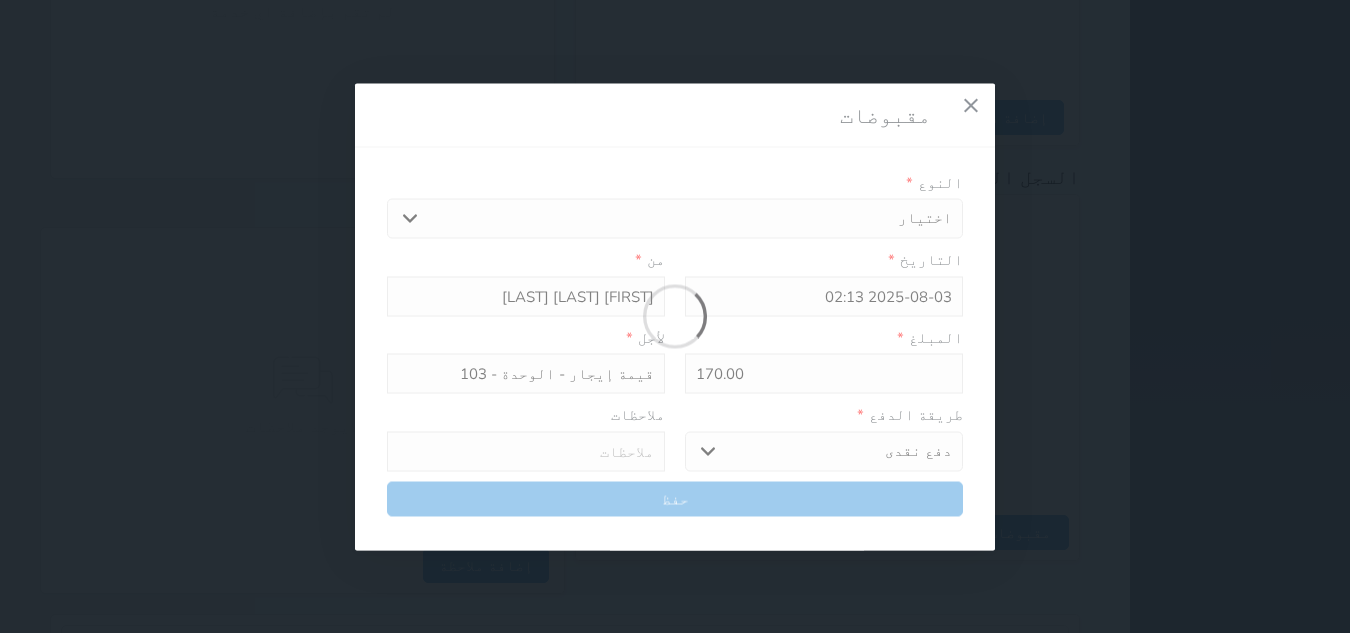 type on "0" 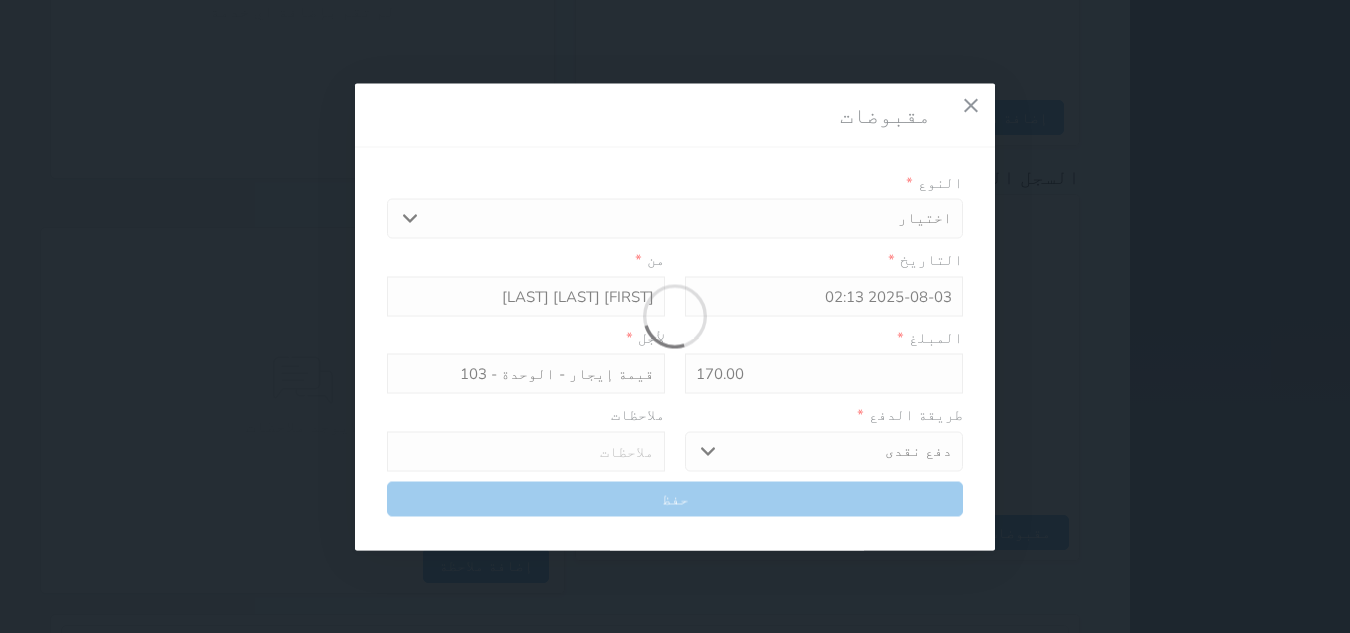 select 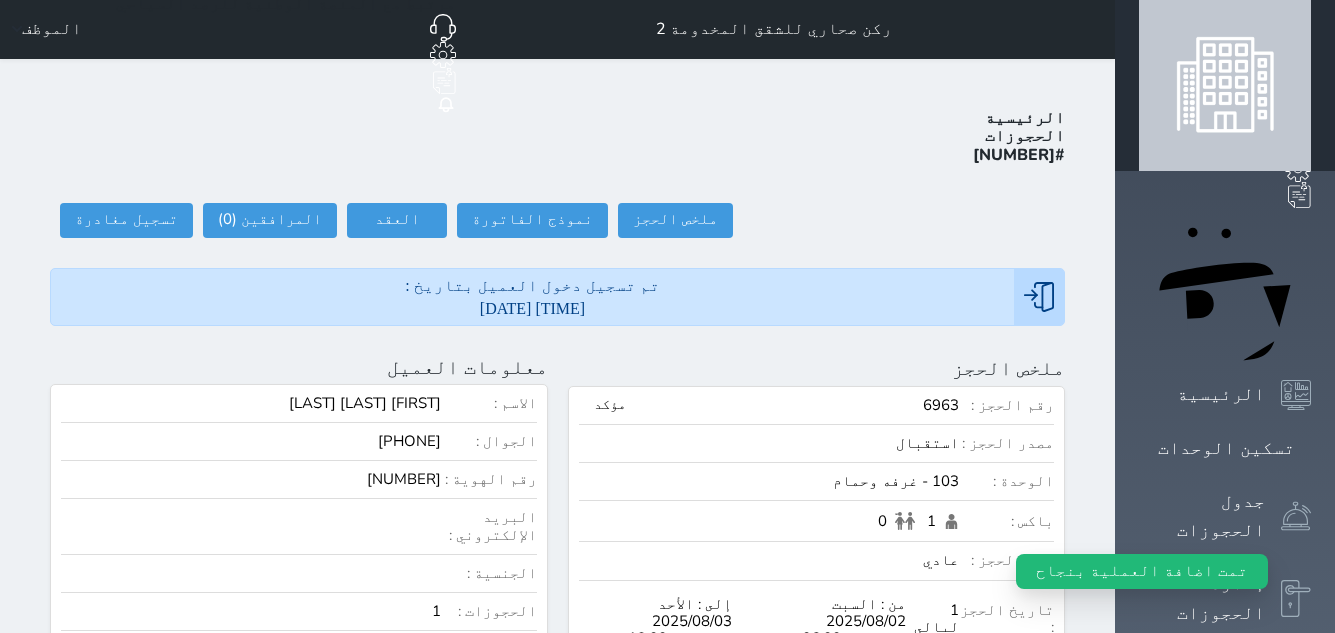 scroll, scrollTop: 0, scrollLeft: 0, axis: both 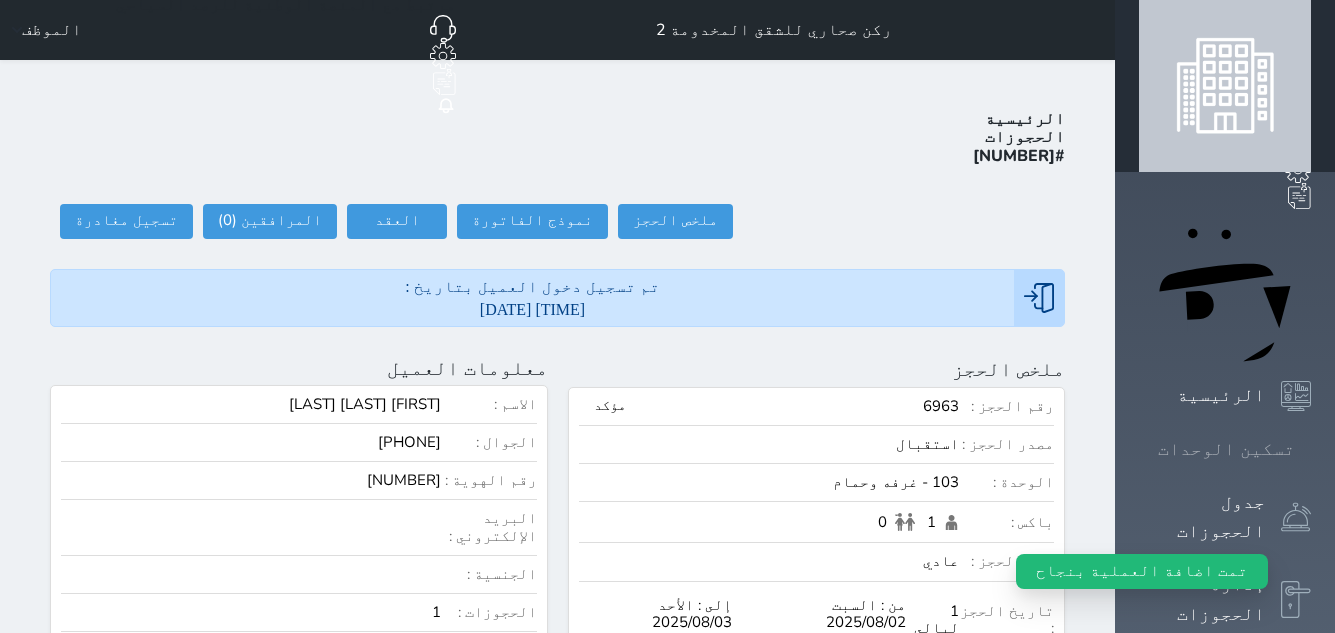 click 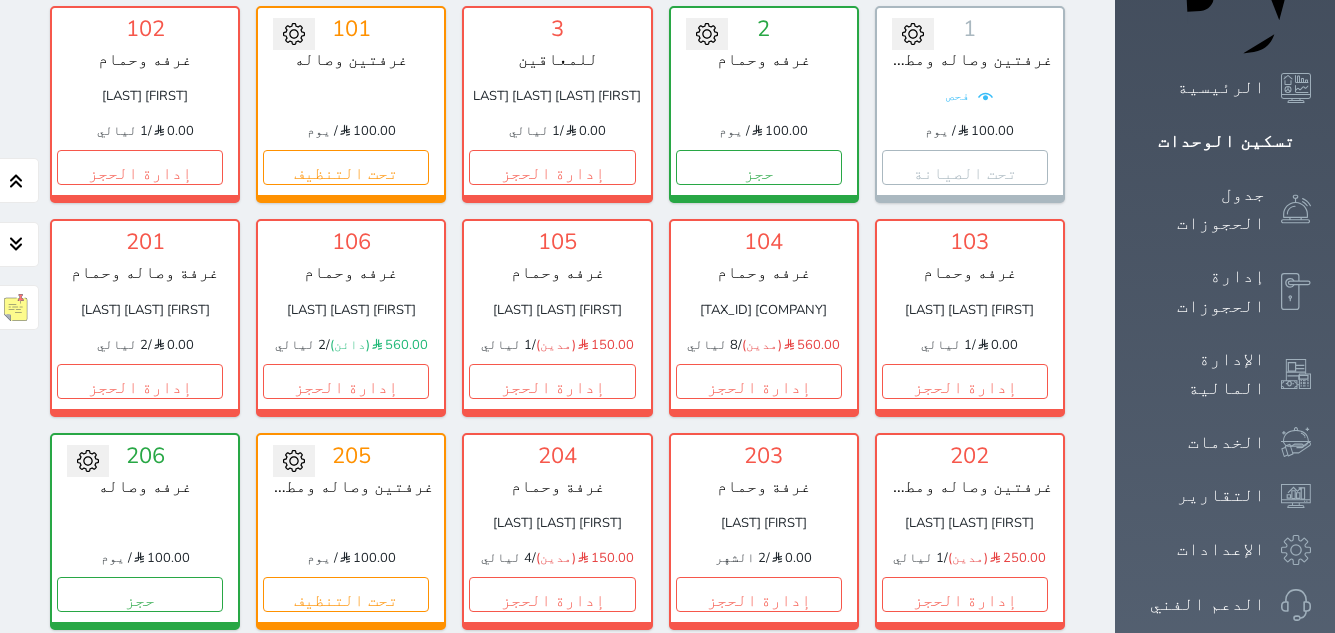 scroll, scrollTop: 300, scrollLeft: 0, axis: vertical 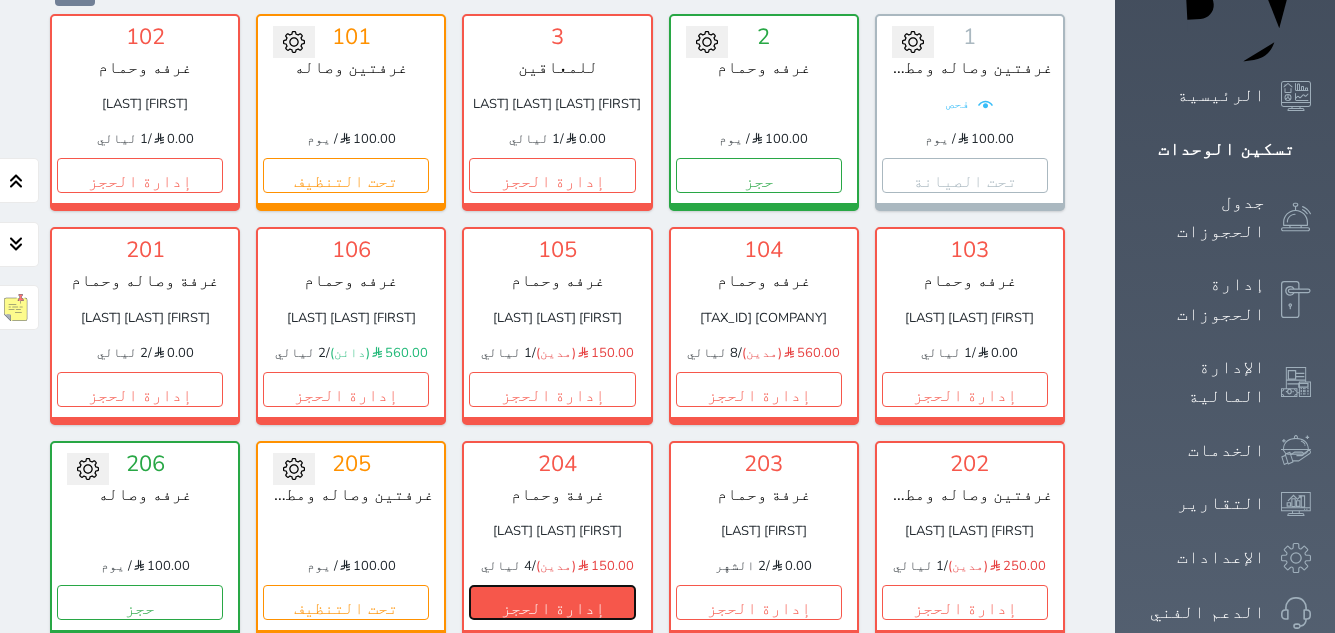 click on "إدارة الحجز" at bounding box center [552, 602] 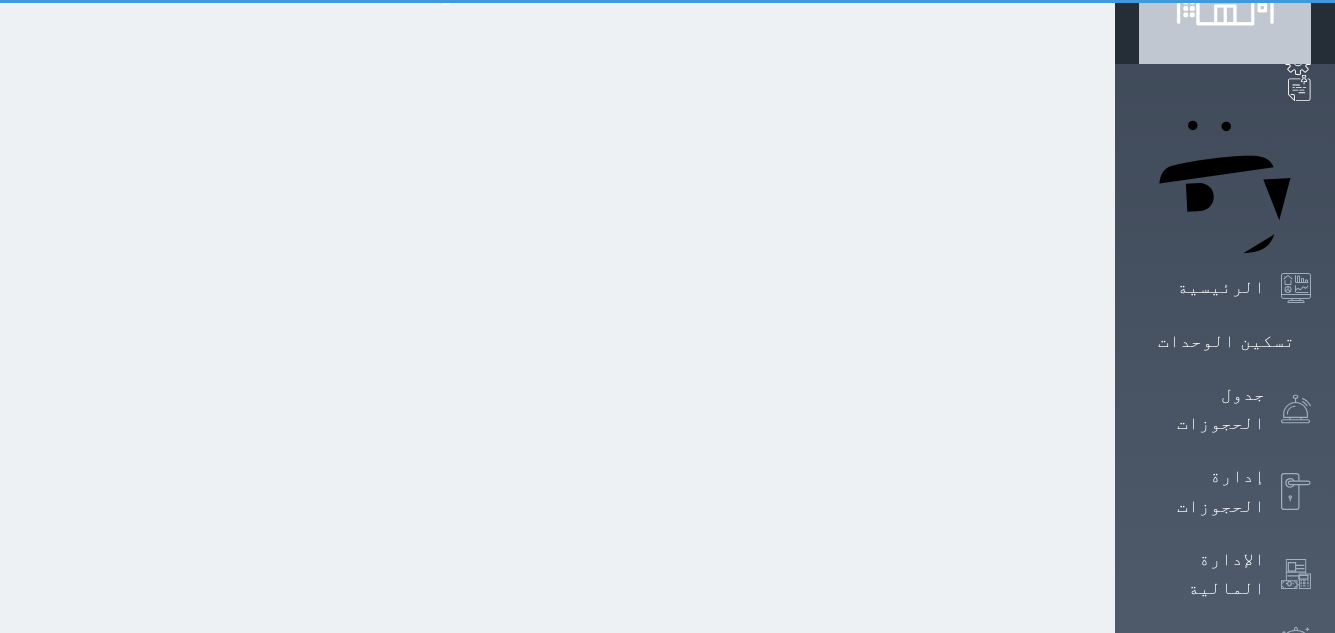 scroll, scrollTop: 0, scrollLeft: 0, axis: both 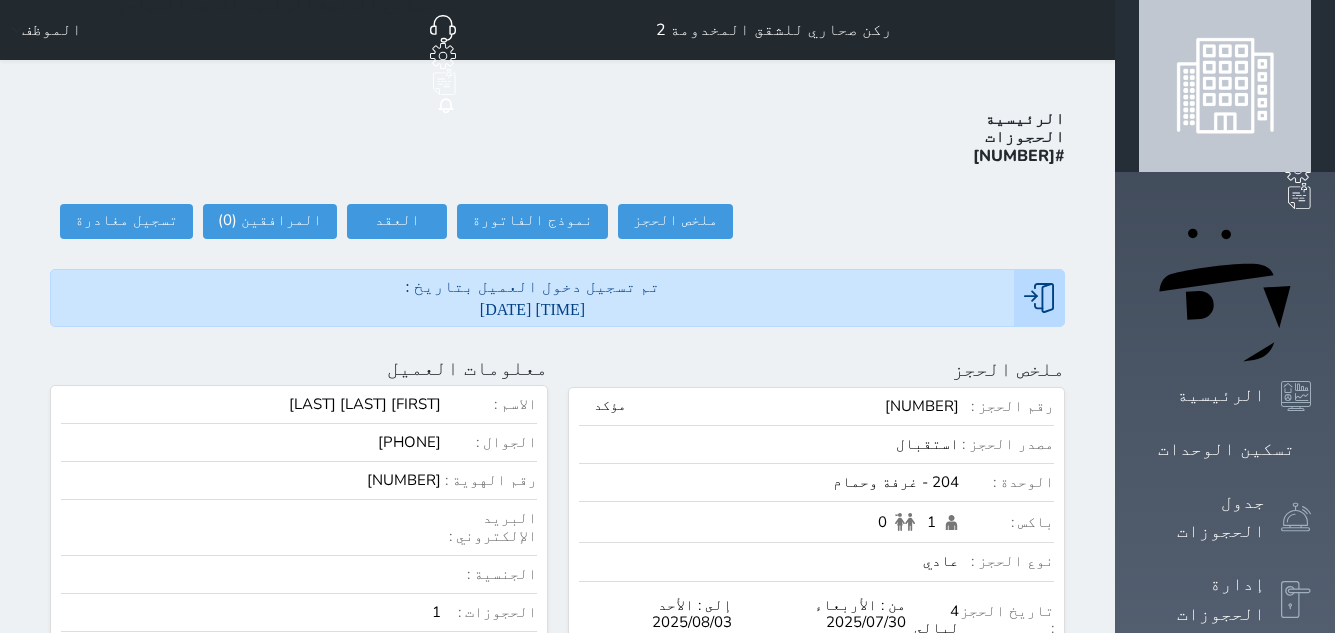 select 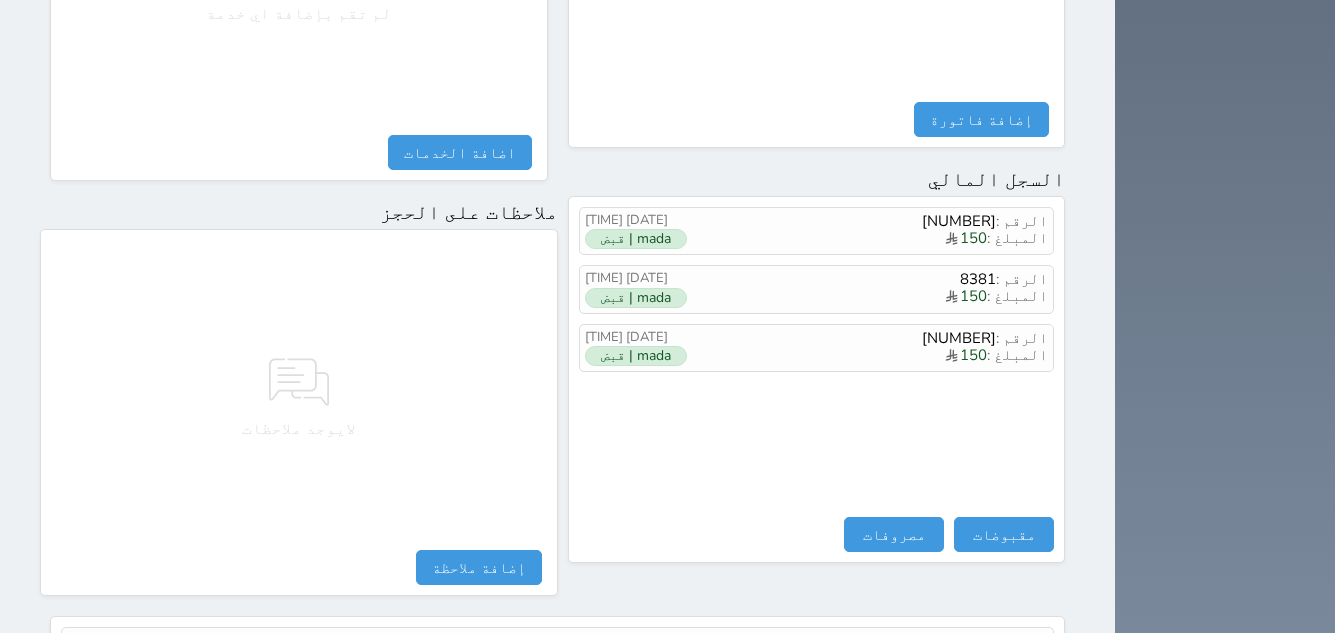 scroll, scrollTop: 1092, scrollLeft: 0, axis: vertical 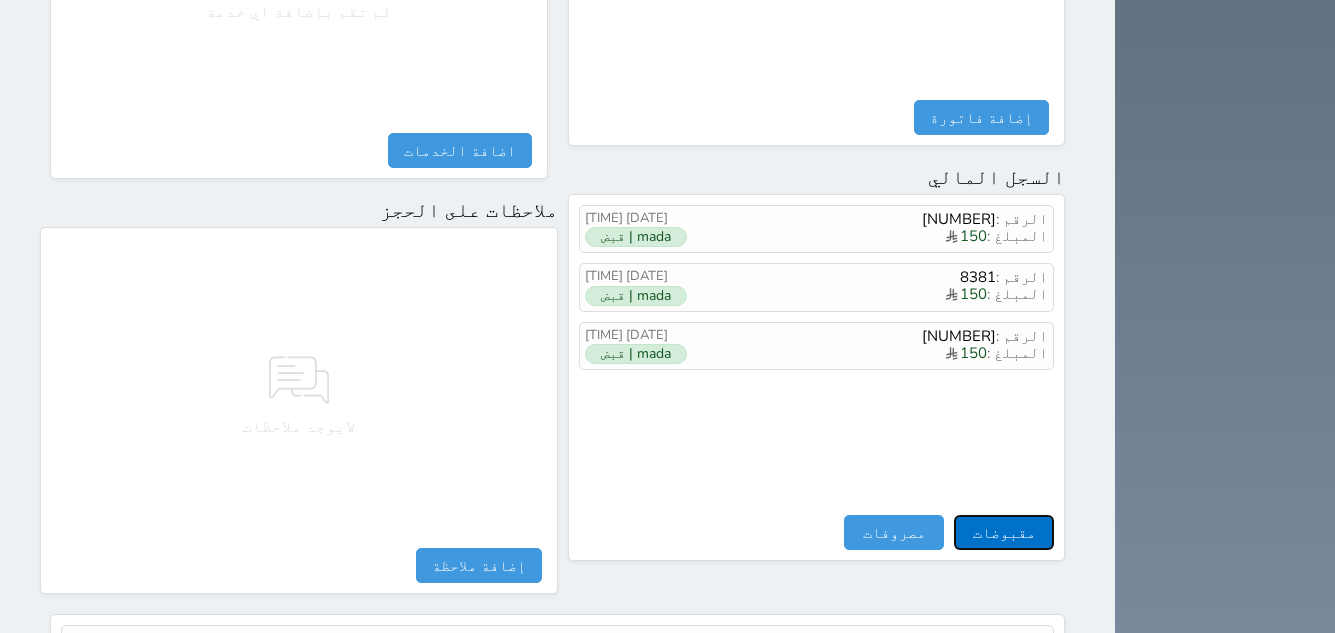 click on "مقبوضات" at bounding box center (1004, 532) 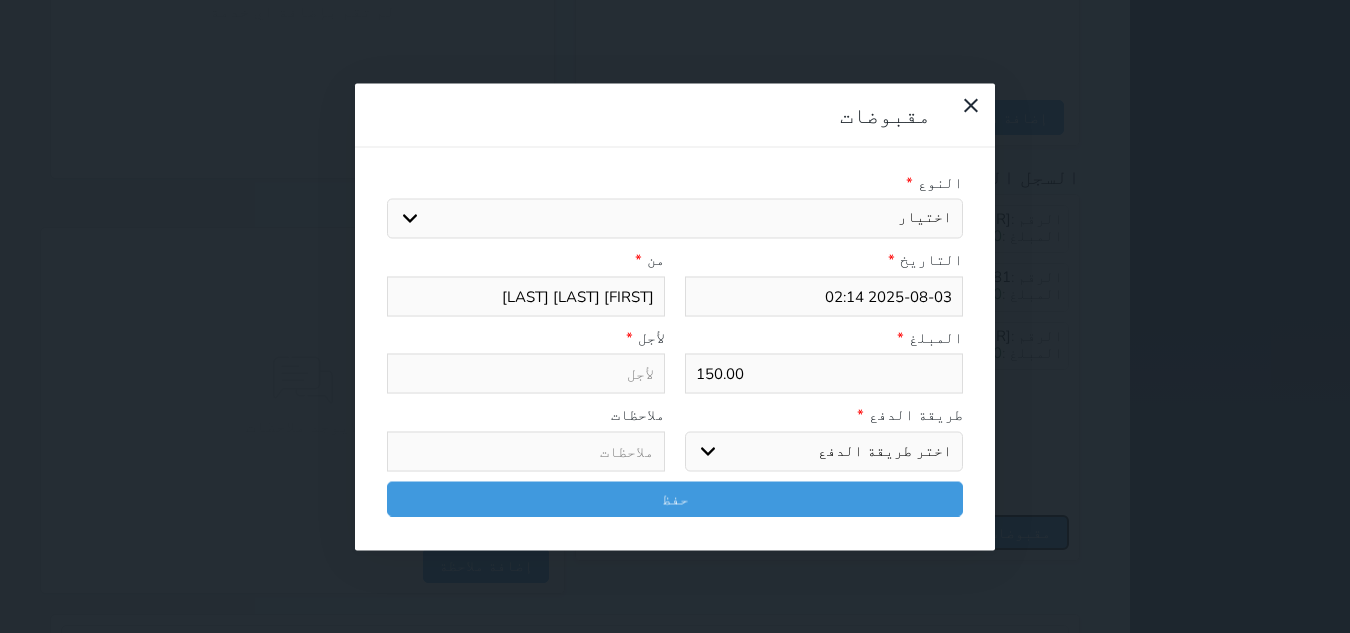 select 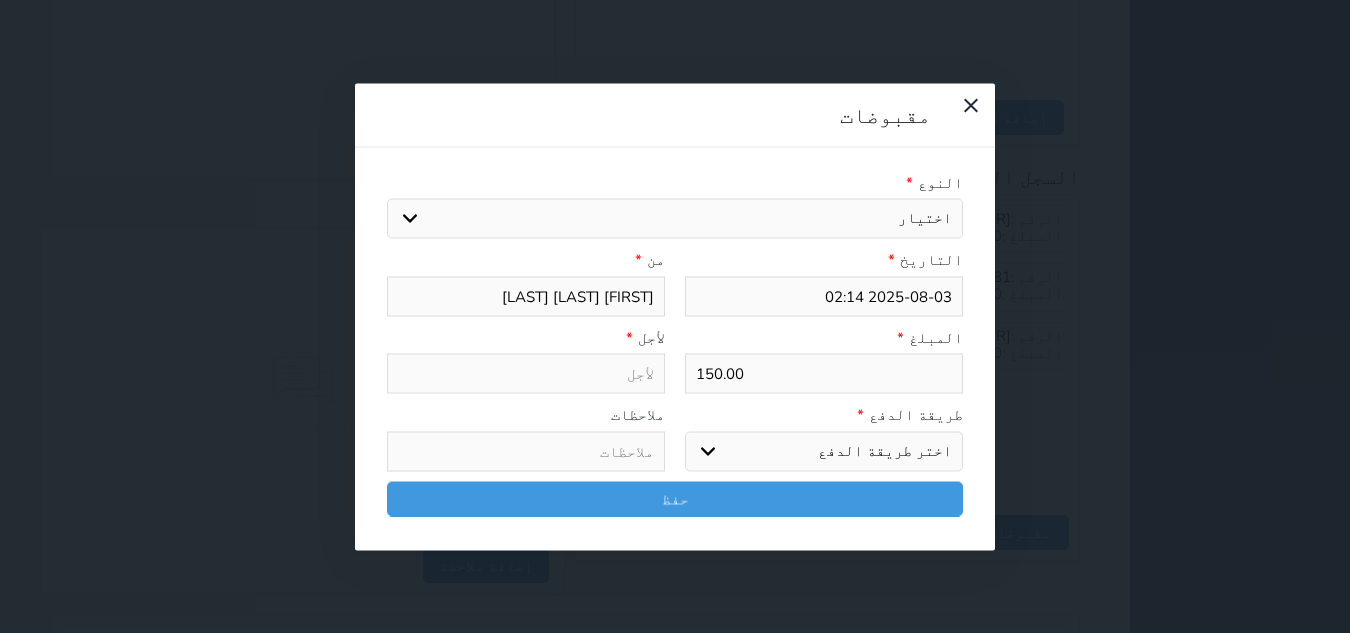 click on "اختيار   مقبوضات عامة قيمة إيجار فواتير تامين عربون لا ينطبق آخر مغسلة واي فاي - الإنترنت مواقف السيارات طعام الأغذية والمشروبات مشروبات المشروبات الباردة المشروبات الساخنة الإفطار غداء عشاء مخبز و كعك حمام سباحة الصالة الرياضية سبا و خدمات الجمال اختيار وإسقاط (خدمات النقل) ميني بار كابل - تلفزيون سرير إضافي تصفيف الشعر التسوق خدمات الجولات السياحية المنظمة خدمات الدليل السياحي" at bounding box center [675, 219] 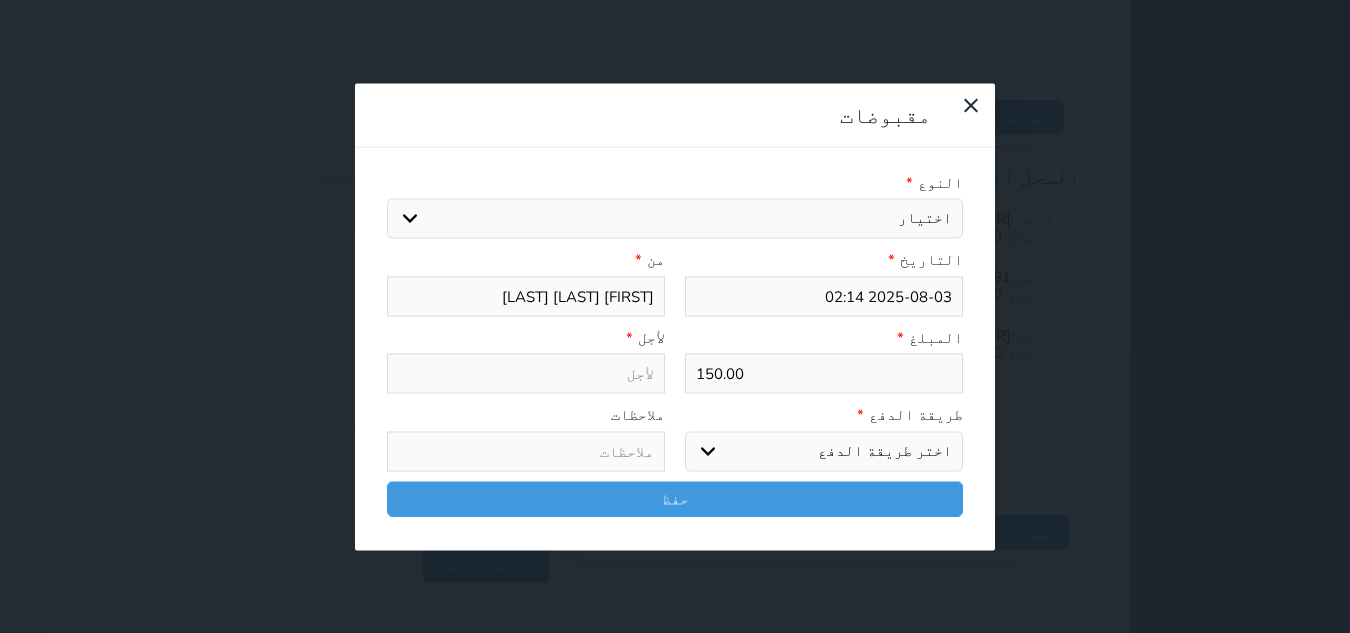 select on "[NUMBER]" 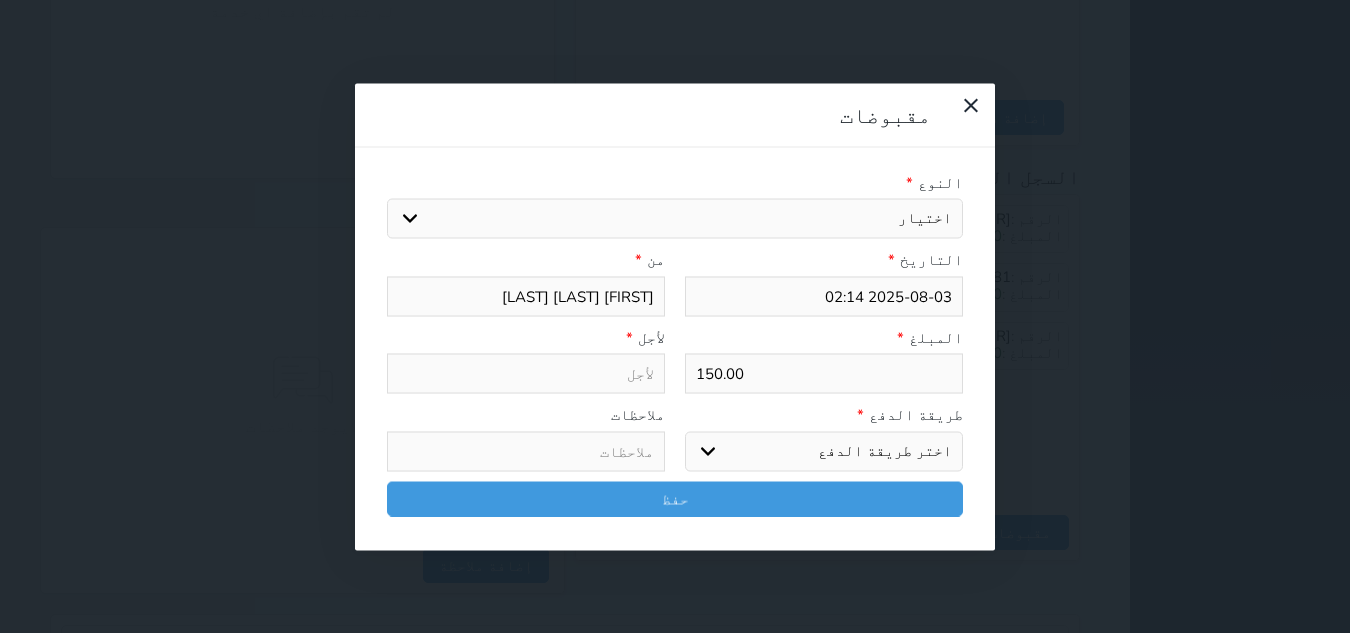click on "اختيار   مقبوضات عامة قيمة إيجار فواتير تامين عربون لا ينطبق آخر مغسلة واي فاي - الإنترنت مواقف السيارات طعام الأغذية والمشروبات مشروبات المشروبات الباردة المشروبات الساخنة الإفطار غداء عشاء مخبز و كعك حمام سباحة الصالة الرياضية سبا و خدمات الجمال اختيار وإسقاط (خدمات النقل) ميني بار كابل - تلفزيون سرير إضافي تصفيف الشعر التسوق خدمات الجولات السياحية المنظمة خدمات الدليل السياحي" at bounding box center (675, 219) 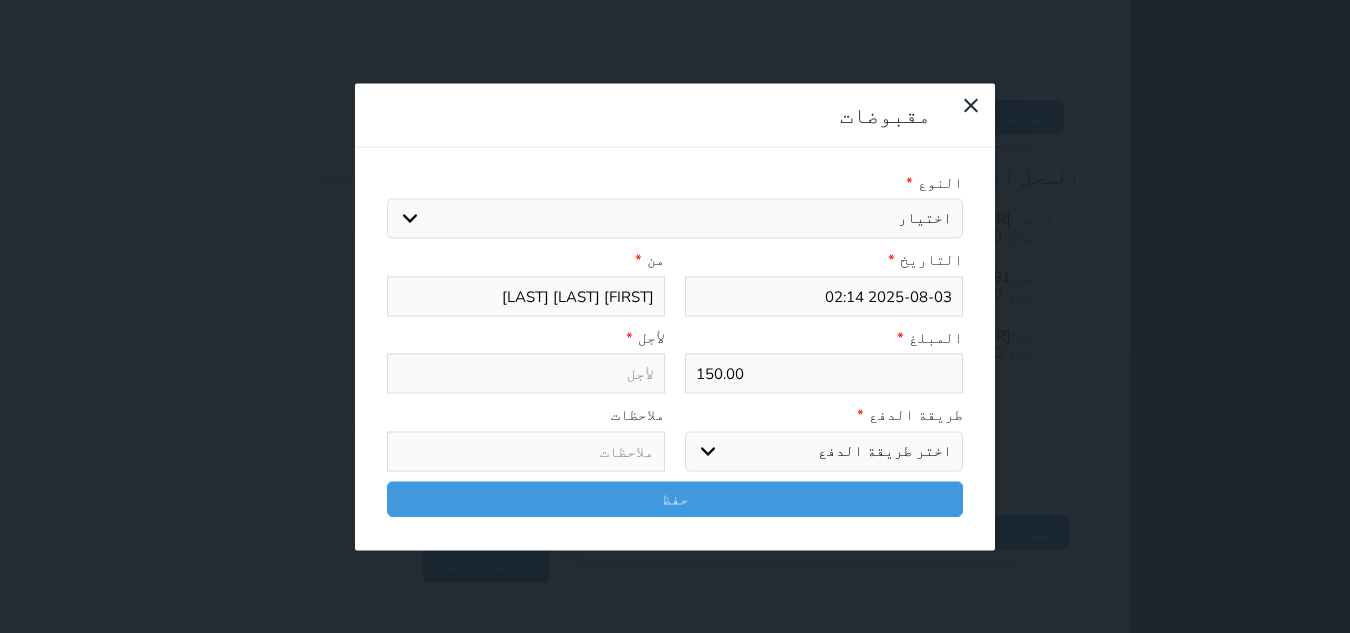 select 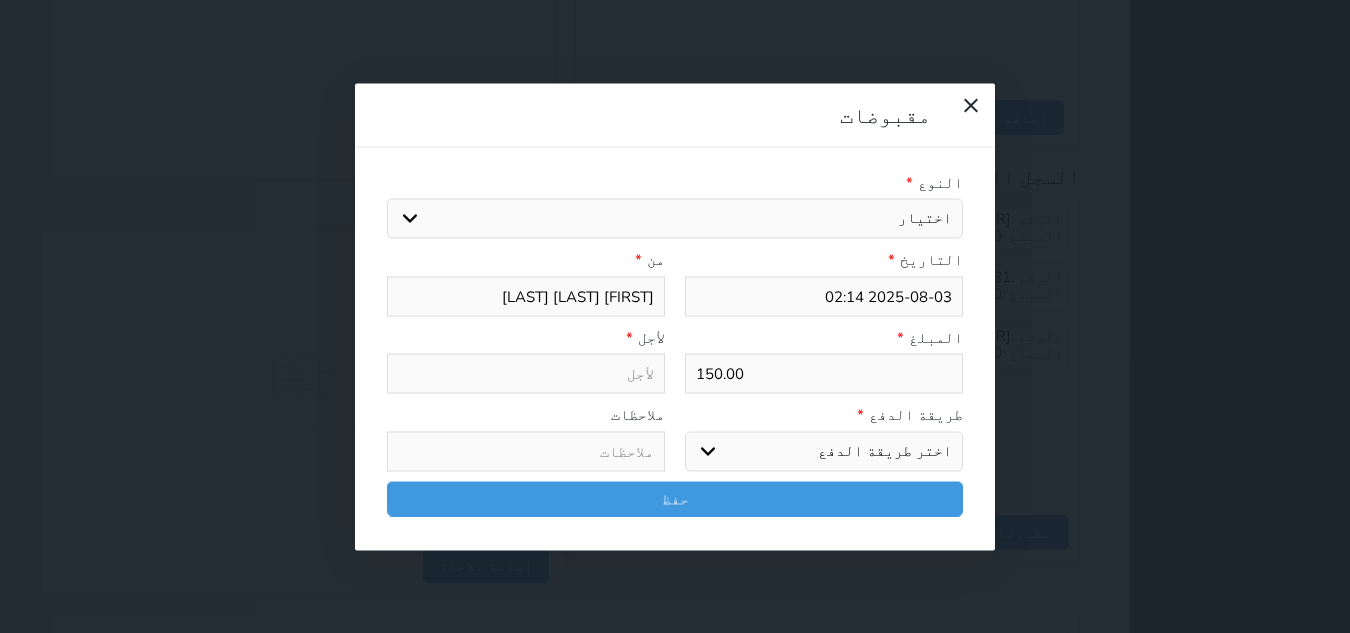 type on "قيمة إيجار - الوحدة - 204" 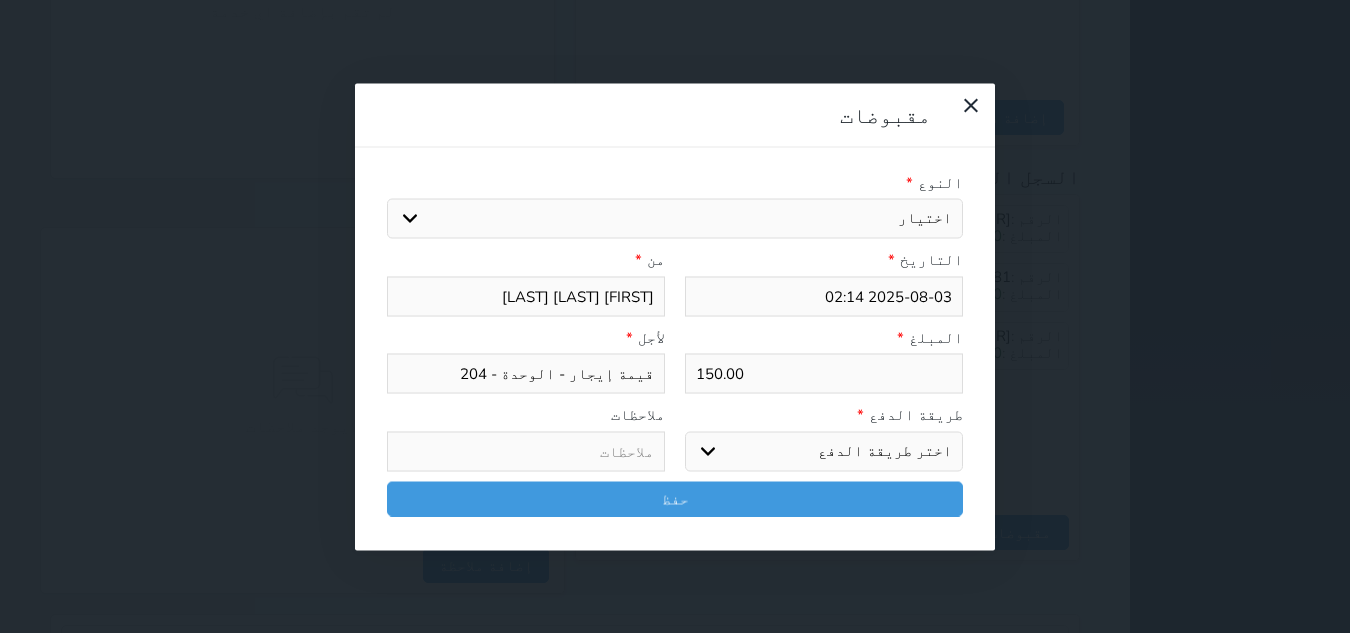 click on "اختر طريقة الدفع   دفع نقدى   تحويل بنكى   مدى   بطاقة ائتمان   آجل" at bounding box center (824, 451) 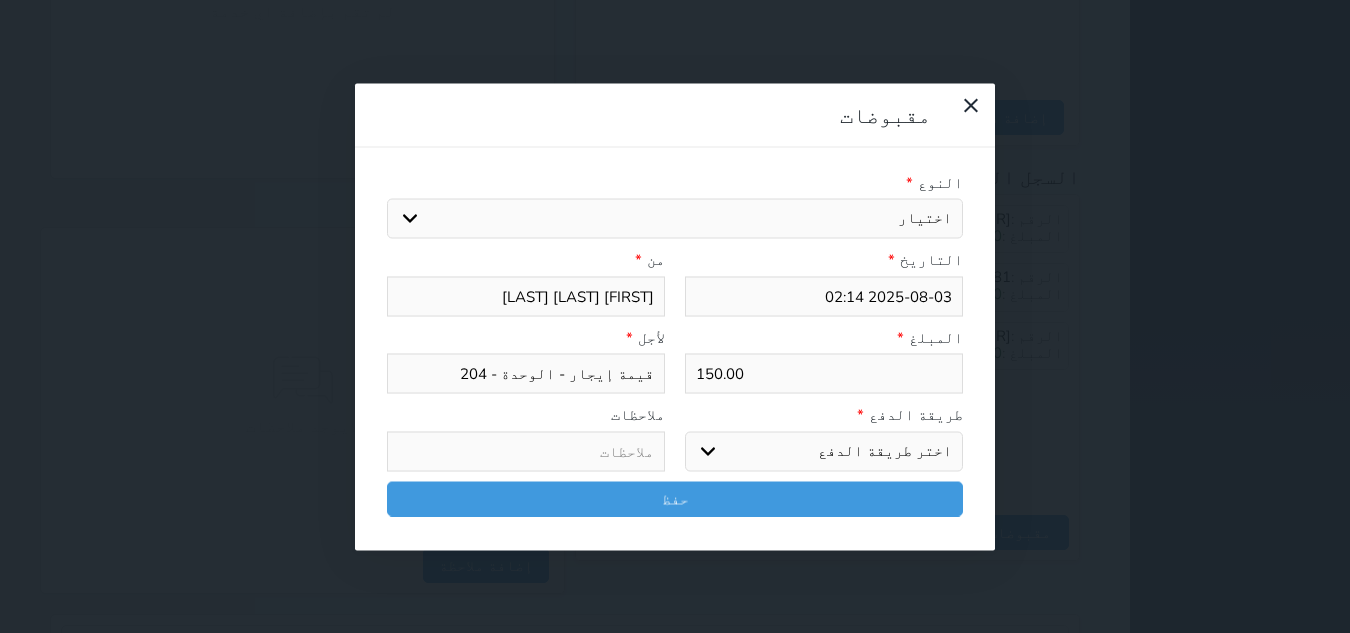 select on "mada" 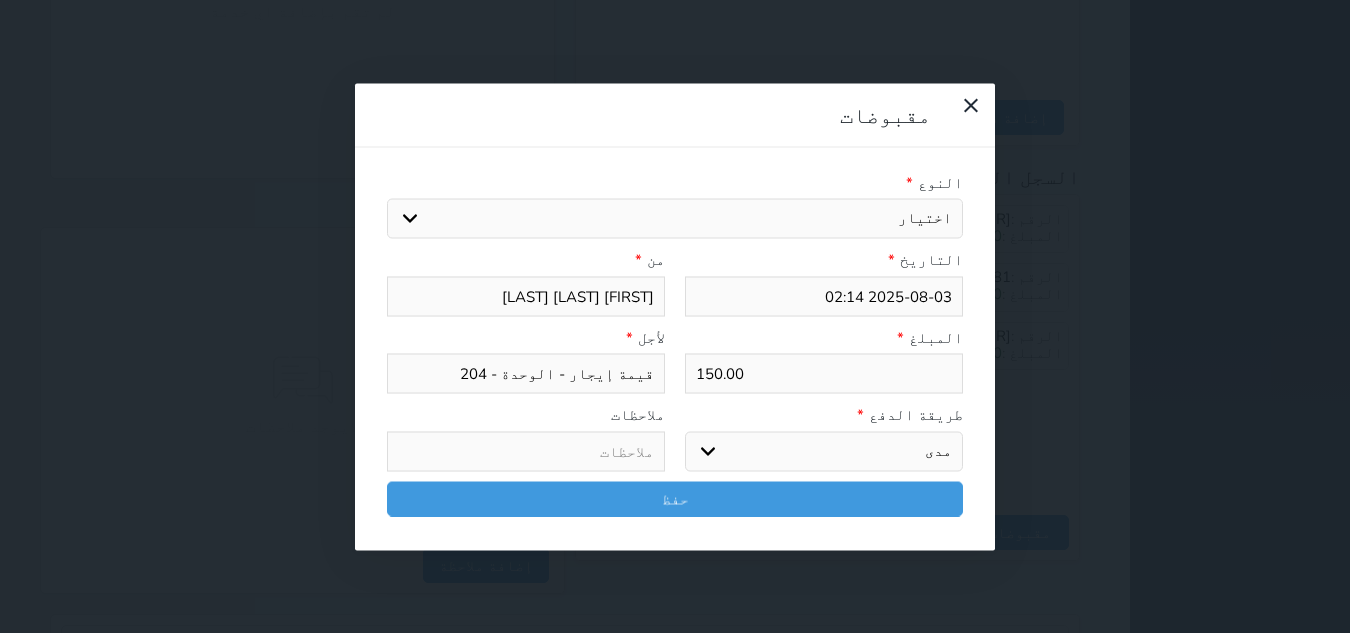 click on "اختر طريقة الدفع   دفع نقدى   تحويل بنكى   مدى   بطاقة ائتمان   آجل" at bounding box center (824, 451) 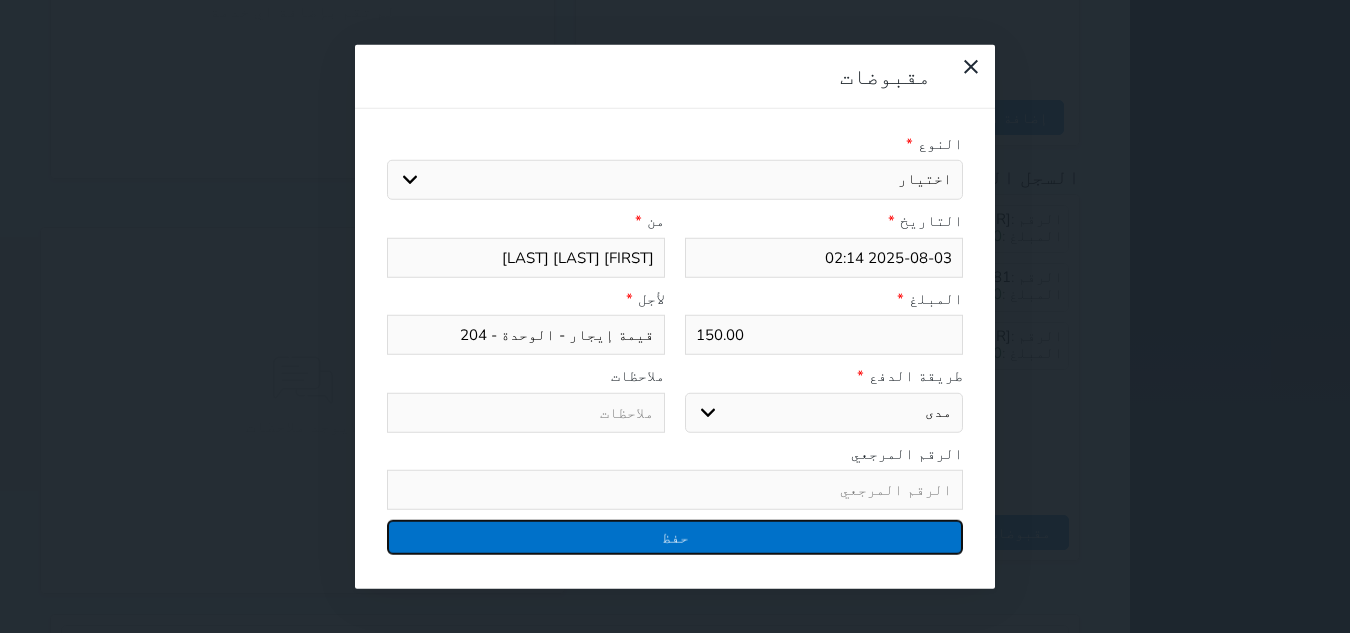 click on "حفظ" at bounding box center [675, 537] 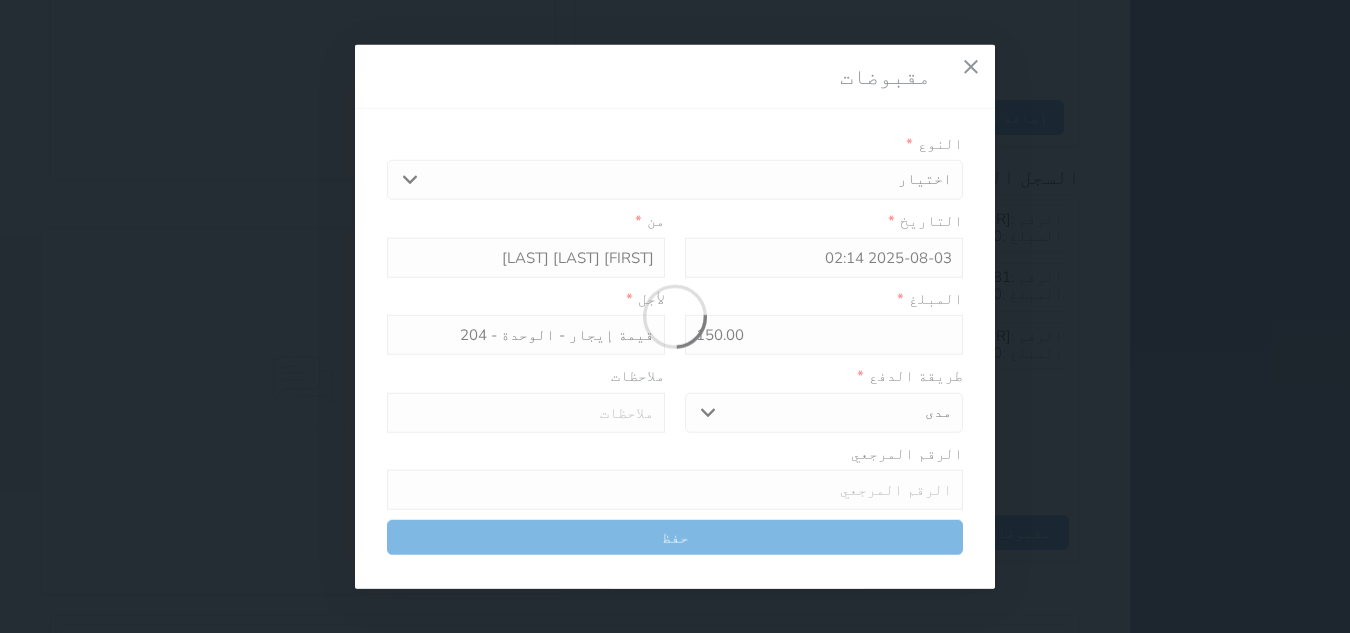 select 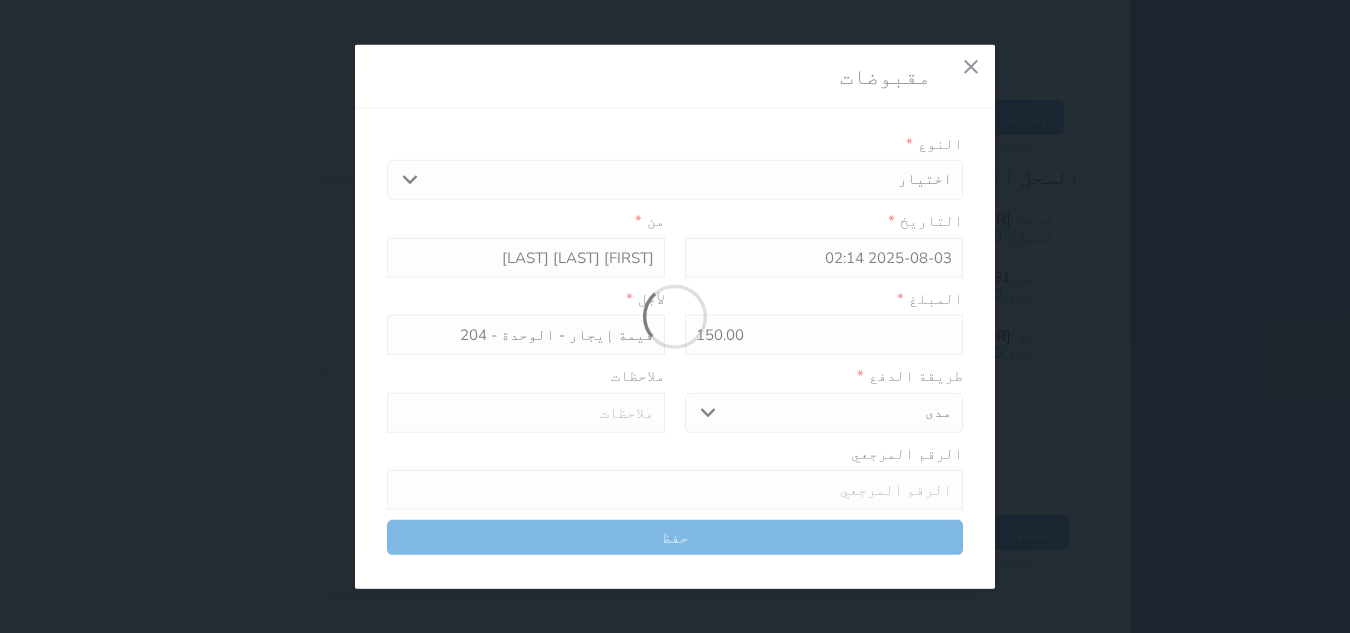 type 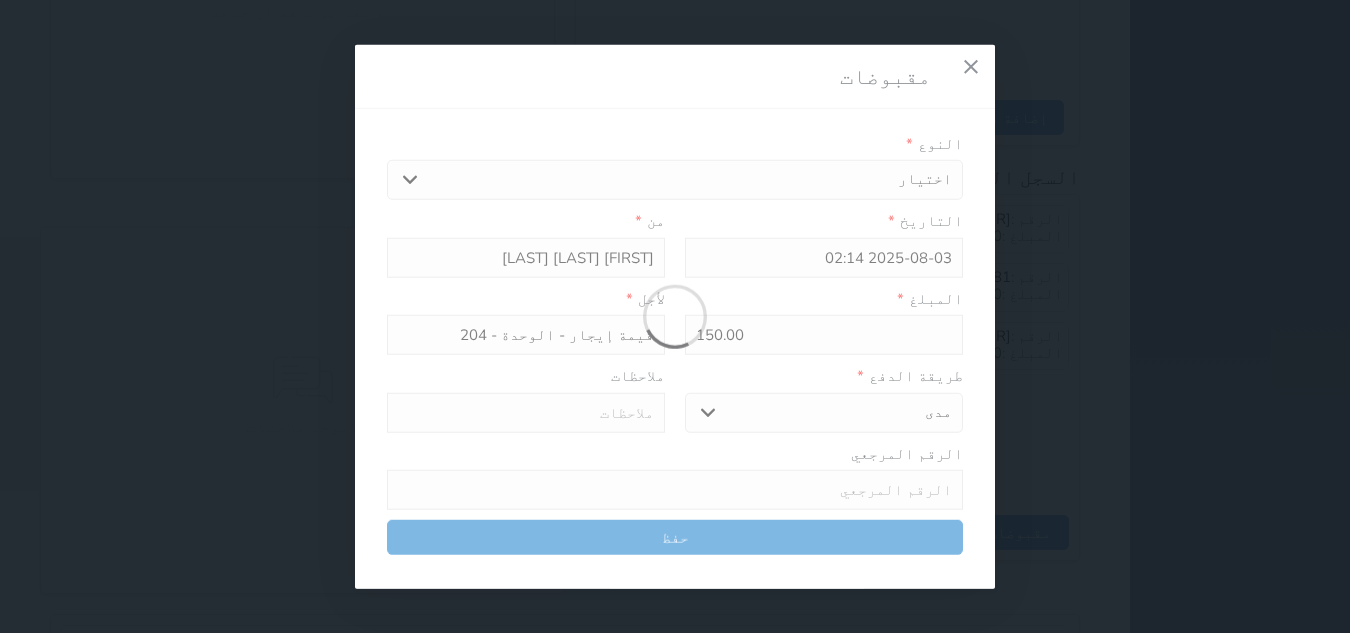 type on "0" 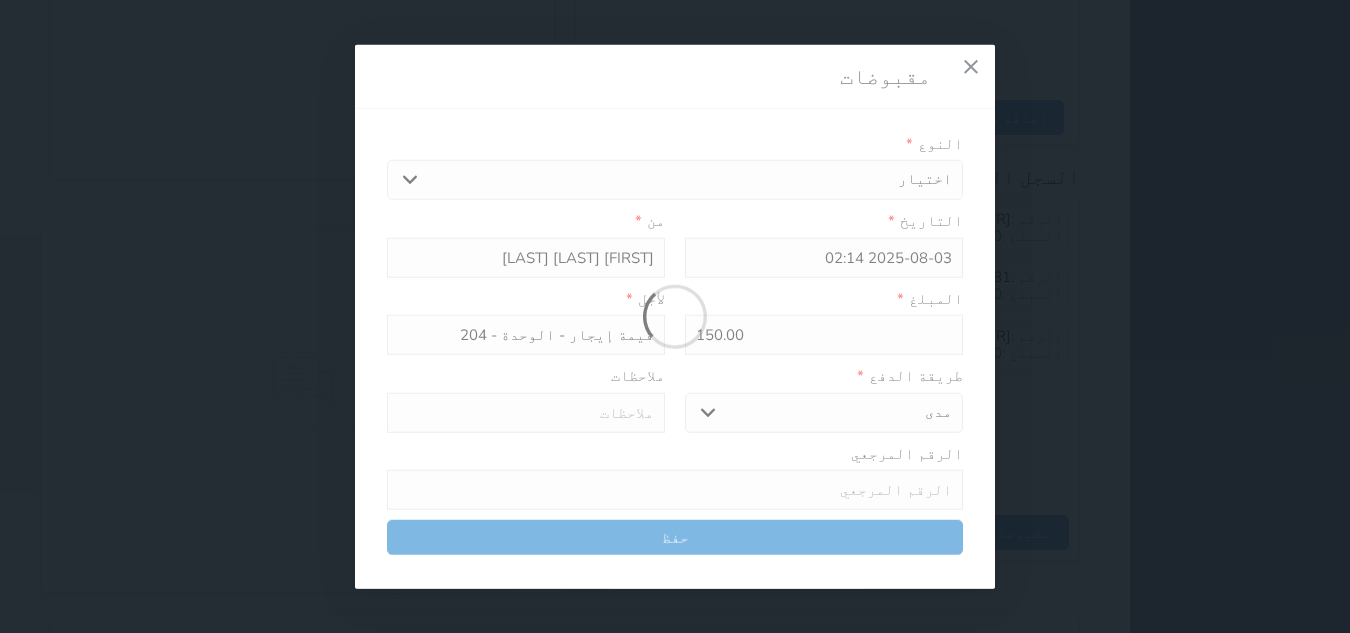 select 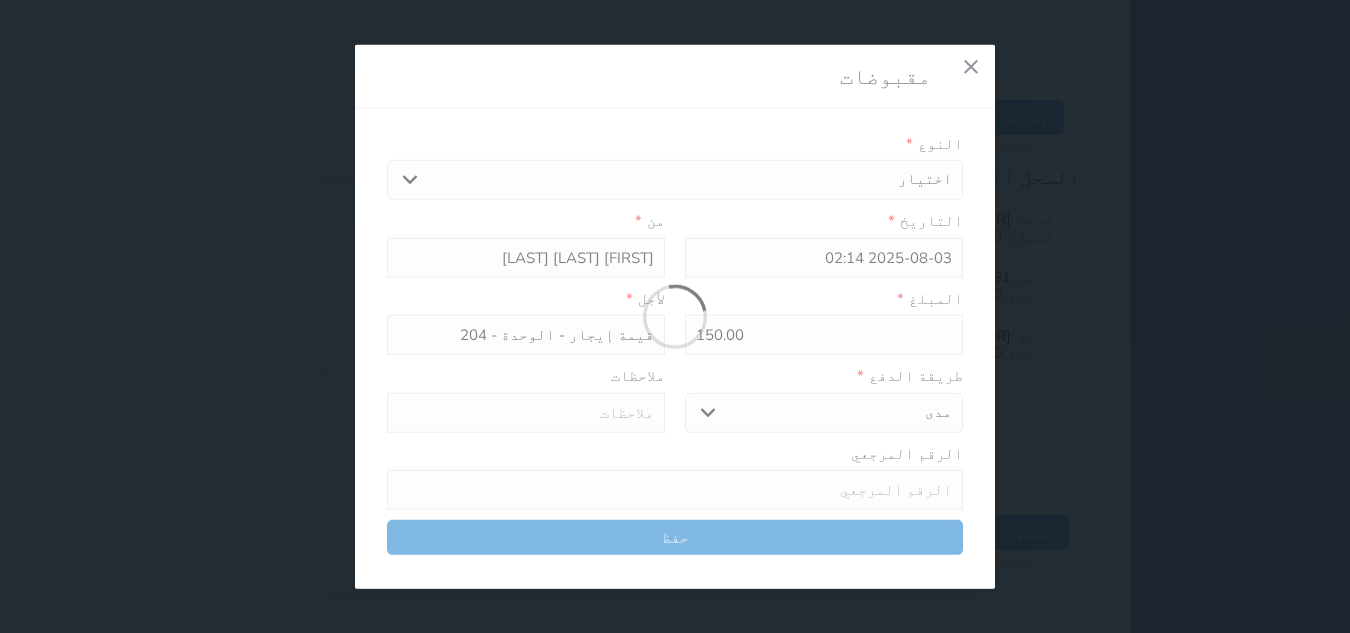 type on "0" 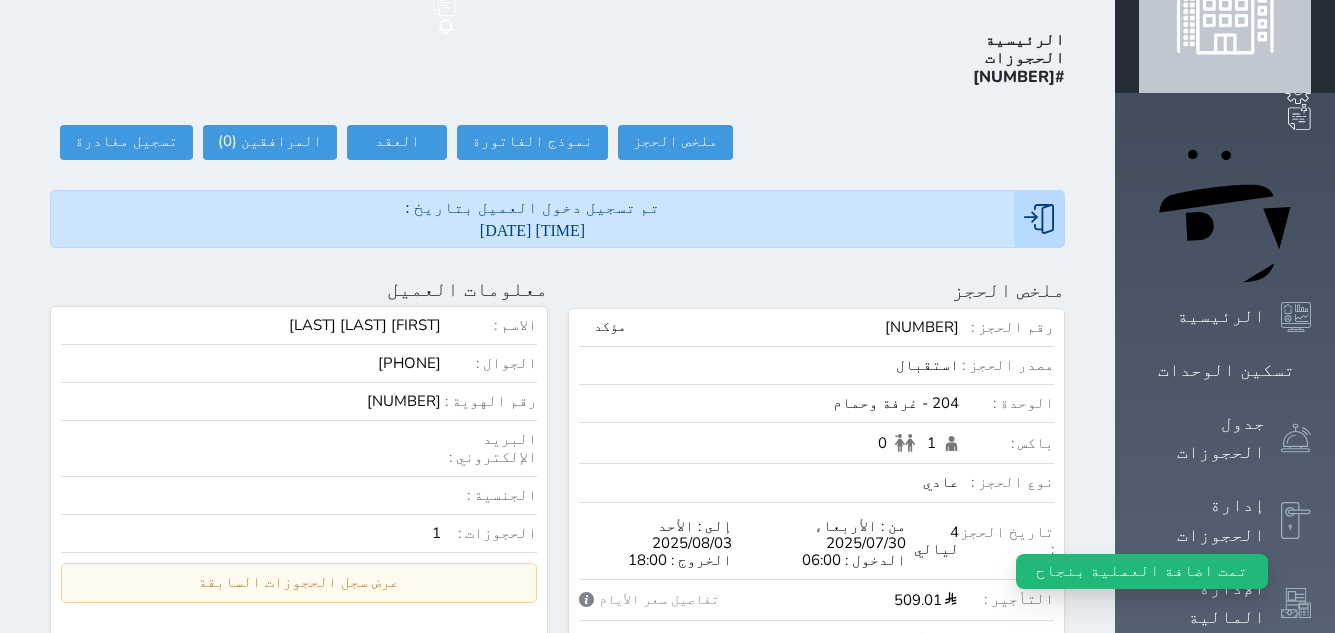 scroll, scrollTop: 0, scrollLeft: 0, axis: both 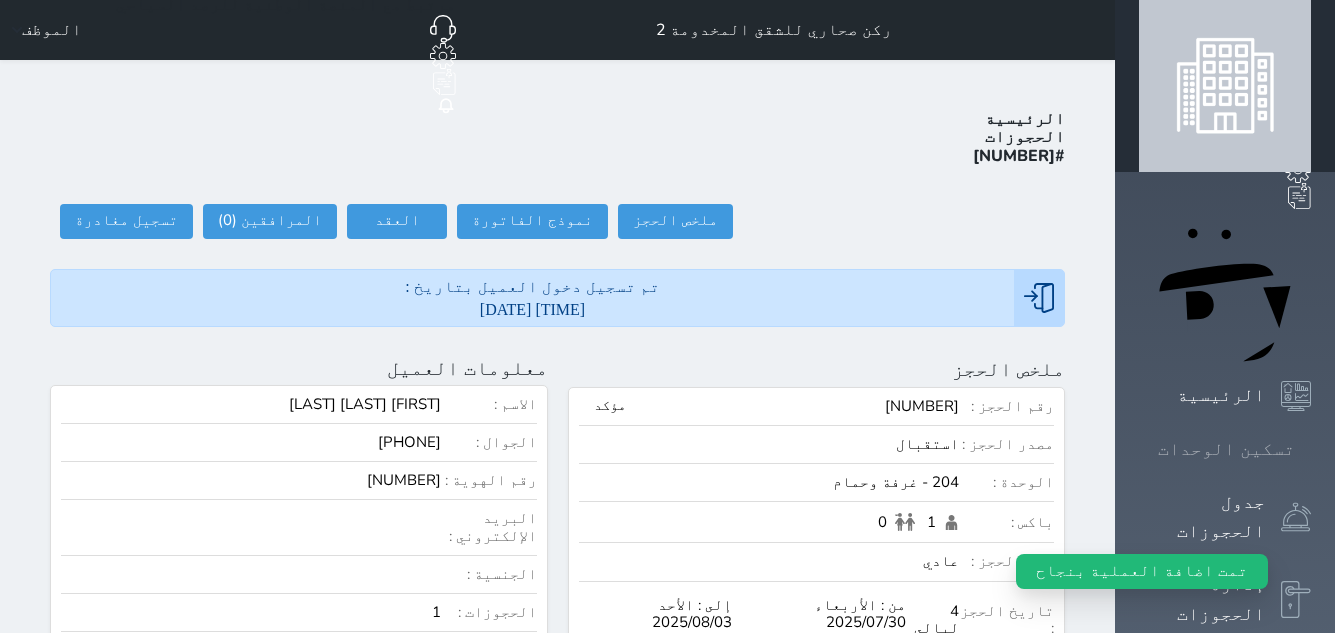 click 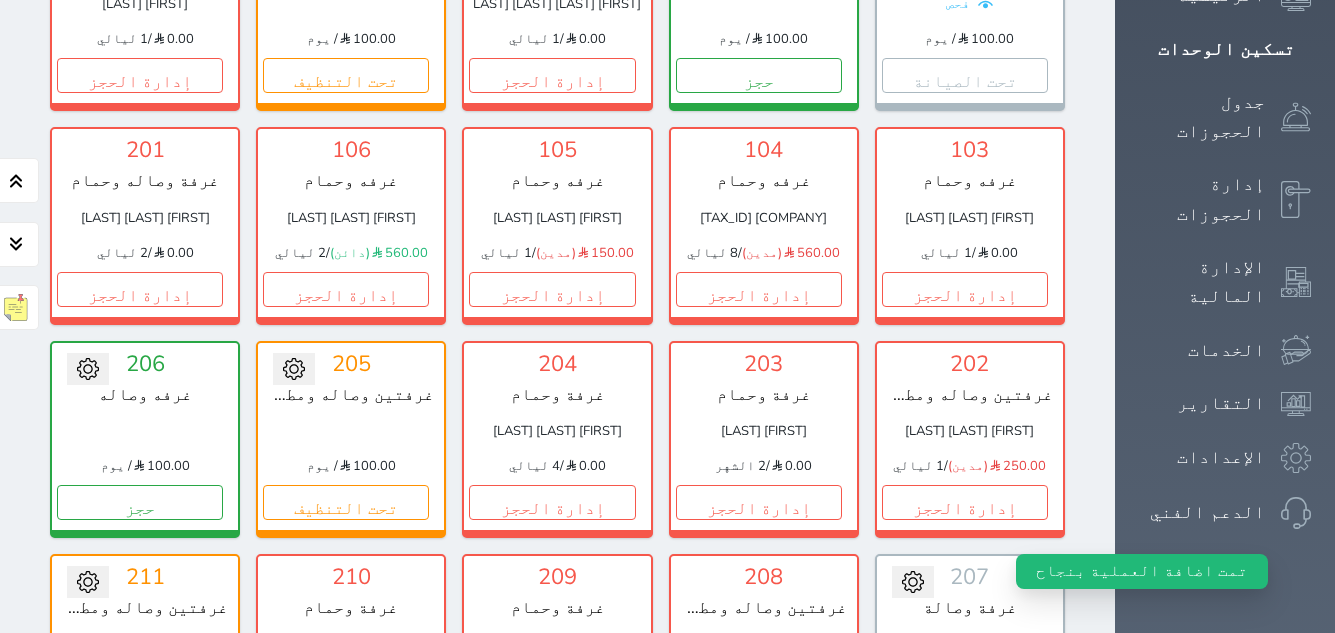 scroll, scrollTop: 378, scrollLeft: 0, axis: vertical 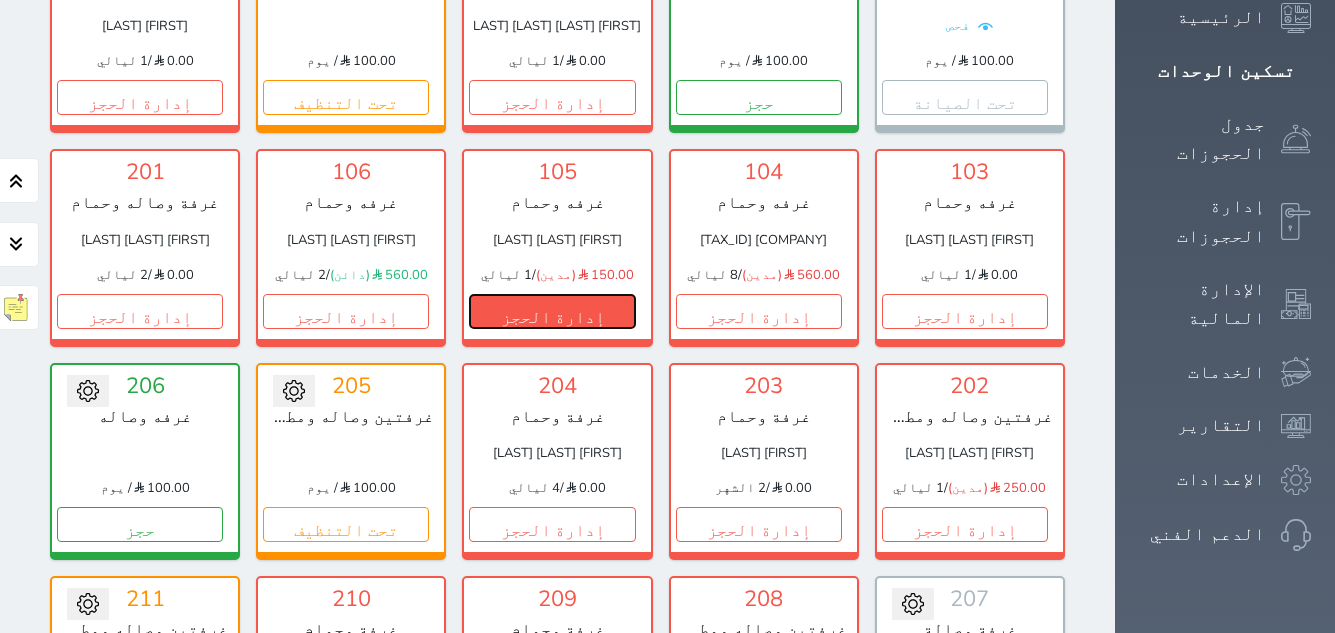 click on "إدارة الحجز" at bounding box center [552, 311] 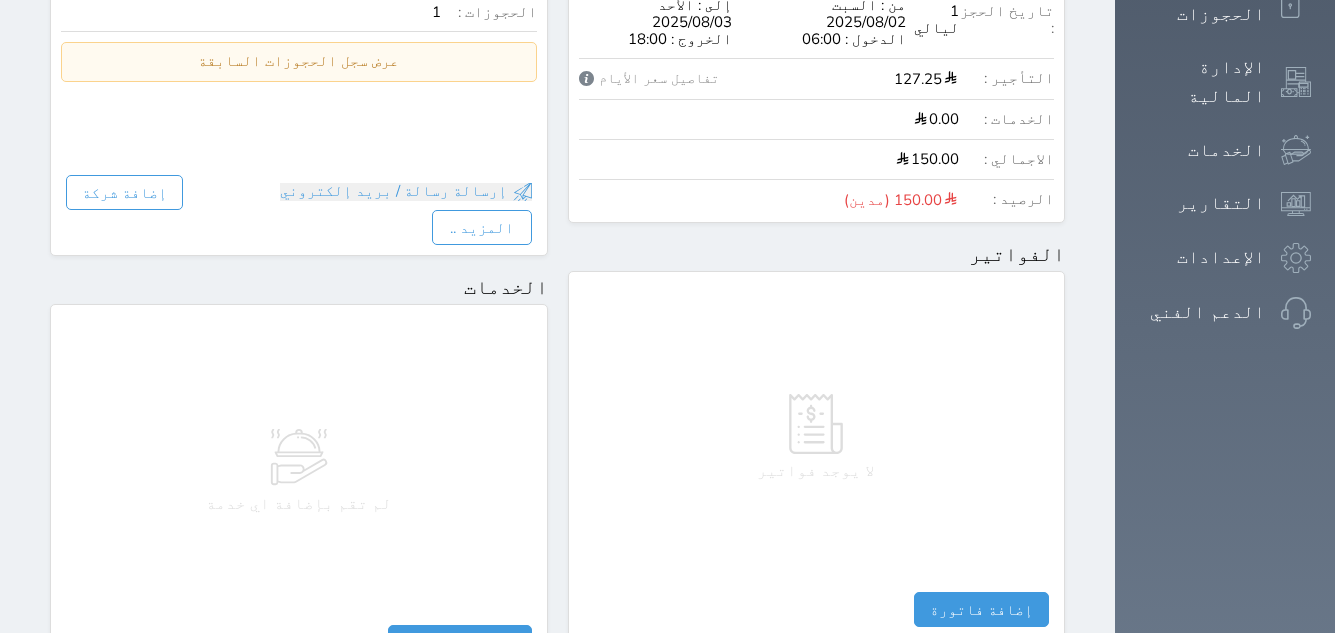scroll, scrollTop: 1000, scrollLeft: 0, axis: vertical 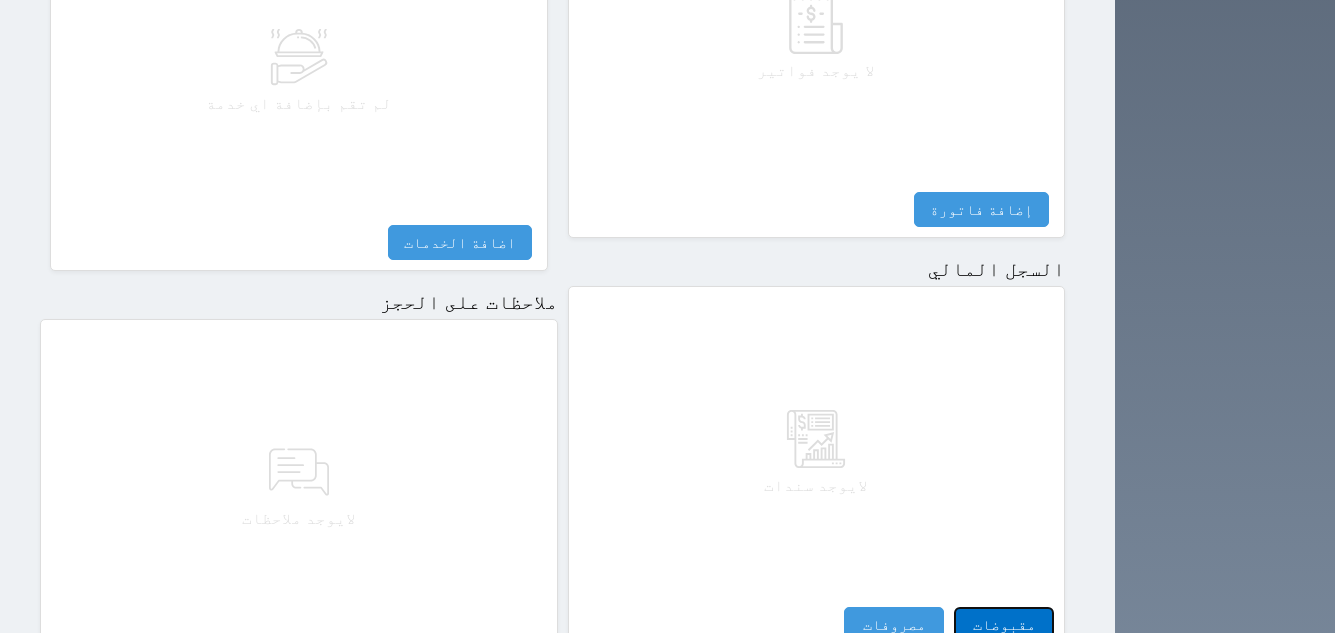 click on "مقبوضات" at bounding box center [1004, 624] 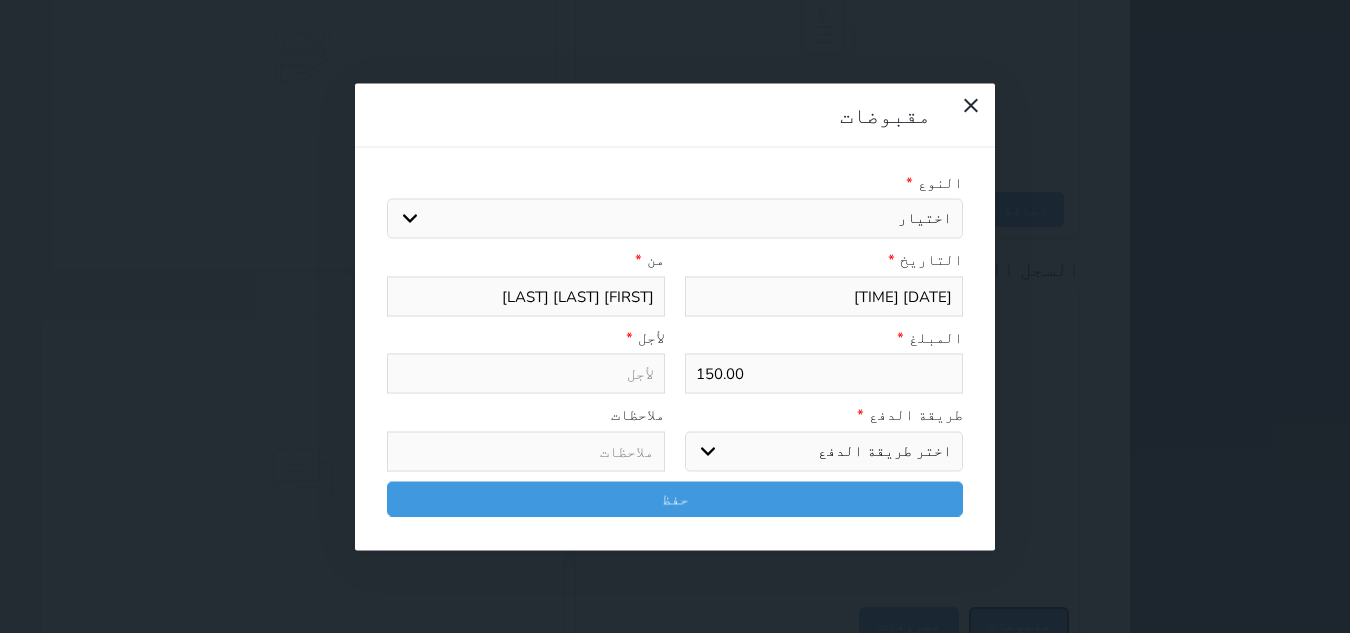 select 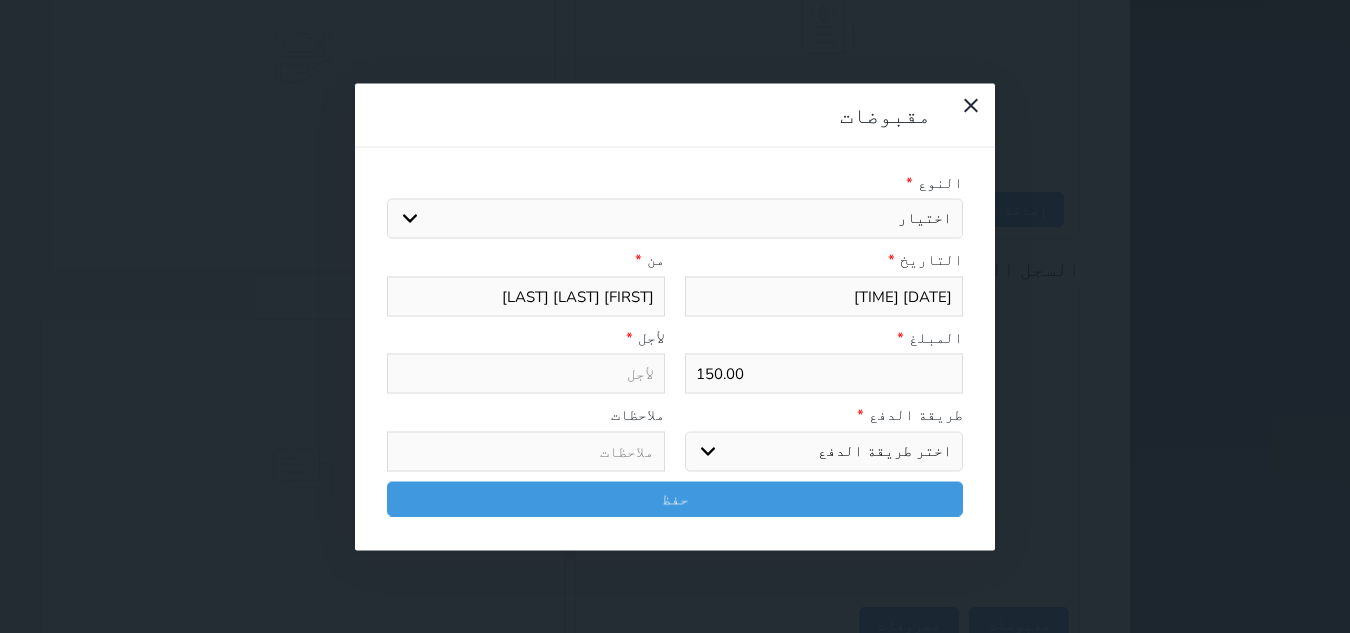 click on "اختيار   مقبوضات عامة قيمة إيجار فواتير تامين عربون لا ينطبق آخر مغسلة واي فاي - الإنترنت مواقف السيارات طعام الأغذية والمشروبات مشروبات المشروبات الباردة المشروبات الساخنة الإفطار غداء عشاء مخبز و كعك حمام سباحة الصالة الرياضية سبا و خدمات الجمال اختيار وإسقاط (خدمات النقل) ميني بار كابل - تلفزيون سرير إضافي تصفيف الشعر التسوق خدمات الجولات السياحية المنظمة خدمات الدليل السياحي" at bounding box center [675, 219] 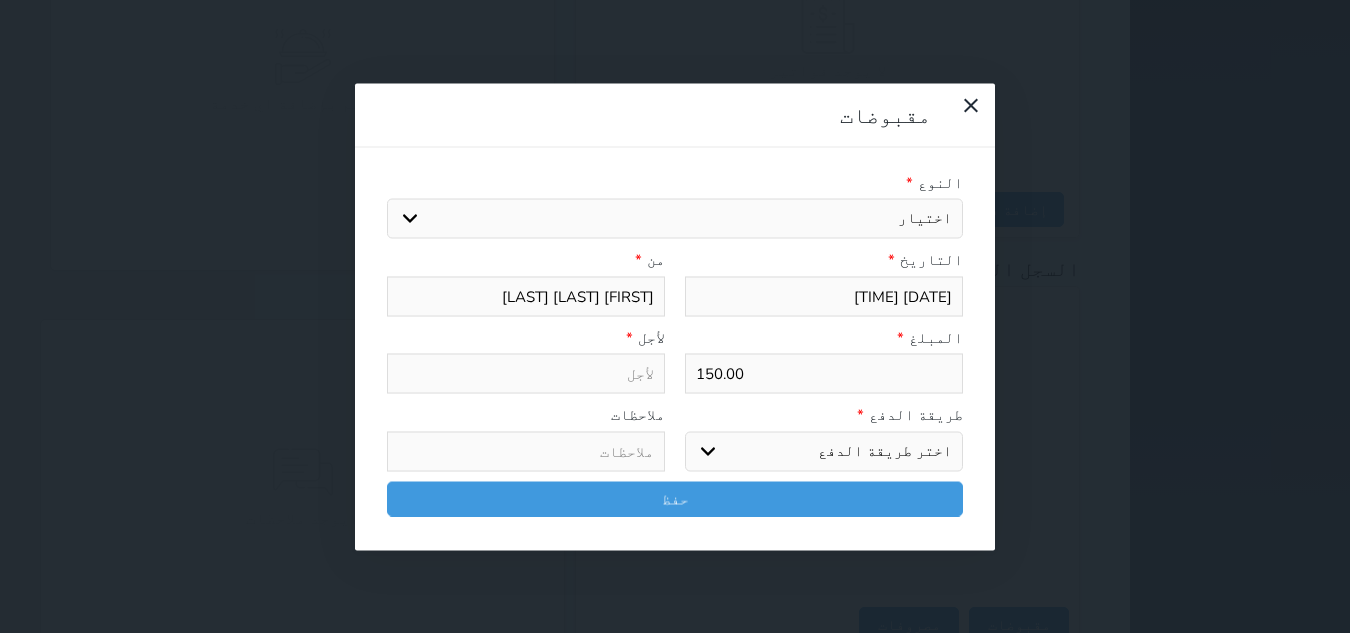click on "اختيار   مقبوضات عامة قيمة إيجار فواتير تامين عربون لا ينطبق آخر مغسلة واي فاي - الإنترنت مواقف السيارات طعام الأغذية والمشروبات مشروبات المشروبات الباردة المشروبات الساخنة الإفطار غداء عشاء مخبز و كعك حمام سباحة الصالة الرياضية سبا و خدمات الجمال اختيار وإسقاط (خدمات النقل) ميني بار كابل - تلفزيون سرير إضافي تصفيف الشعر التسوق خدمات الجولات السياحية المنظمة خدمات الدليل السياحي" at bounding box center (675, 219) 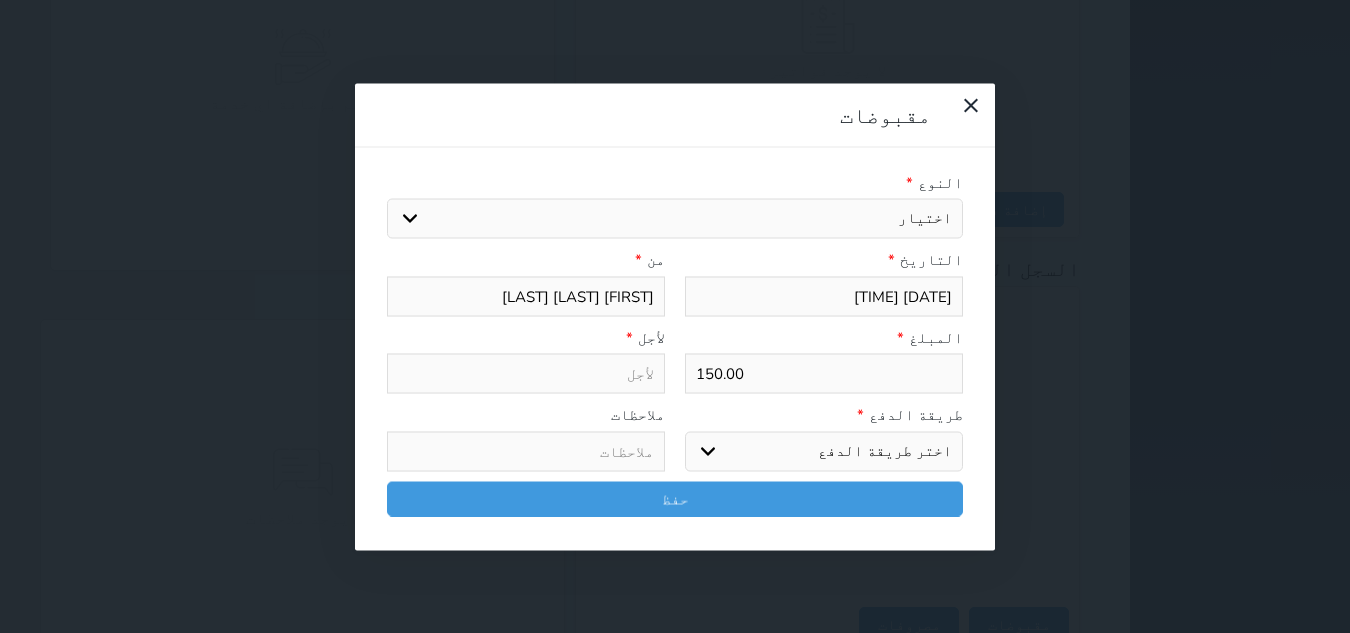 select 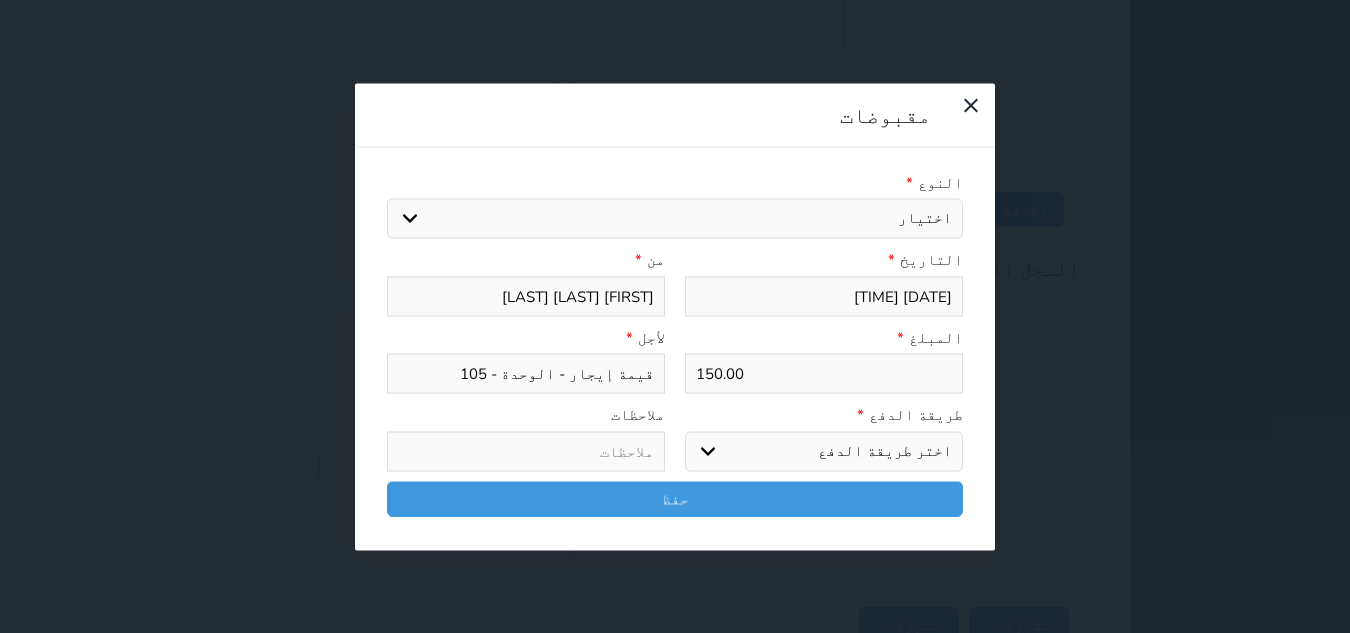 click on "اختر طريقة الدفع   دفع نقدى   تحويل بنكى   مدى   بطاقة ائتمان   آجل" at bounding box center [824, 451] 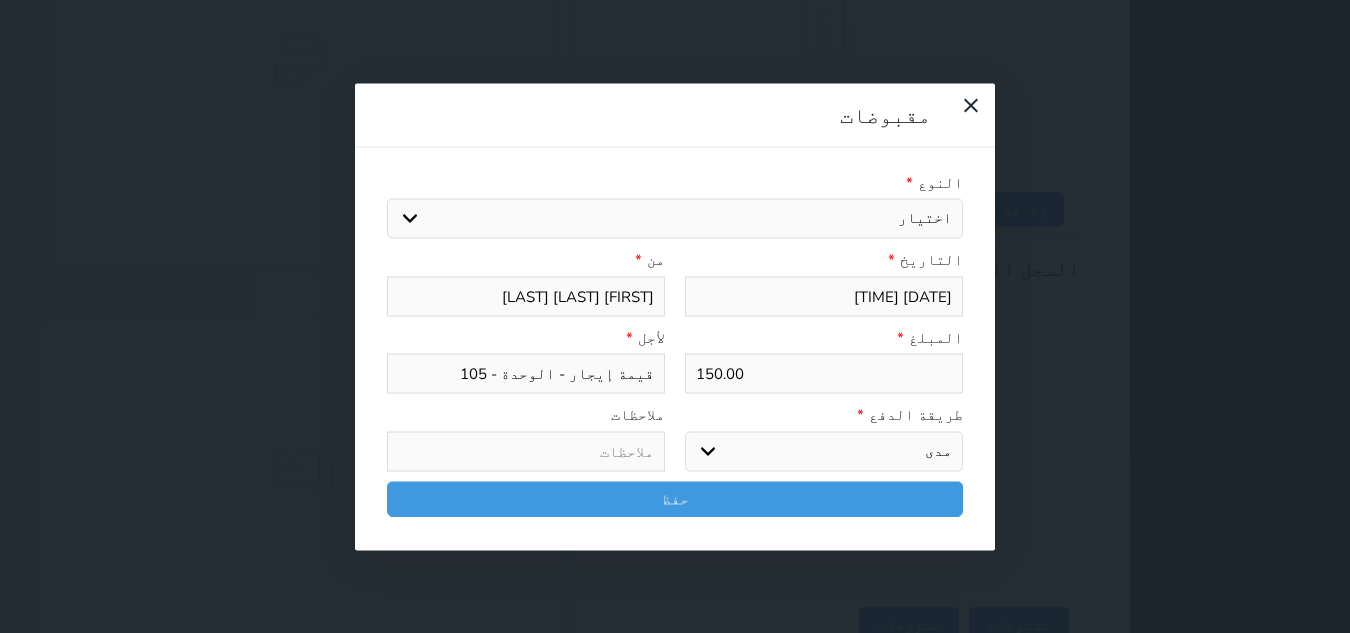 click on "اختر طريقة الدفع   دفع نقدى   تحويل بنكى   مدى   بطاقة ائتمان   آجل" at bounding box center (824, 451) 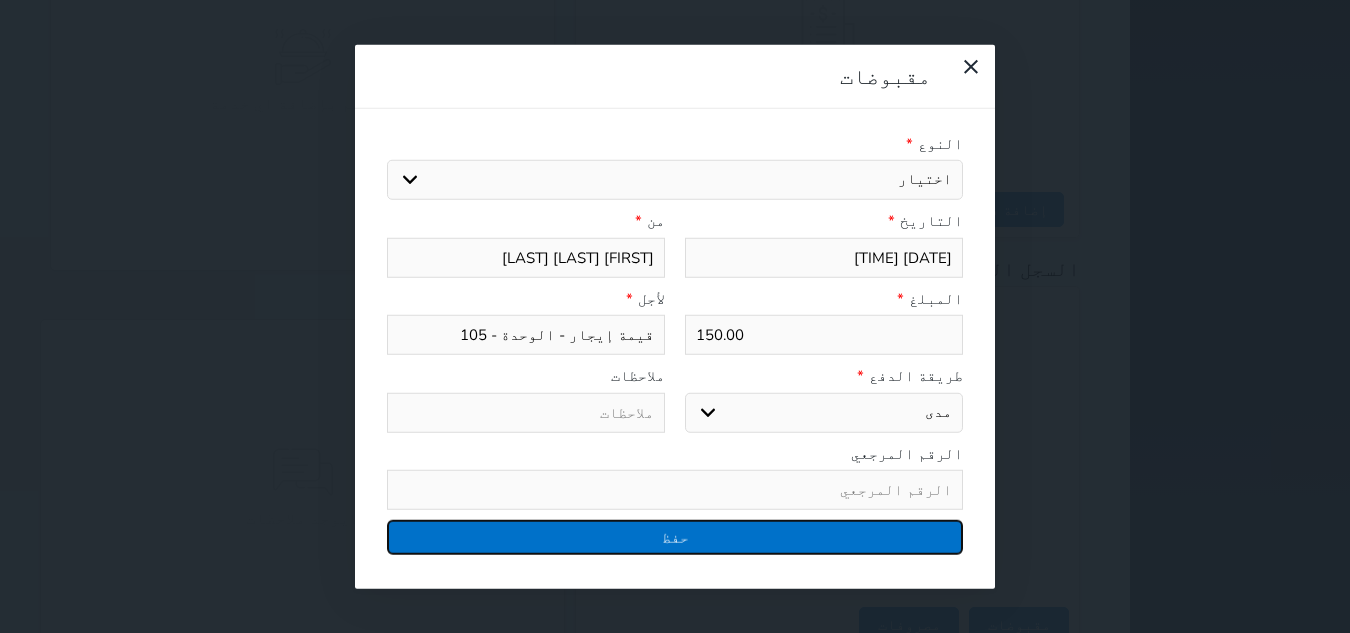 click on "حفظ" at bounding box center (675, 537) 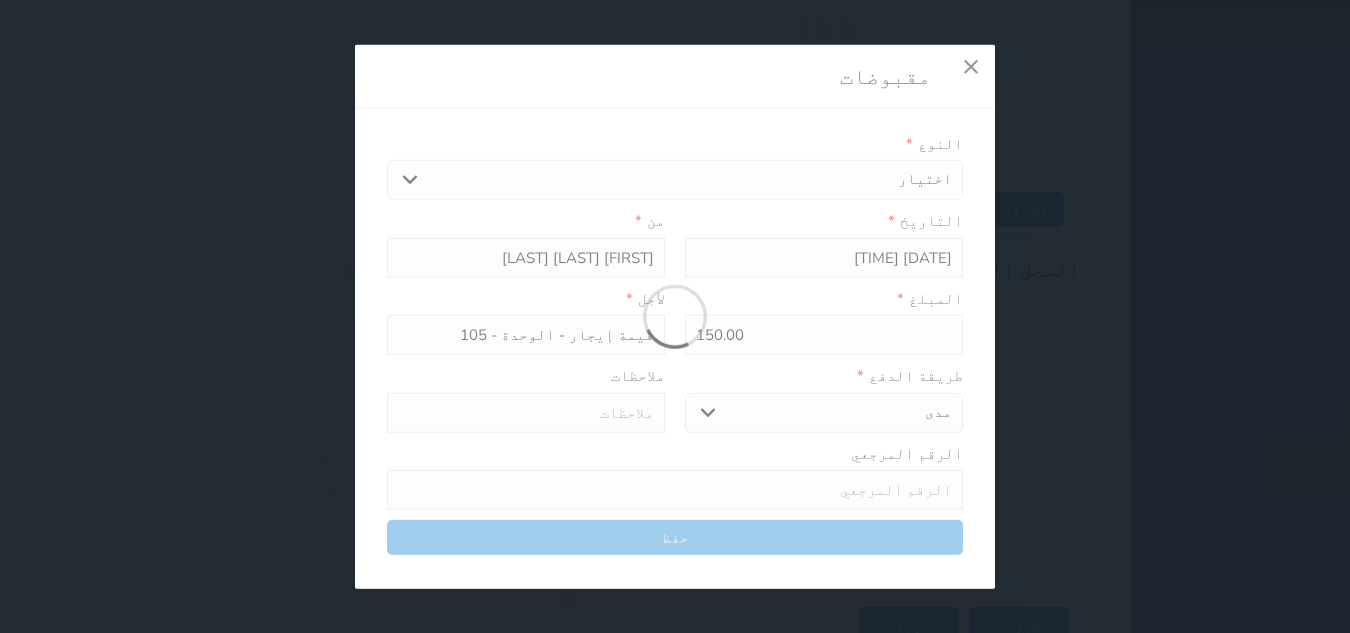 select 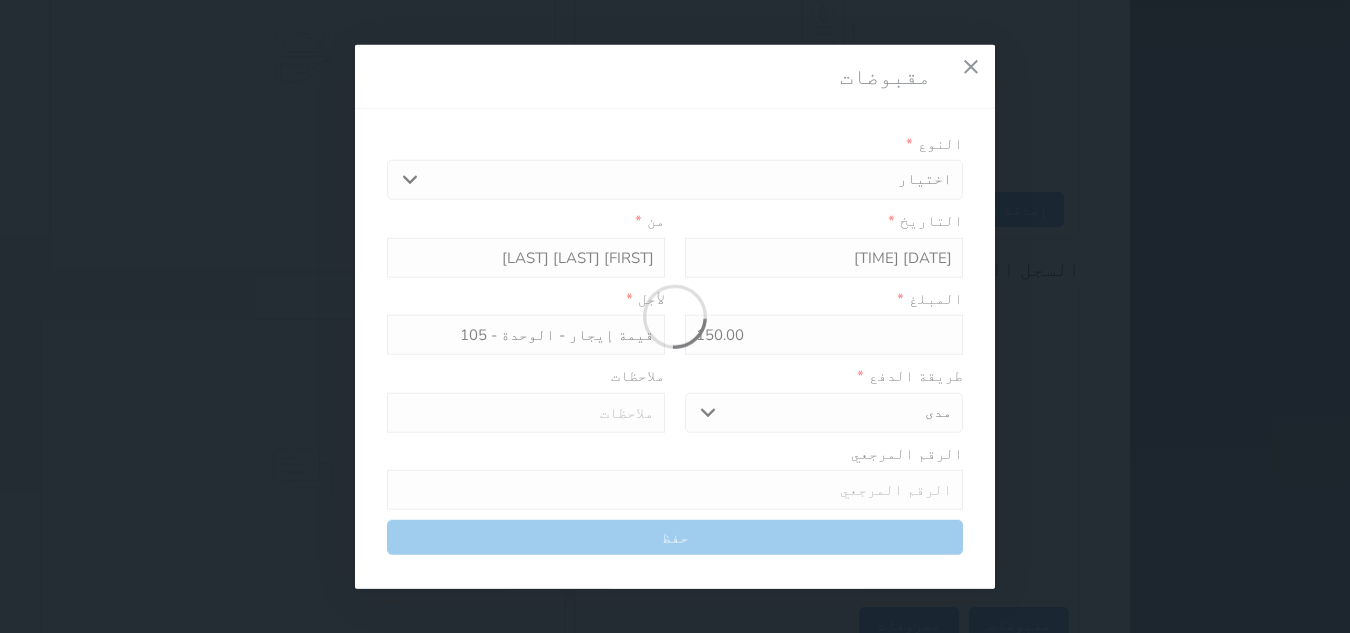 type 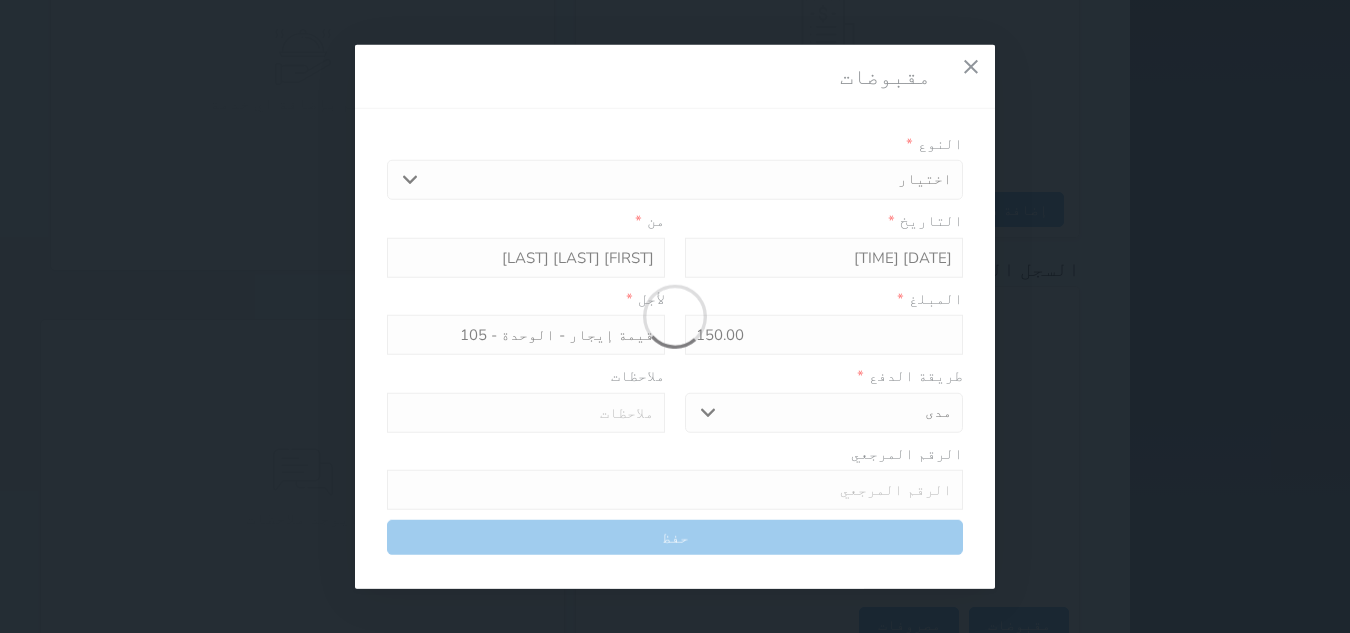type on "0" 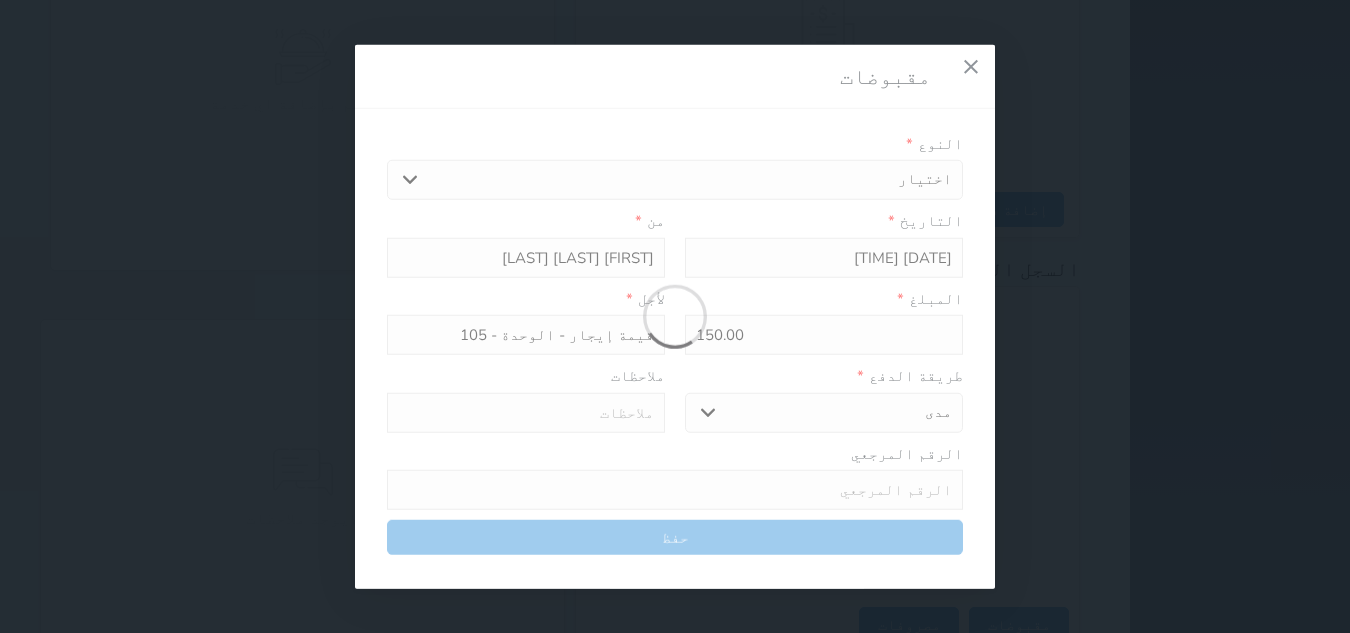 select 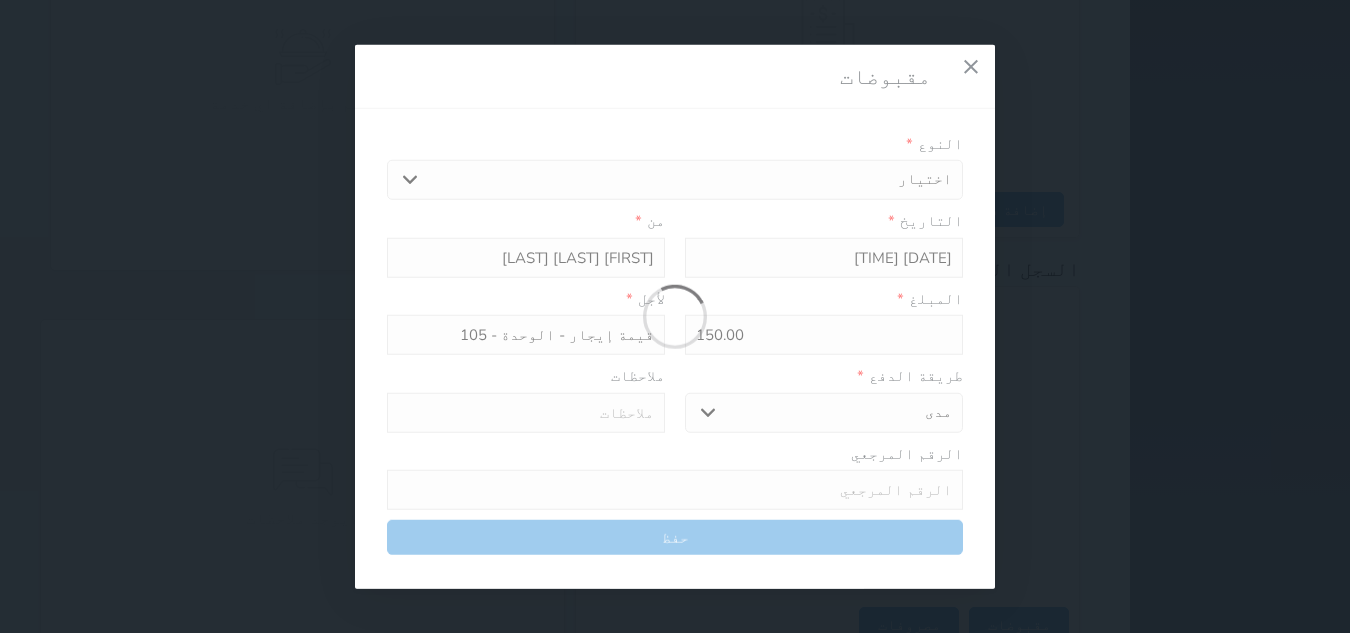 type on "0" 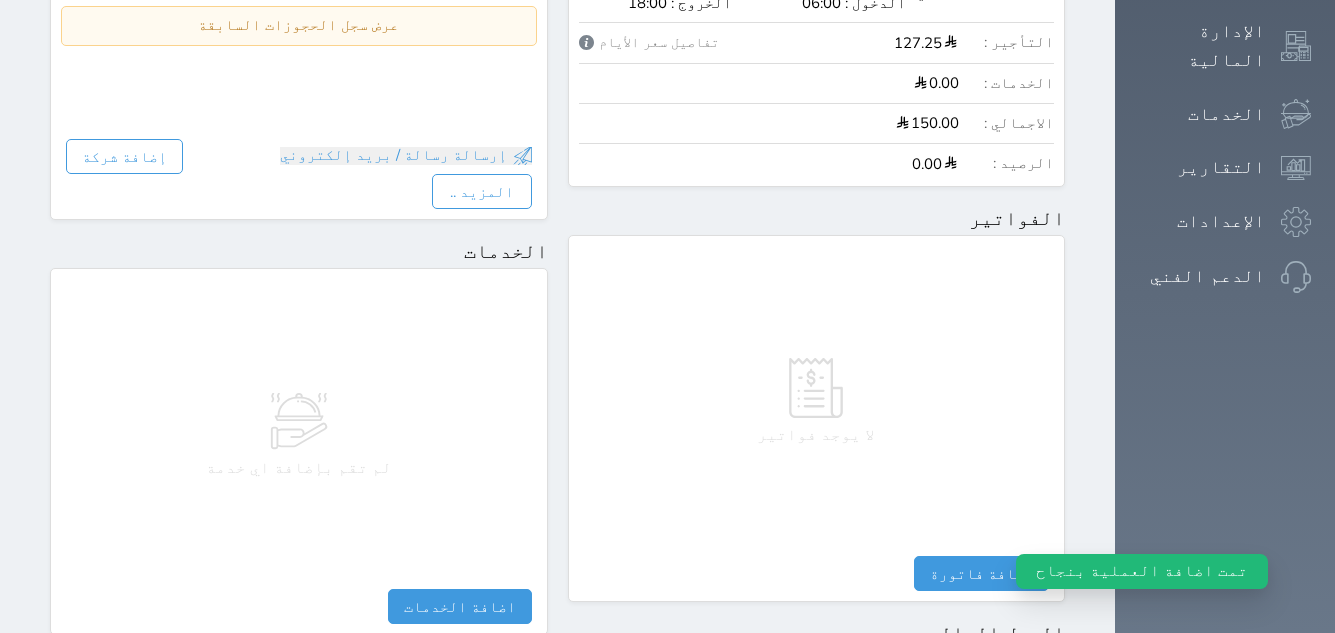 scroll, scrollTop: 0, scrollLeft: 0, axis: both 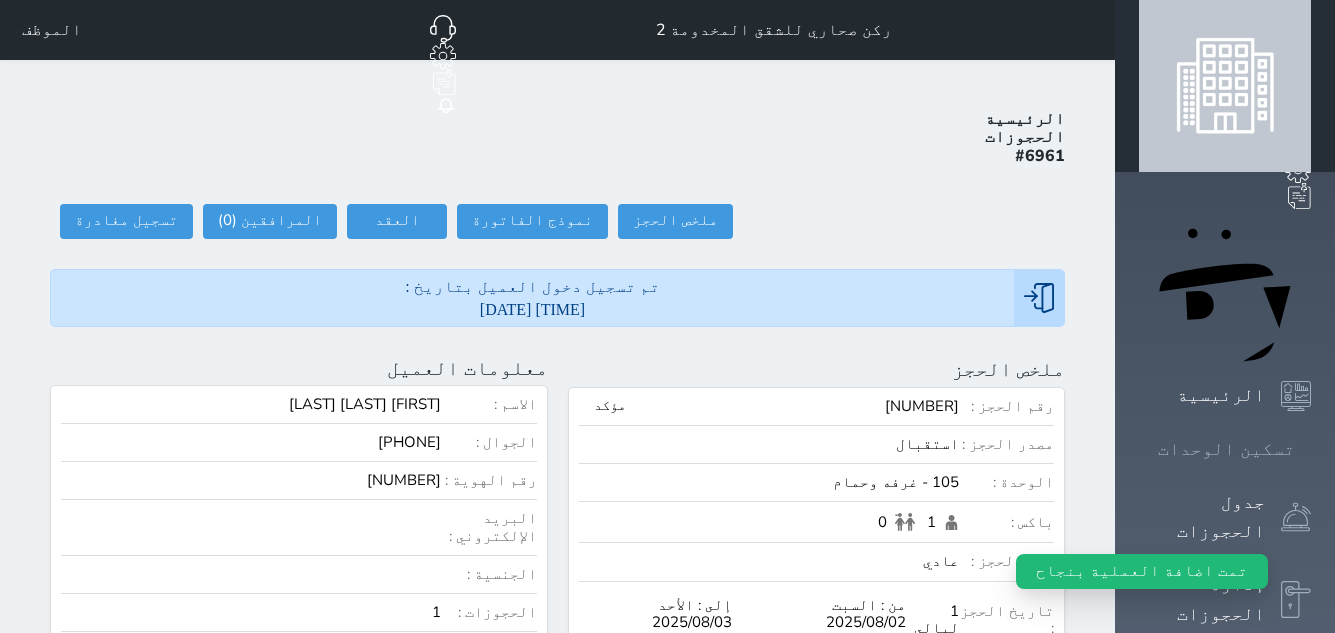 click 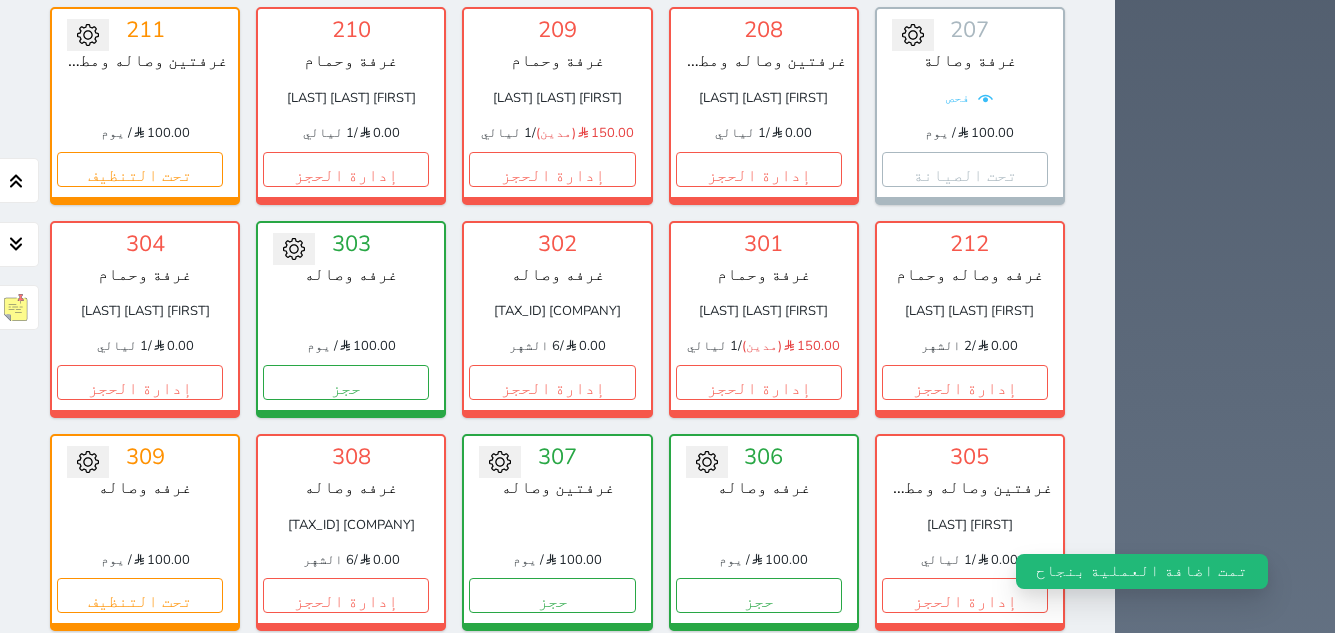 scroll, scrollTop: 978, scrollLeft: 0, axis: vertical 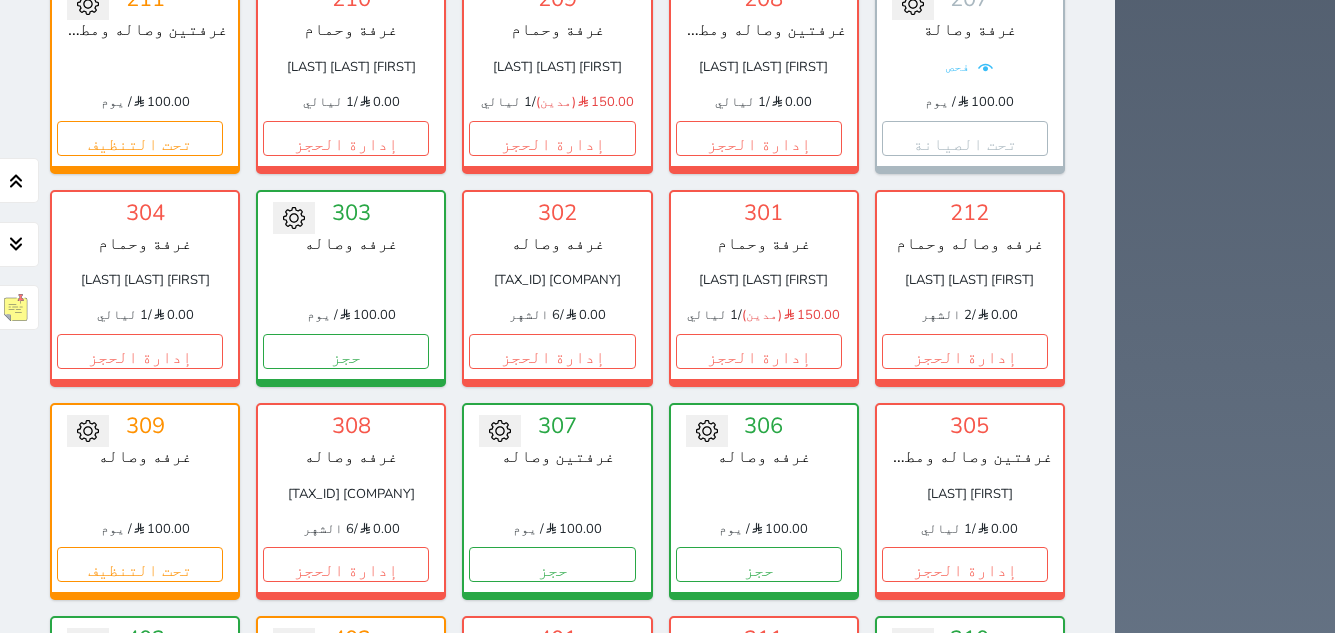 click on "إدارة الحجز" at bounding box center [965, 991] 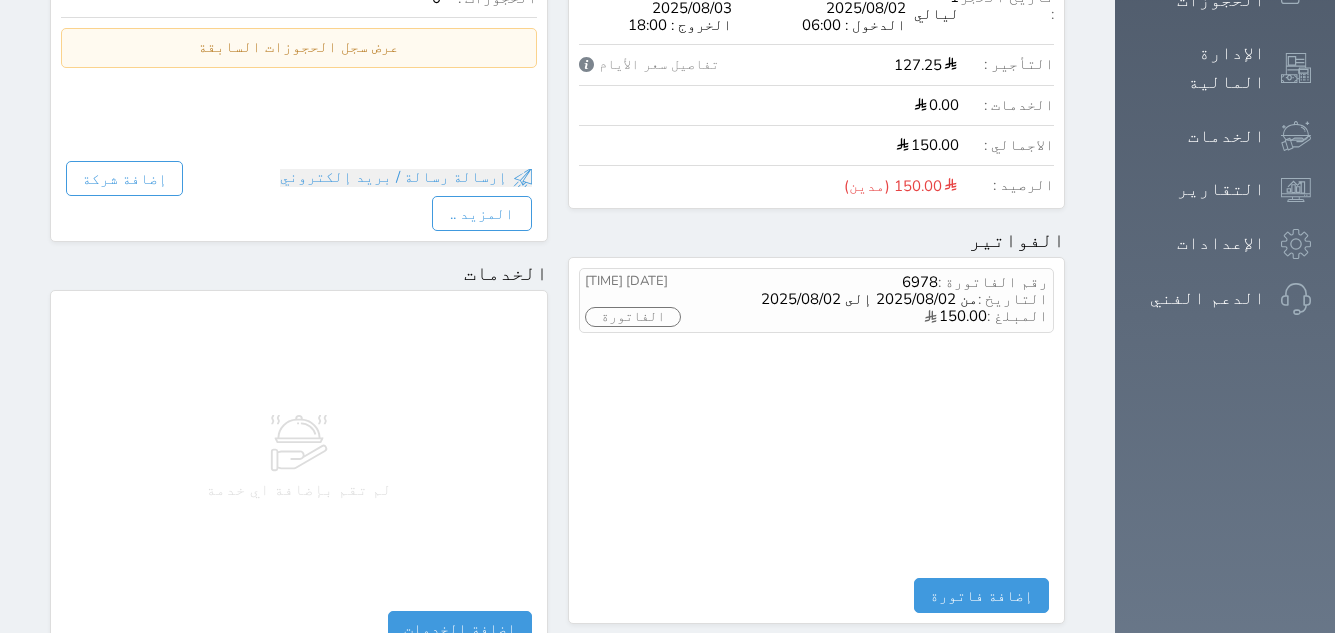 scroll, scrollTop: 1000, scrollLeft: 0, axis: vertical 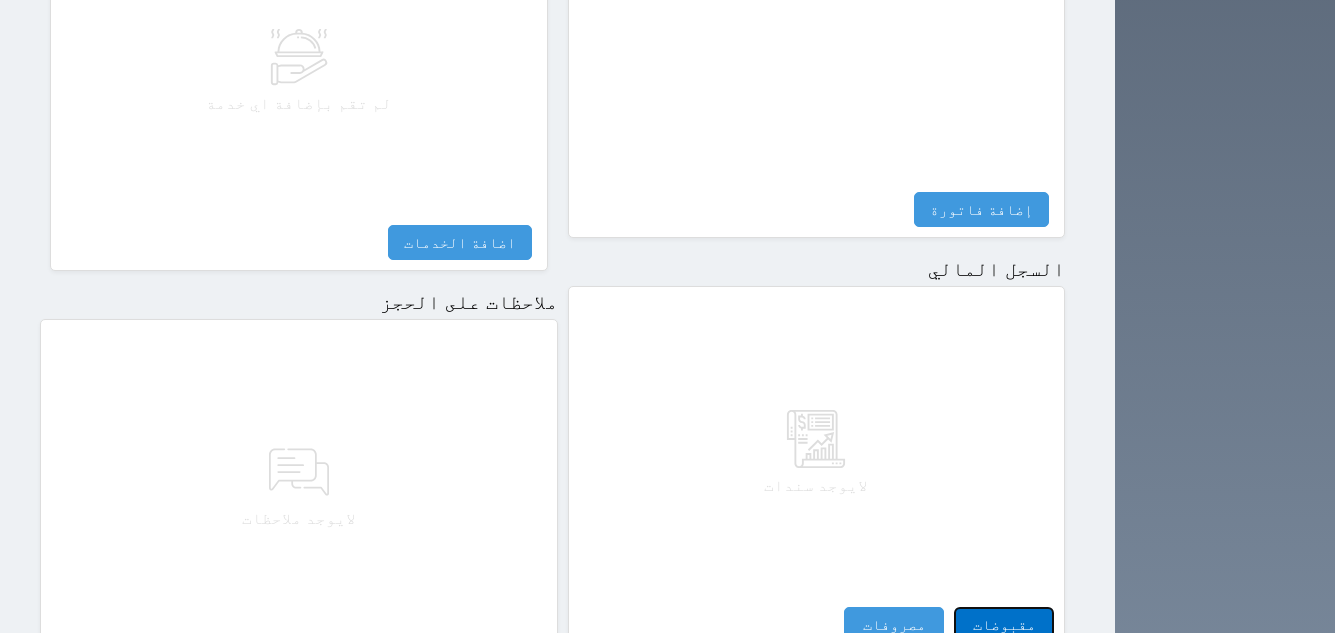 click on "مقبوضات" at bounding box center (1004, 624) 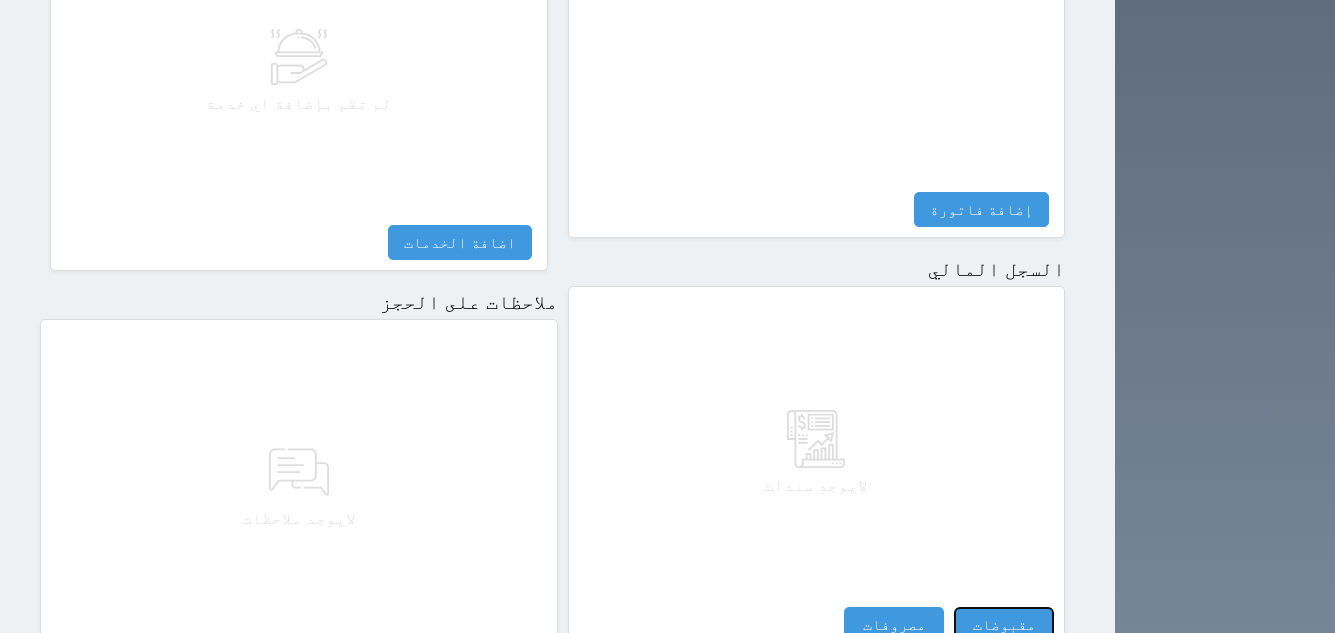 select 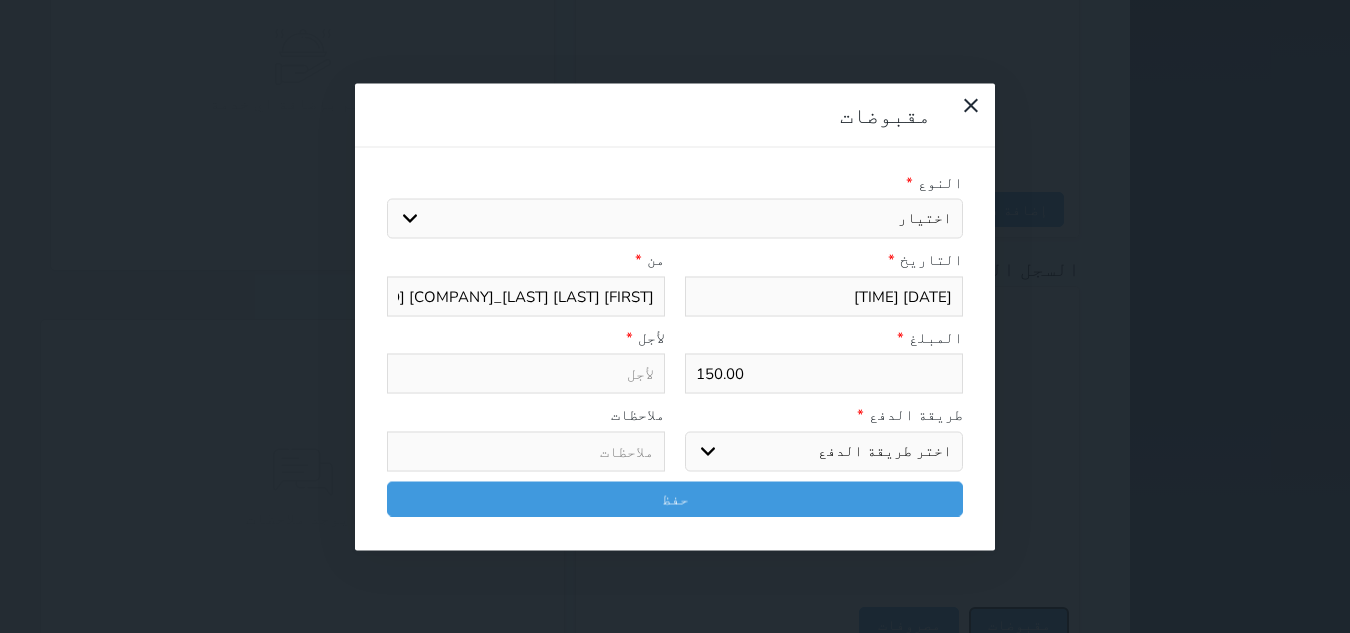 select 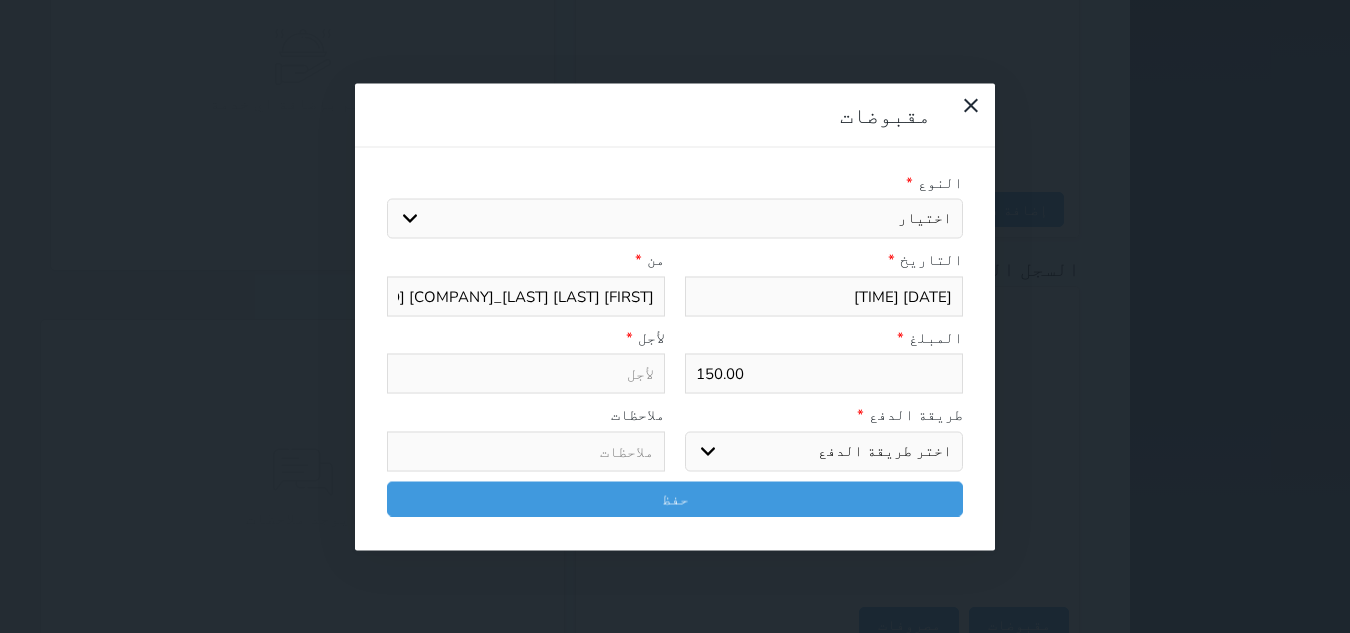 click on "اختيار   مقبوضات عامة قيمة إيجار فواتير تامين عربون لا ينطبق آخر مغسلة واي فاي - الإنترنت مواقف السيارات طعام الأغذية والمشروبات مشروبات المشروبات الباردة المشروبات الساخنة الإفطار غداء عشاء مخبز و كعك حمام سباحة الصالة الرياضية سبا و خدمات الجمال اختيار وإسقاط (خدمات النقل) ميني بار كابل - تلفزيون سرير إضافي تصفيف الشعر التسوق خدمات الجولات السياحية المنظمة خدمات الدليل السياحي" at bounding box center [675, 219] 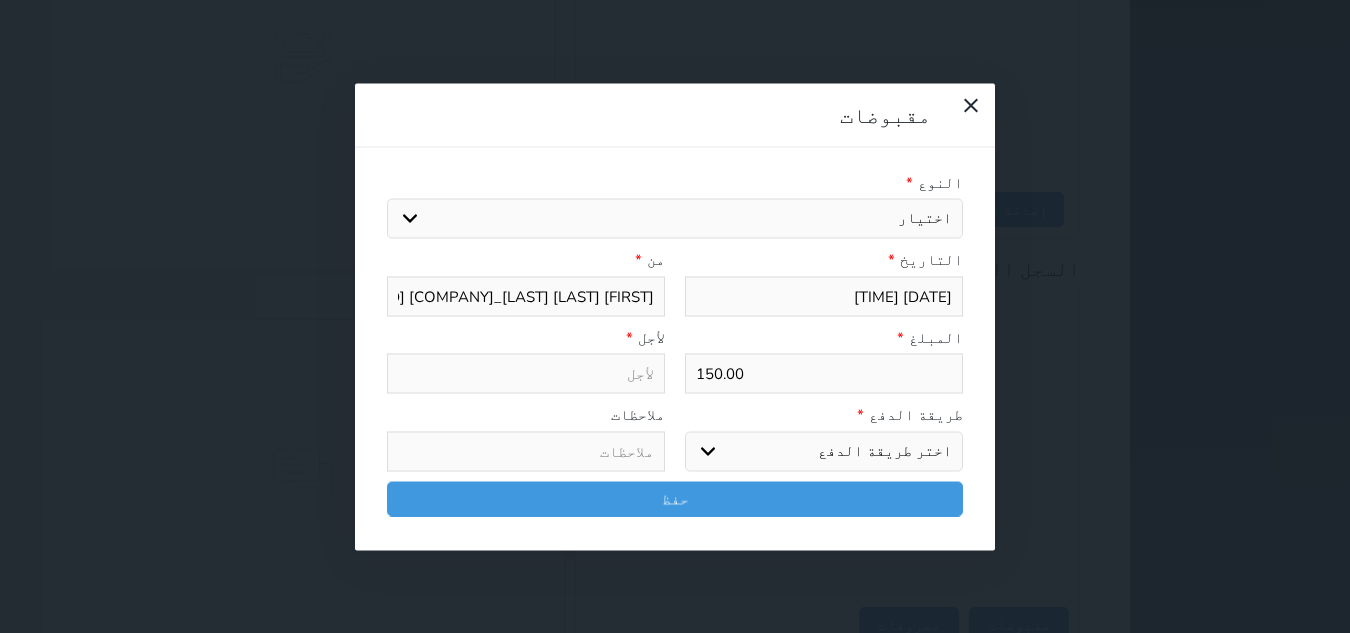 type on "قيمة إيجار - الوحدة - 404" 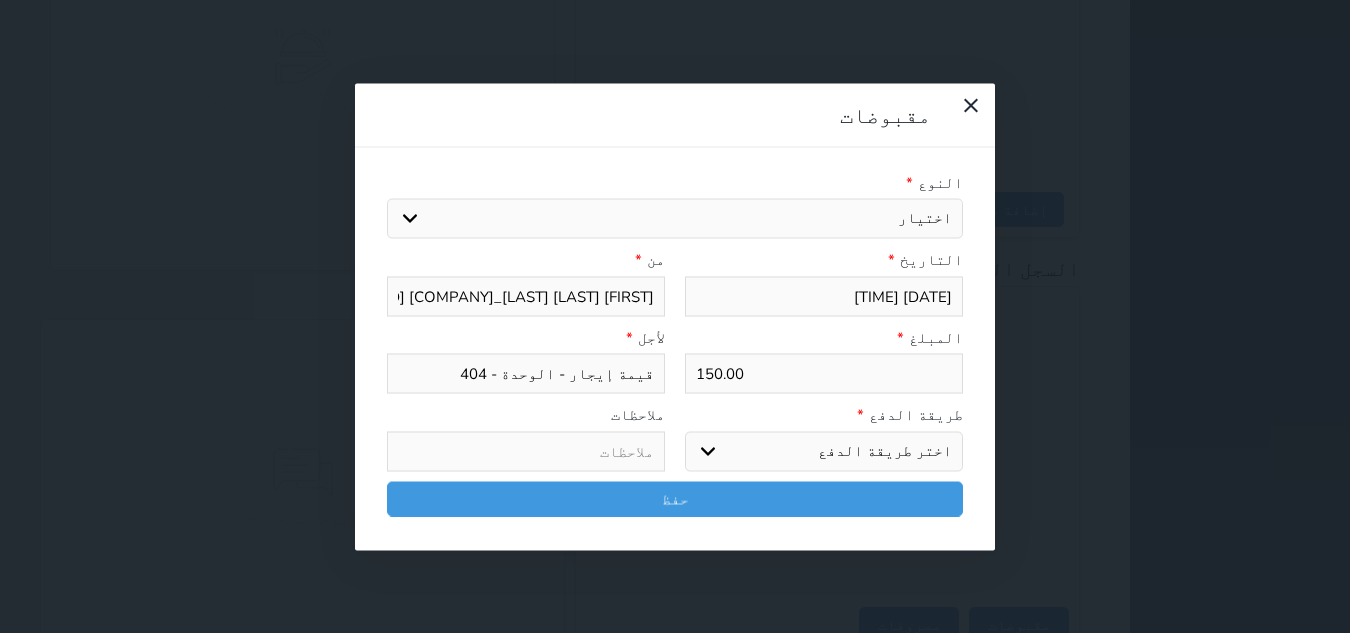 click on "اختر طريقة الدفع   دفع نقدى   تحويل بنكى   مدى   بطاقة ائتمان   آجل" at bounding box center (824, 451) 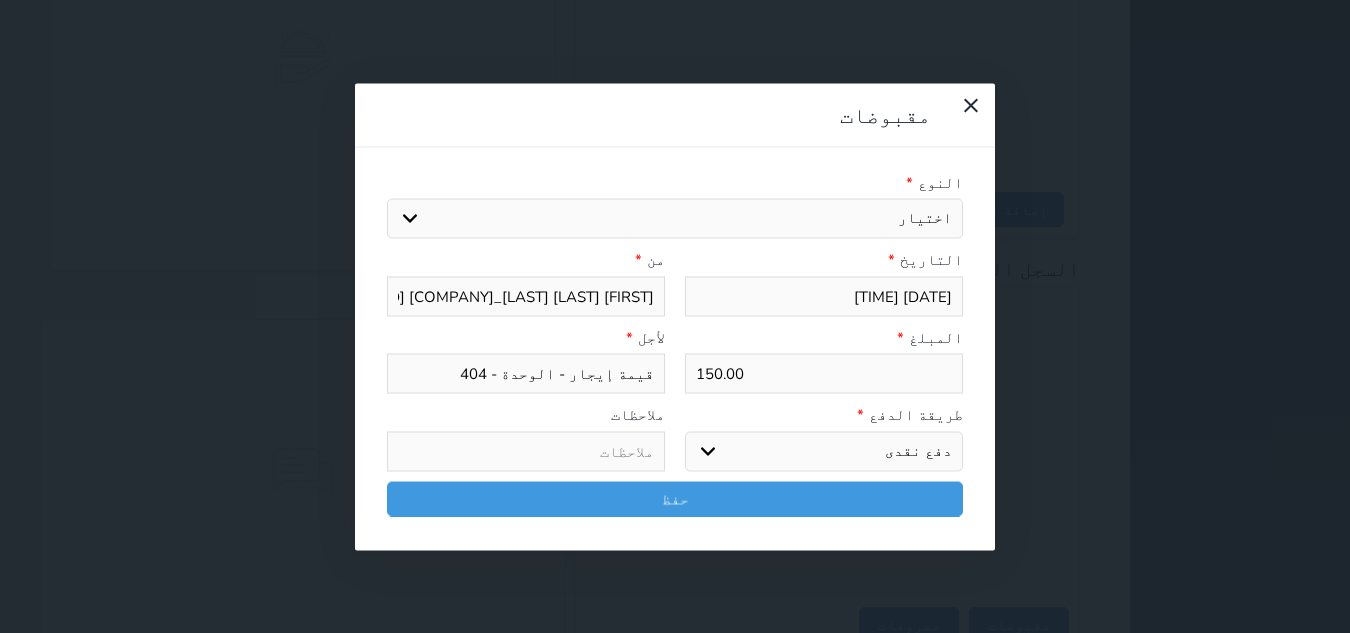 click on "اختر طريقة الدفع   دفع نقدى   تحويل بنكى   مدى   بطاقة ائتمان   آجل" at bounding box center [824, 451] 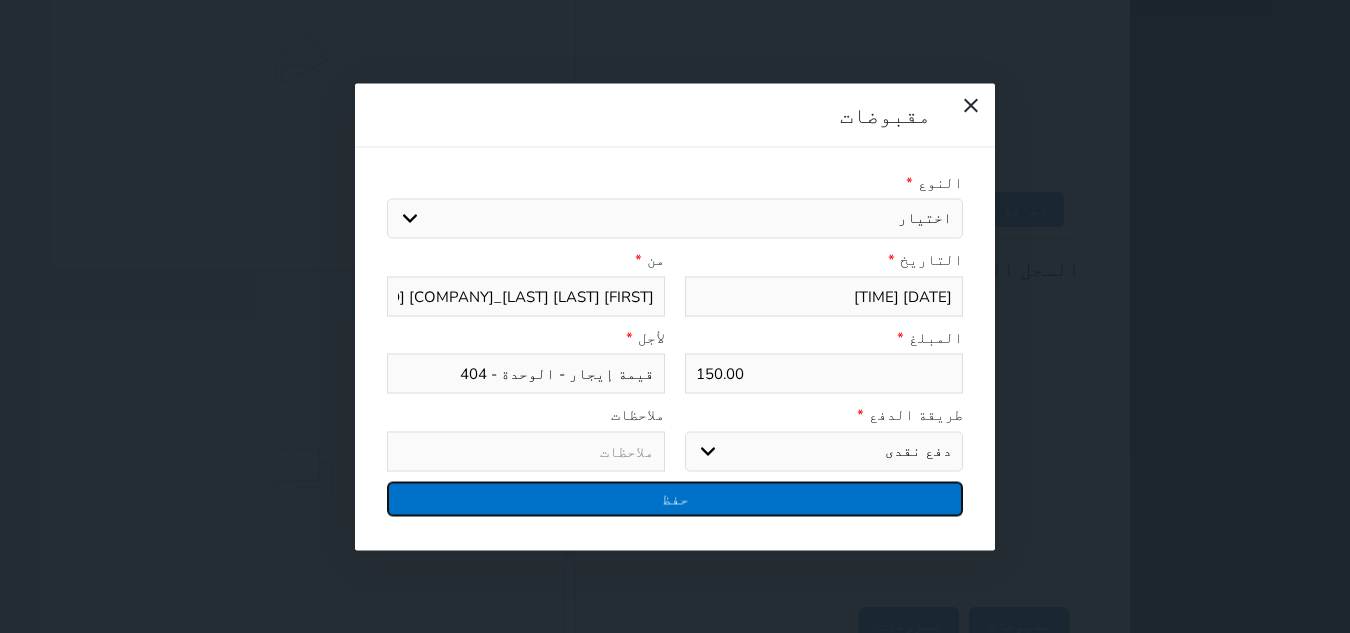 click on "حفظ" at bounding box center [675, 498] 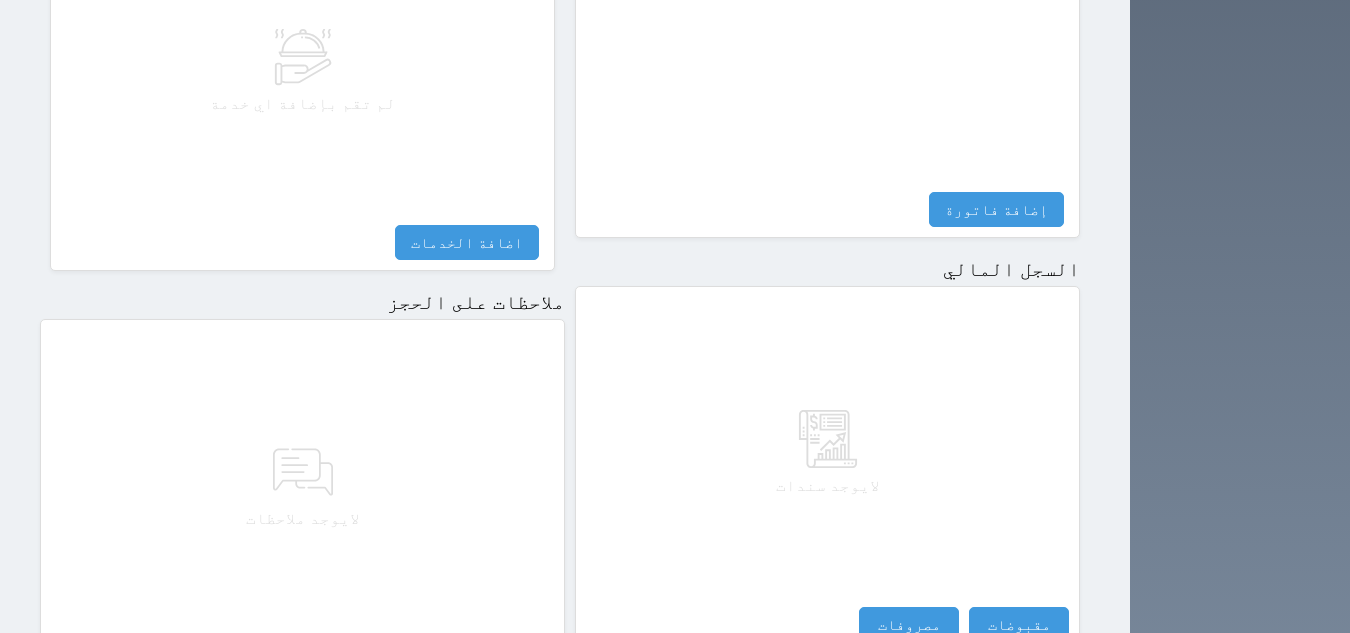 select 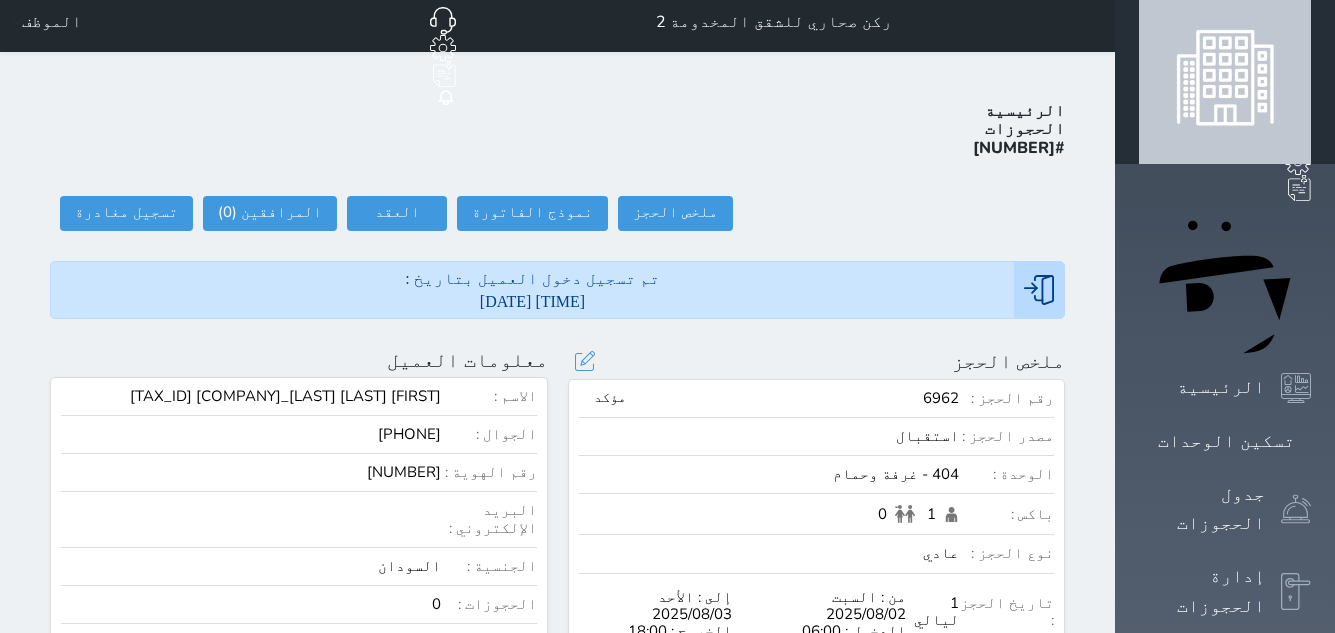 scroll, scrollTop: 0, scrollLeft: 0, axis: both 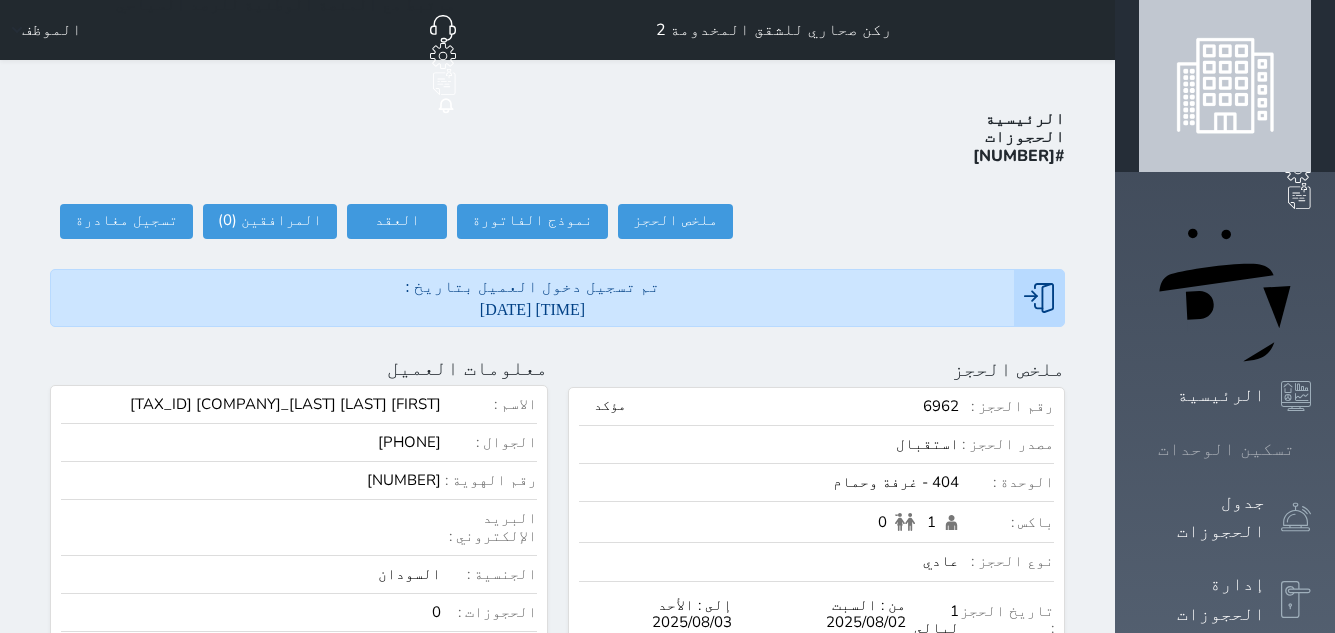 click 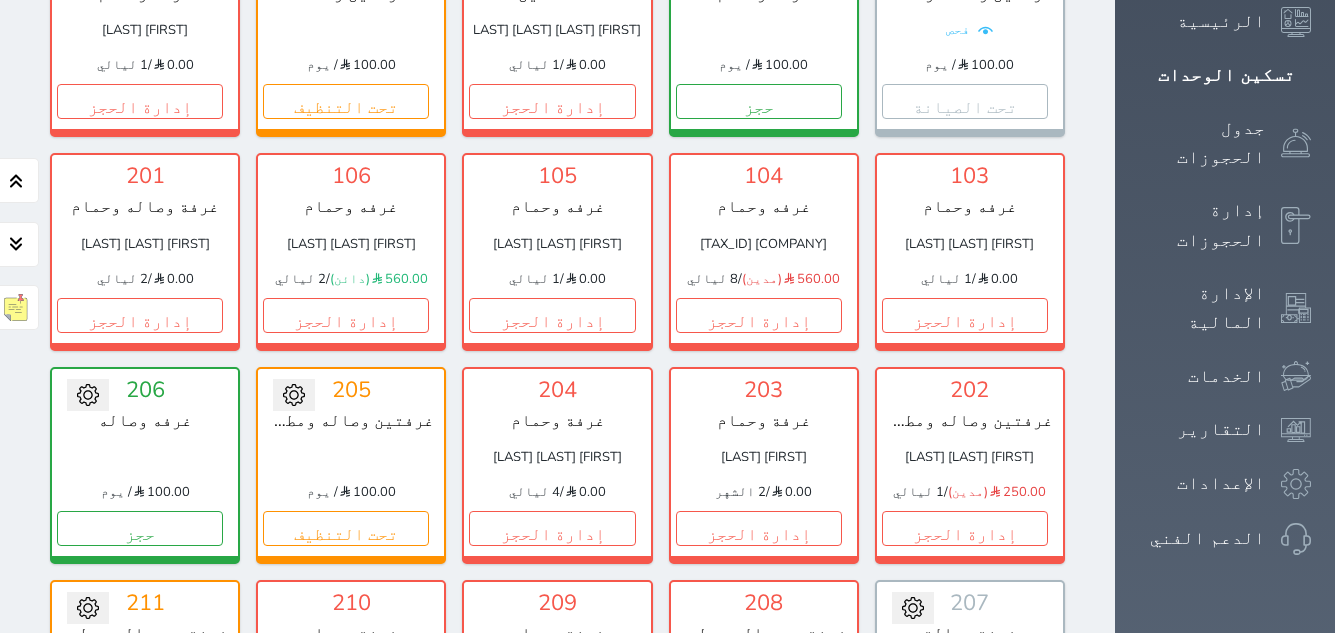 scroll, scrollTop: 378, scrollLeft: 0, axis: vertical 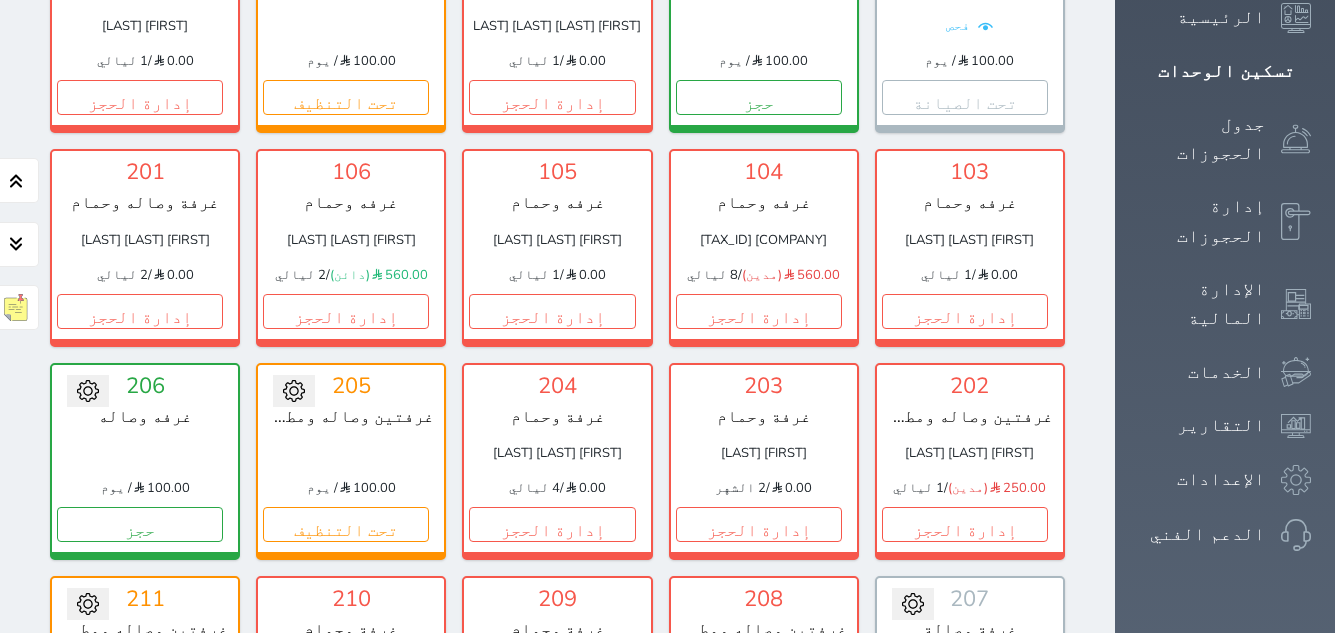 click on "إدارة الحجز" at bounding box center (552, 738) 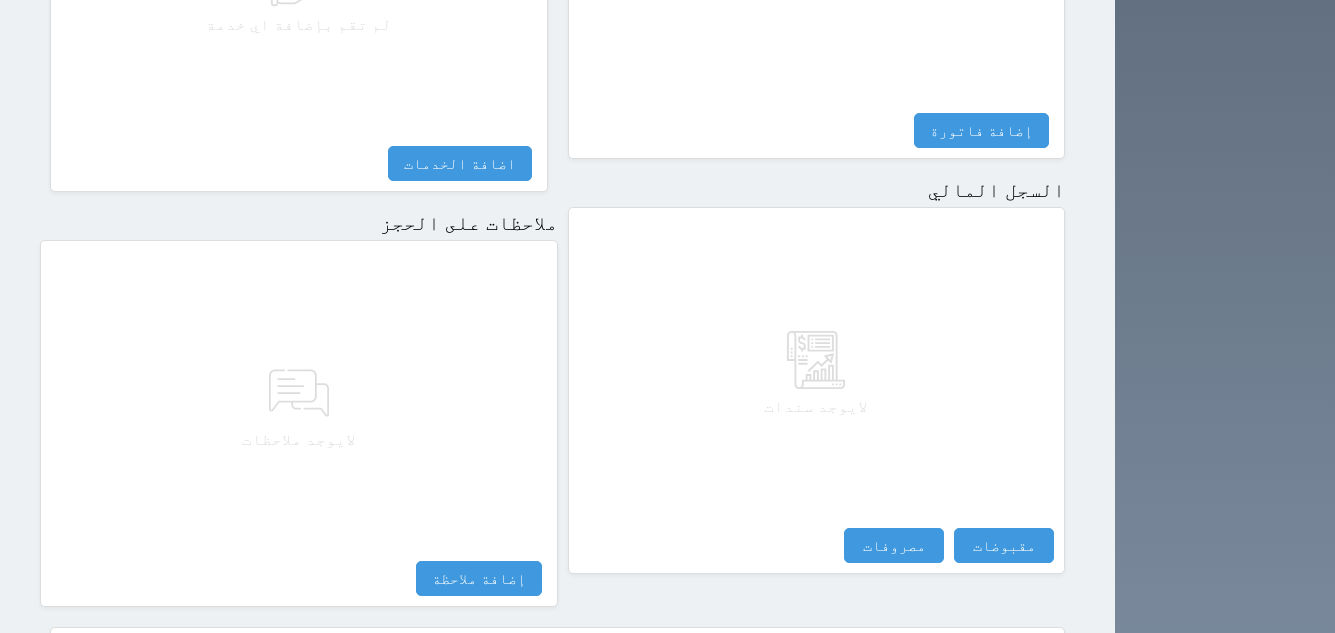 scroll, scrollTop: 1092, scrollLeft: 0, axis: vertical 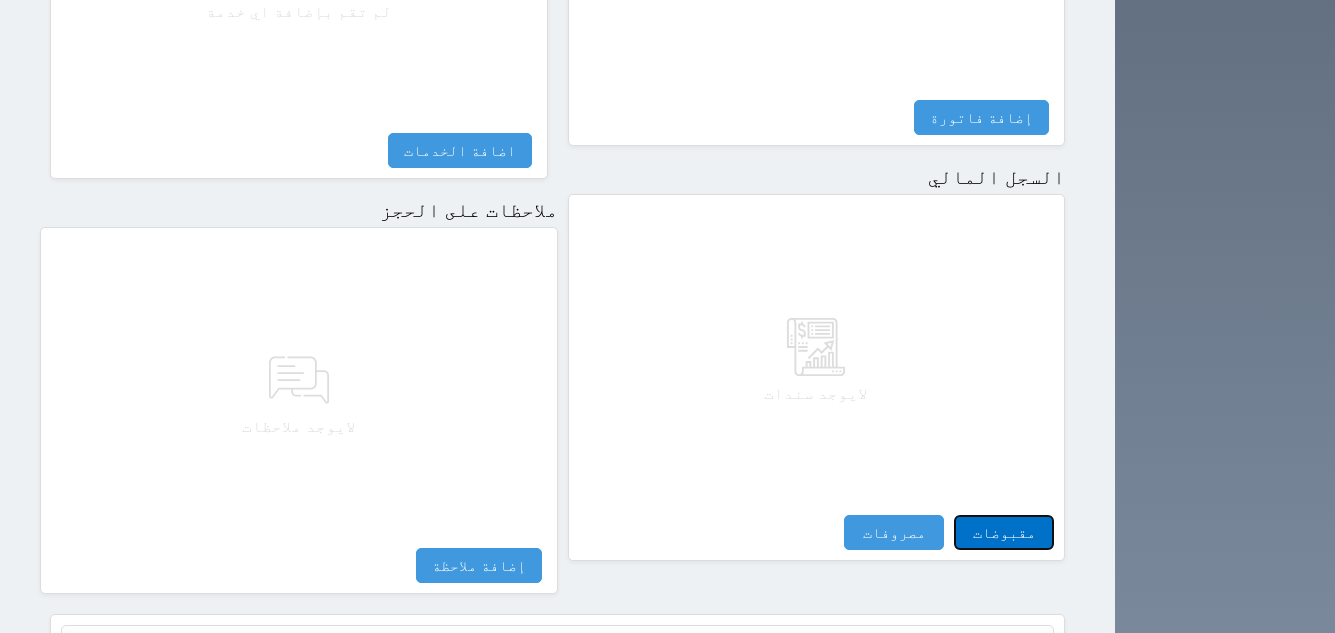 click on "مقبوضات" at bounding box center (1004, 532) 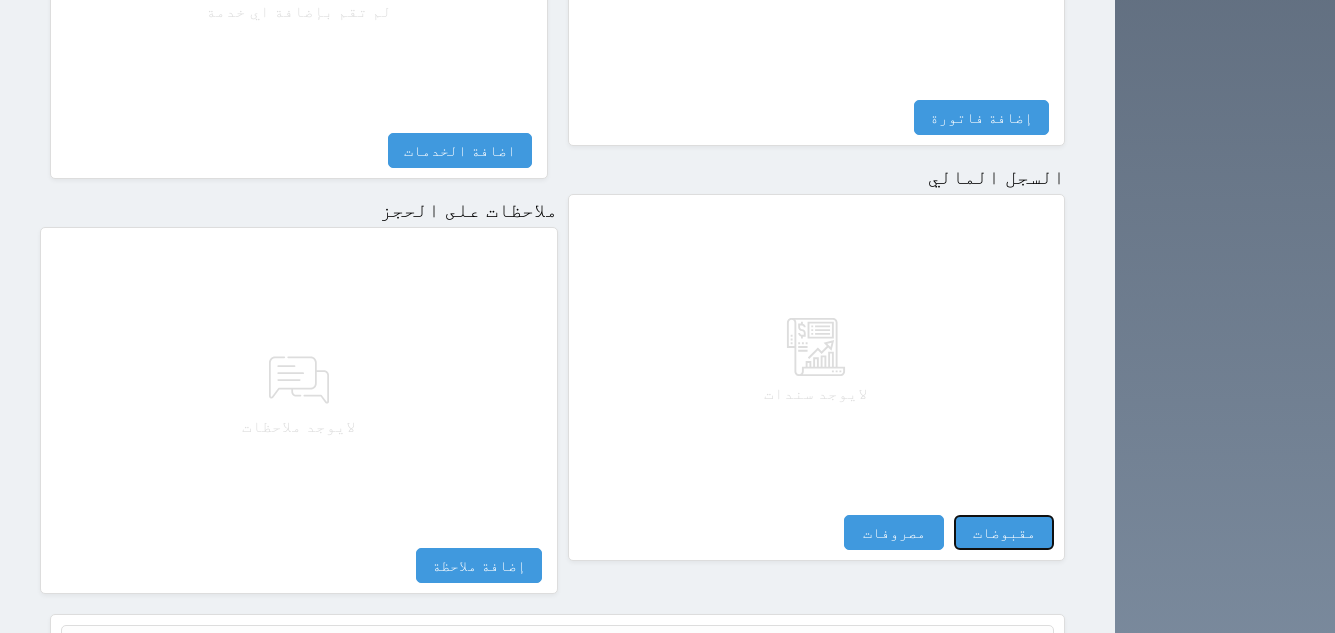 select 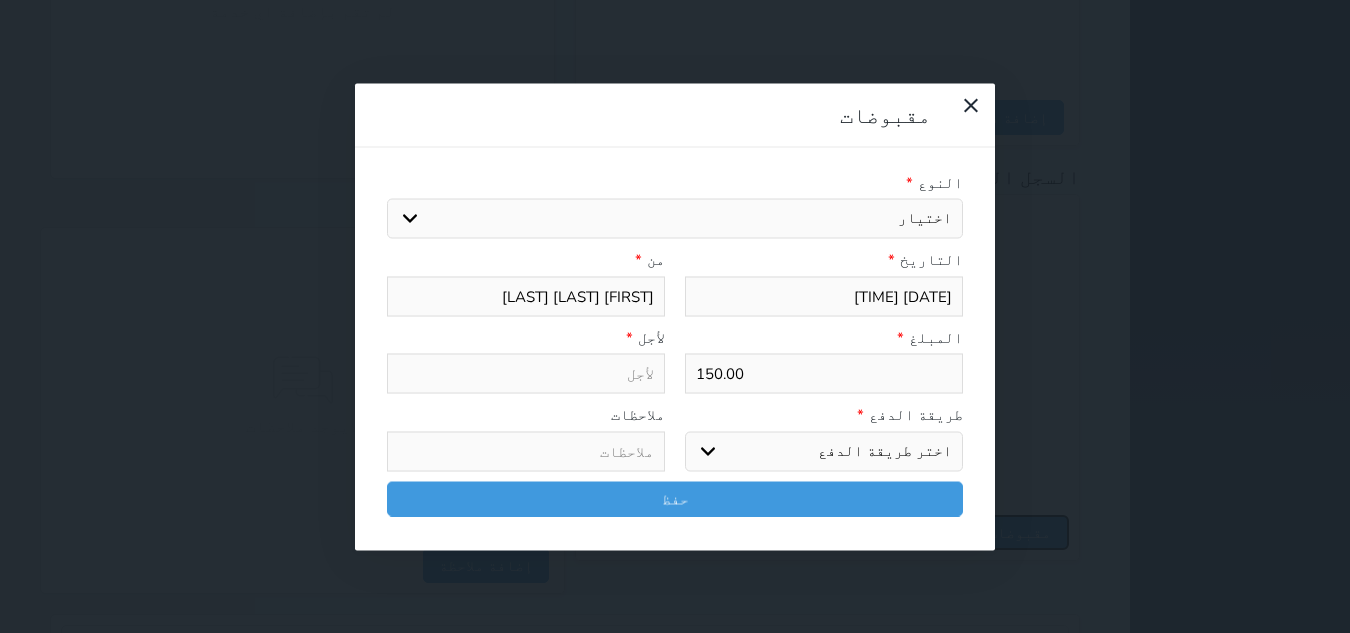 select 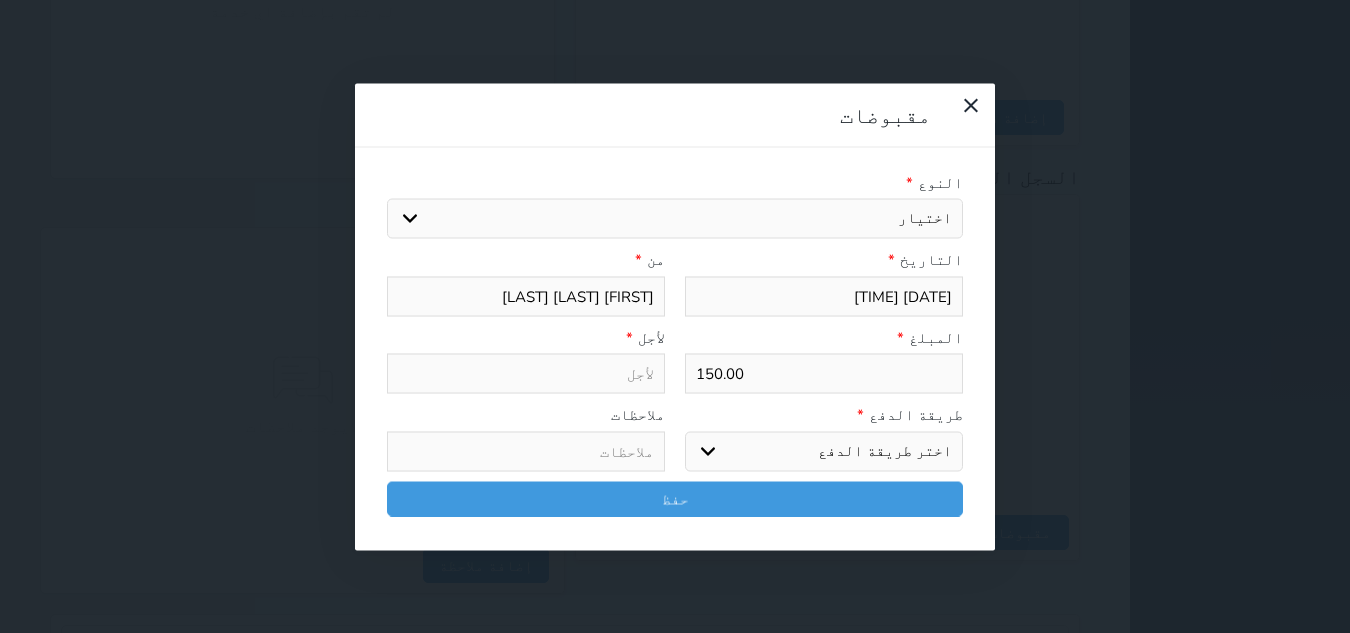 click on "اختيار   مقبوضات عامة قيمة إيجار فواتير تامين عربون لا ينطبق آخر مغسلة واي فاي - الإنترنت مواقف السيارات طعام الأغذية والمشروبات مشروبات المشروبات الباردة المشروبات الساخنة الإفطار غداء عشاء مخبز و كعك حمام سباحة الصالة الرياضية سبا و خدمات الجمال اختيار وإسقاط (خدمات النقل) ميني بار كابل - تلفزيون سرير إضافي تصفيف الشعر التسوق خدمات الجولات السياحية المنظمة خدمات الدليل السياحي" at bounding box center (675, 219) 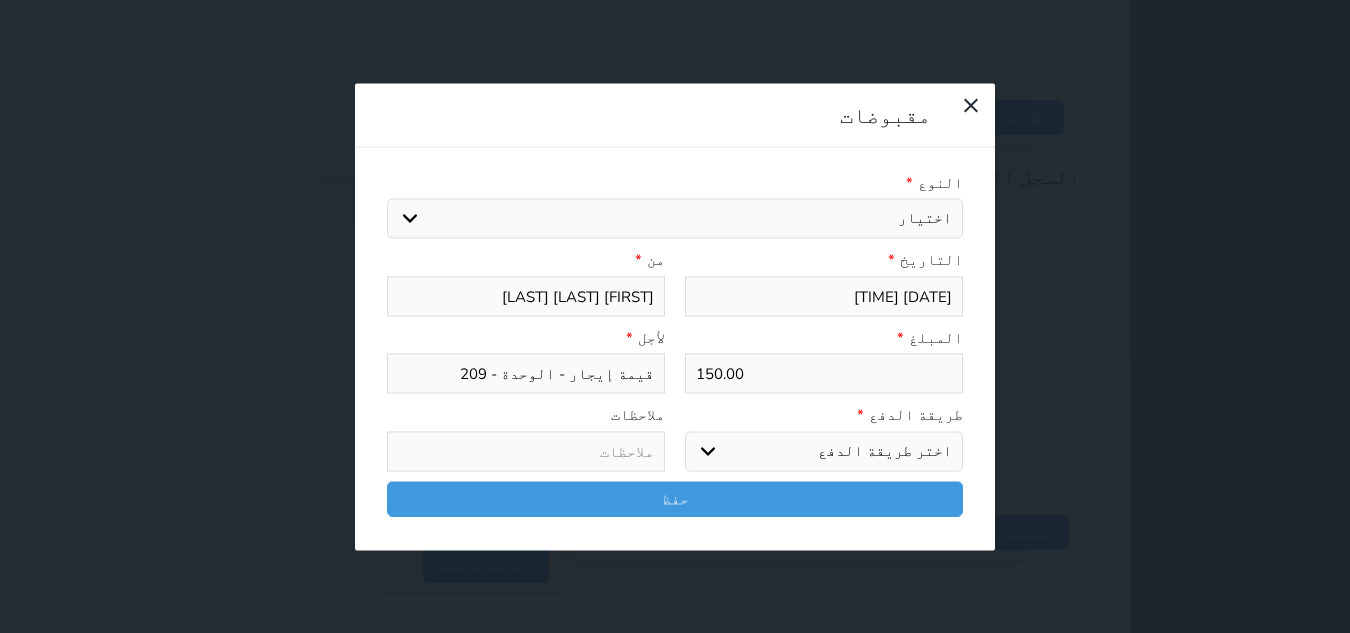 click on "اختر طريقة الدفع   دفع نقدى   تحويل بنكى   مدى   بطاقة ائتمان   آجل" at bounding box center (824, 451) 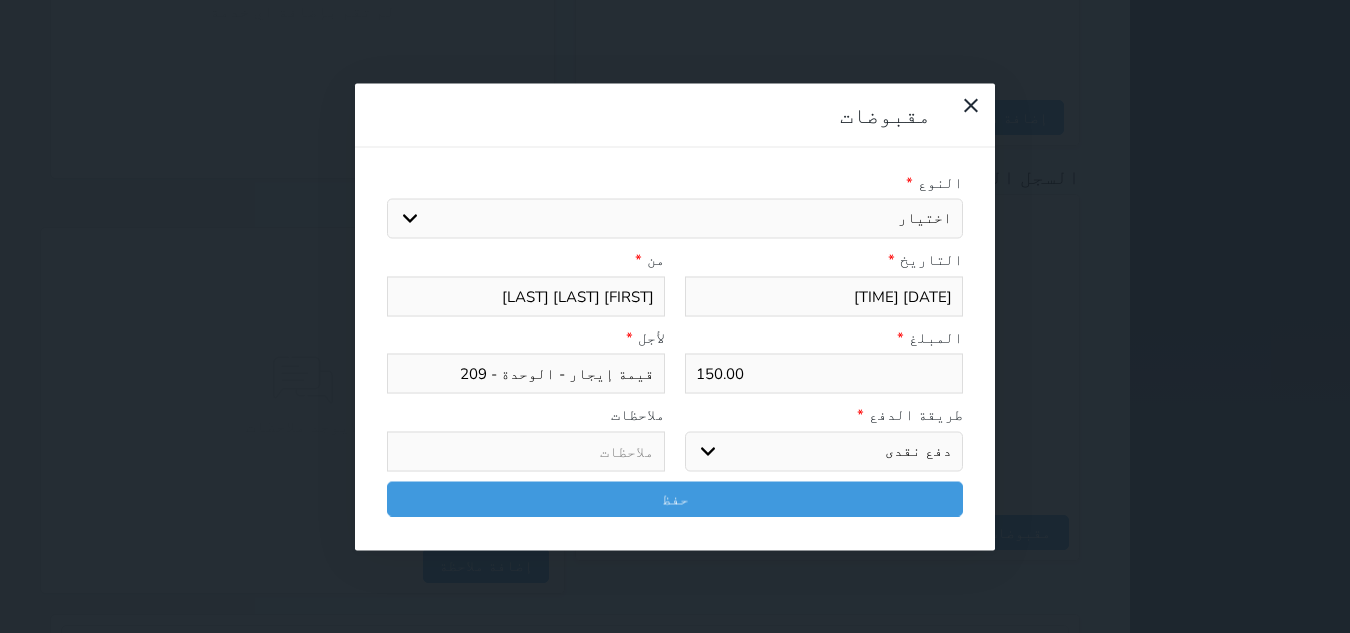 click on "اختر طريقة الدفع   دفع نقدى   تحويل بنكى   مدى   بطاقة ائتمان   آجل" at bounding box center (824, 451) 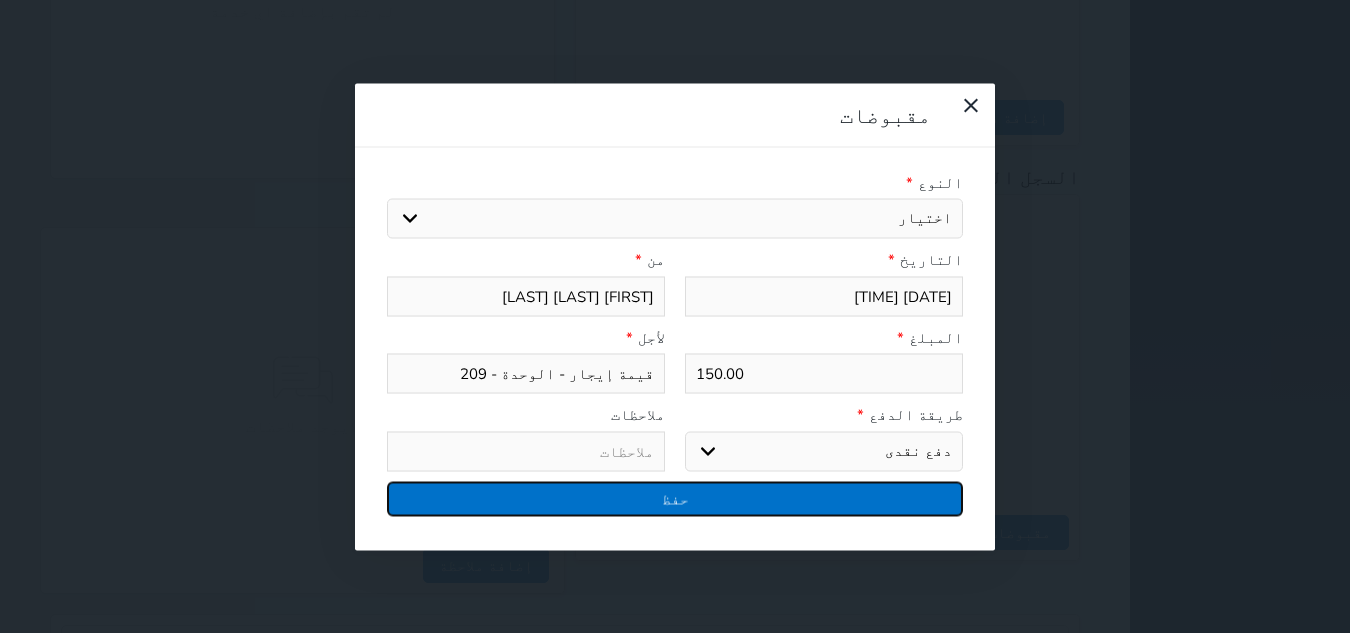 click on "حفظ" at bounding box center (675, 498) 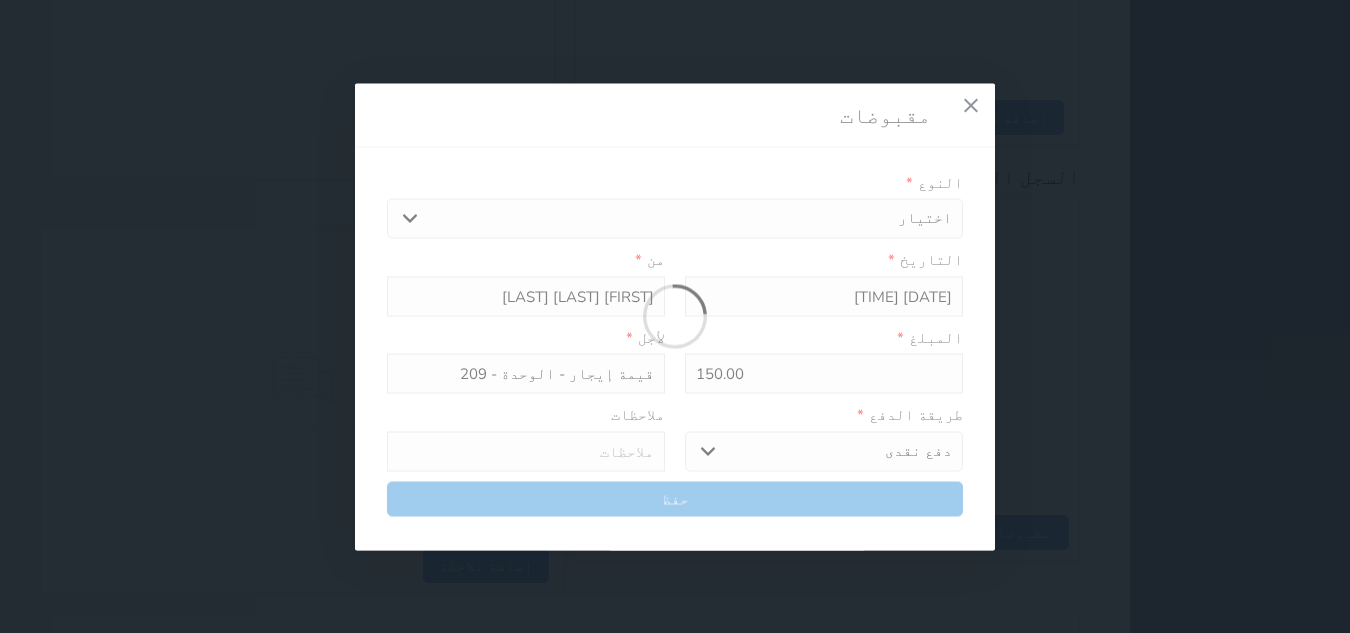 select 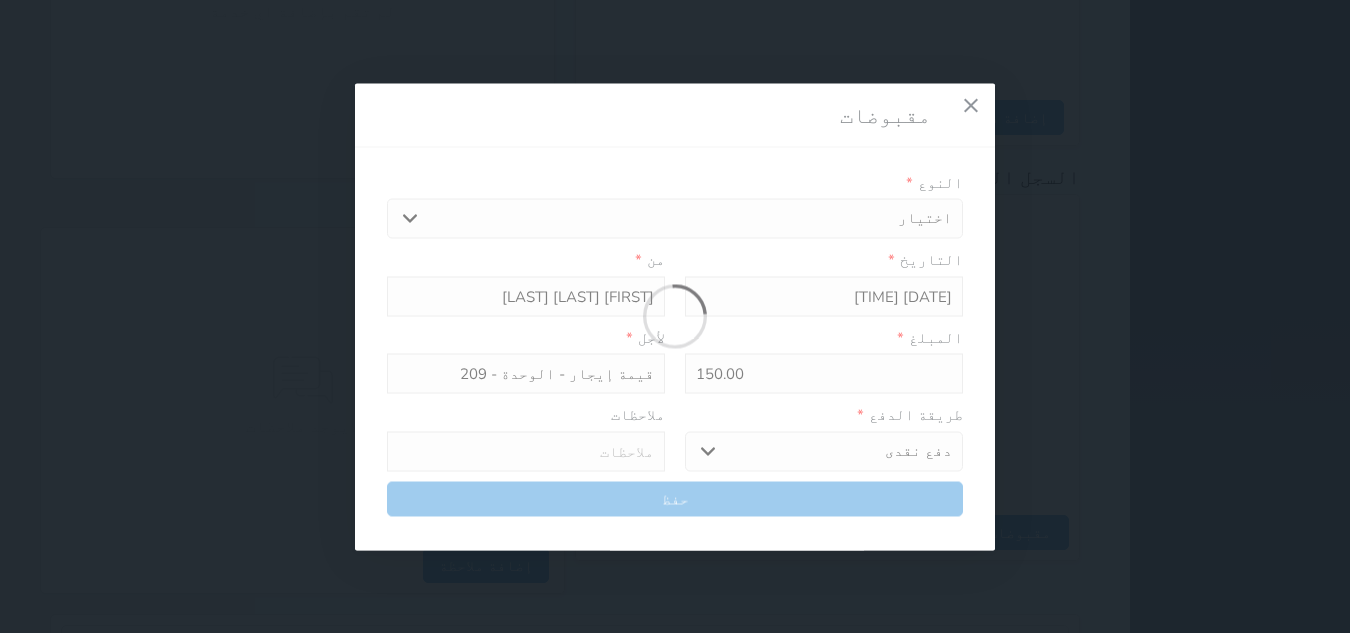 type 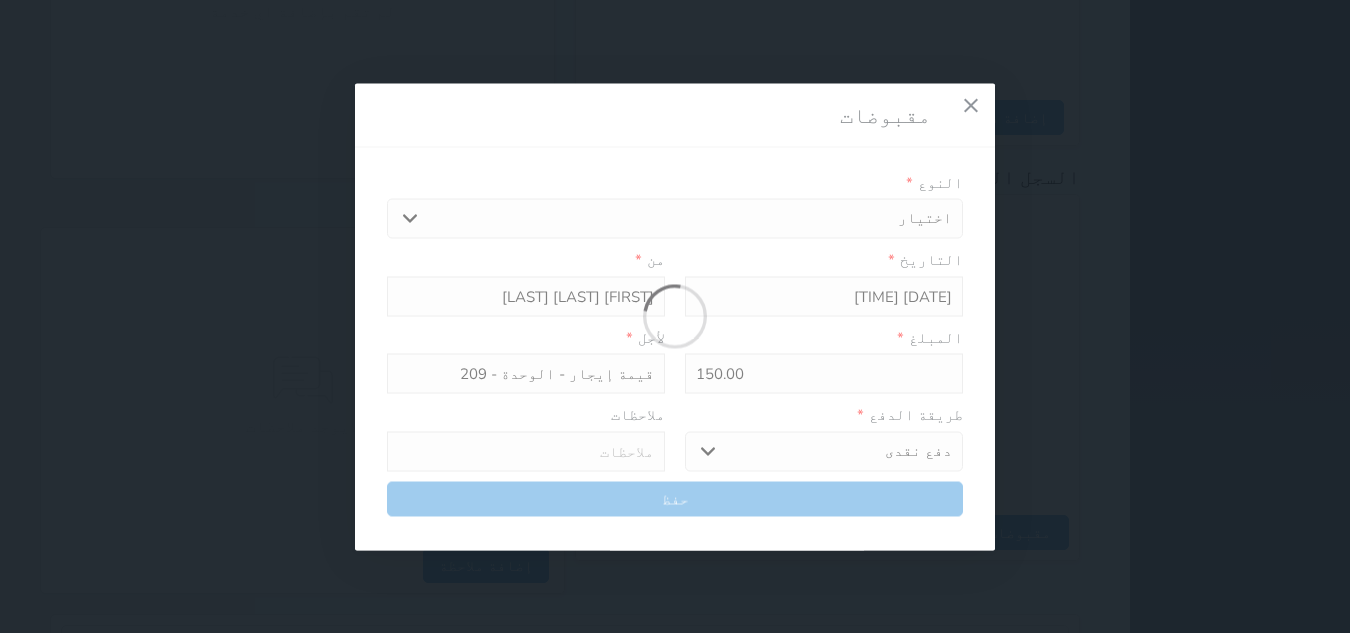 type on "0" 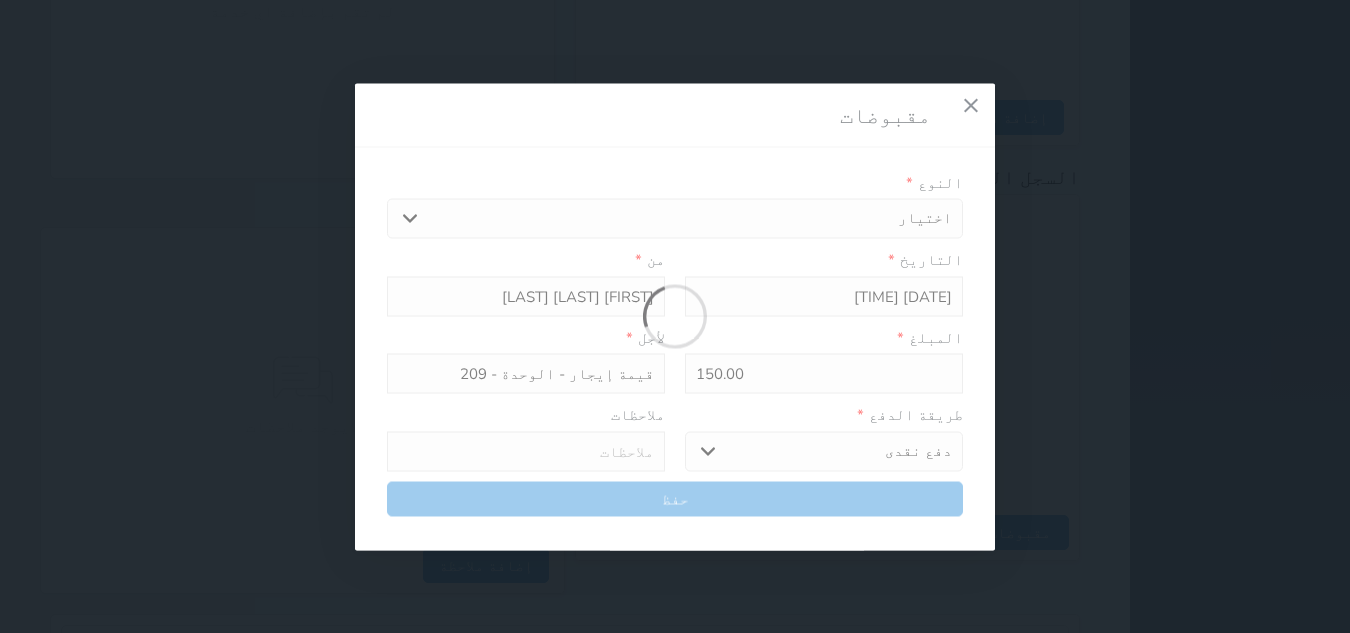 select 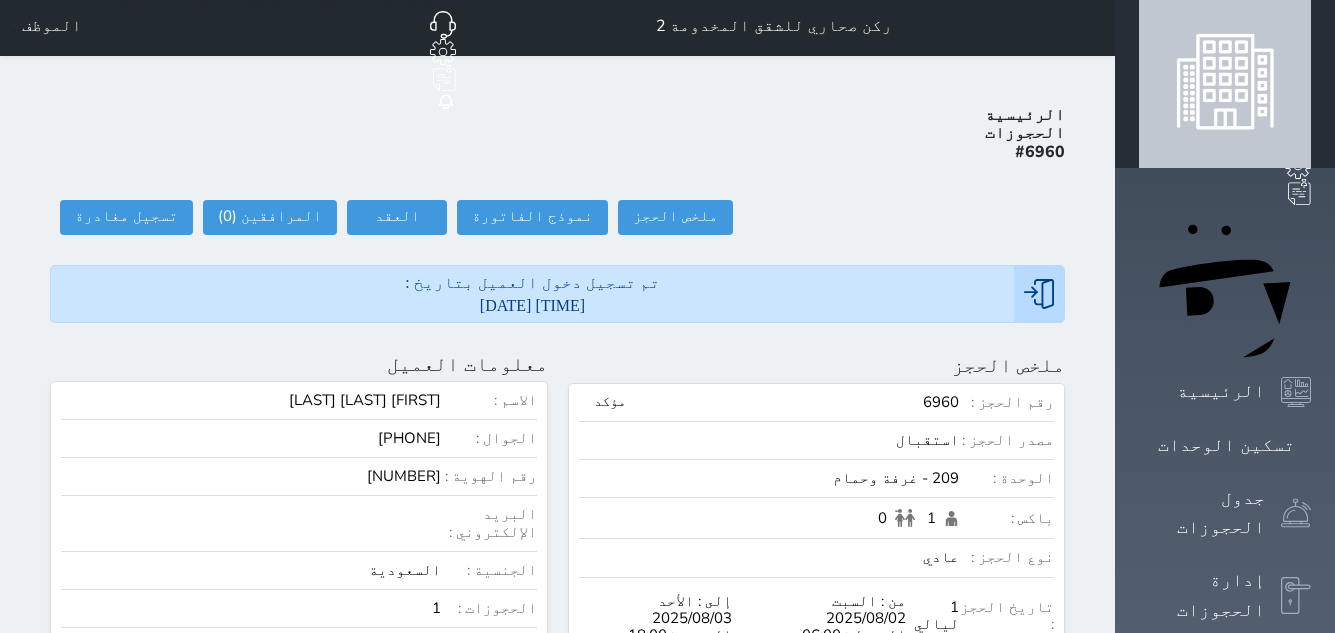 scroll, scrollTop: 0, scrollLeft: 0, axis: both 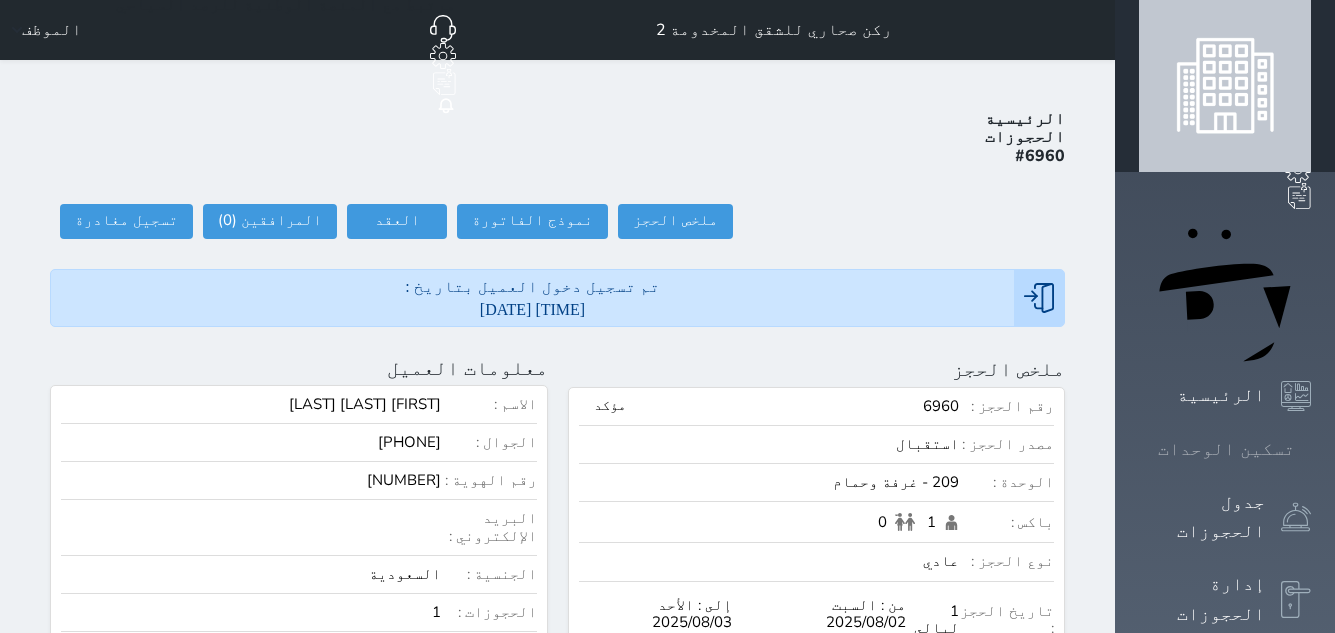 click at bounding box center (1311, 449) 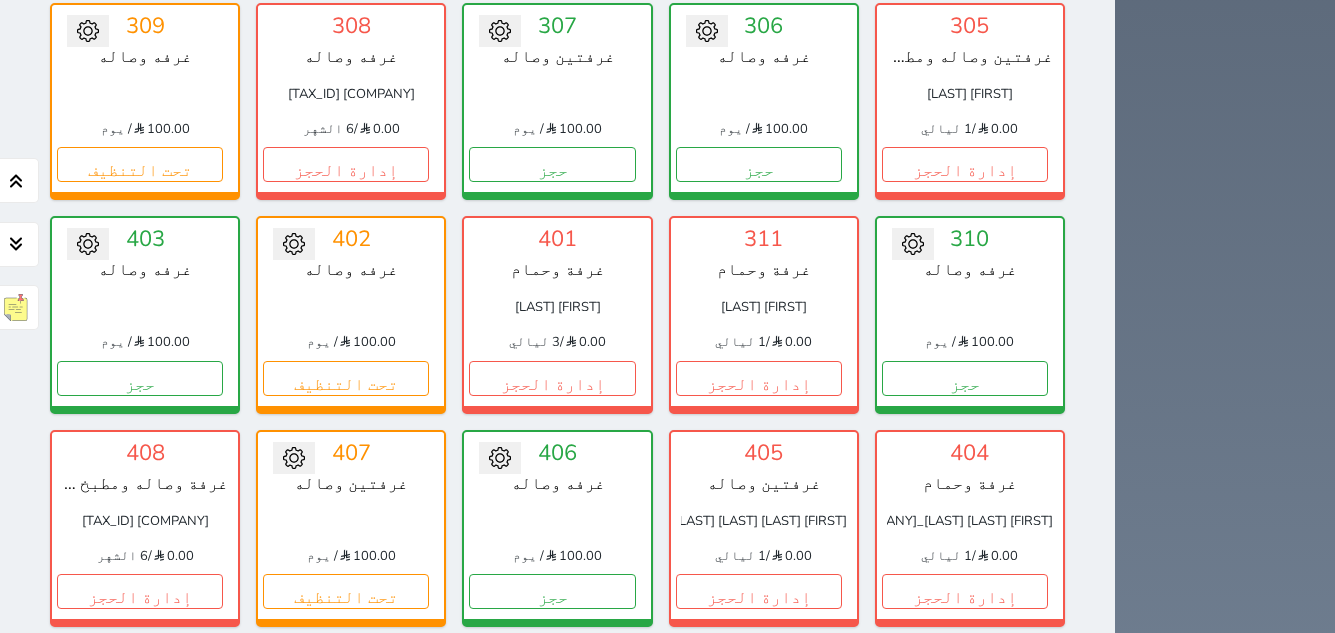 scroll, scrollTop: 1775, scrollLeft: 0, axis: vertical 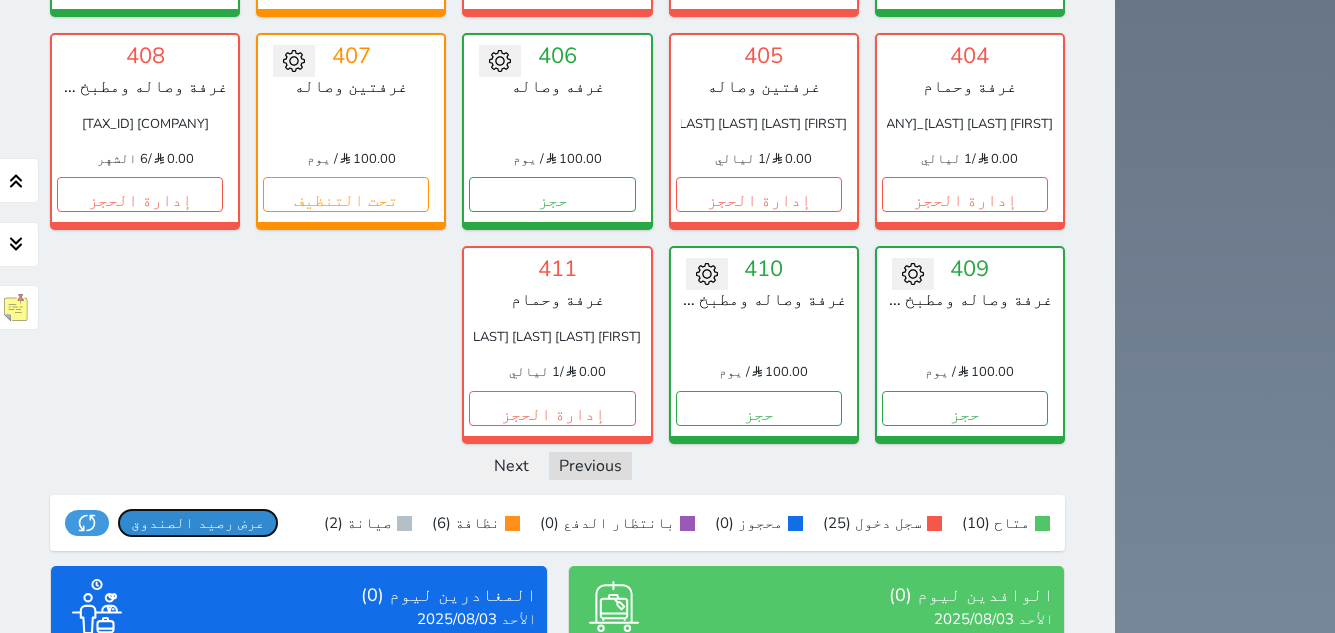 click on "عرض رصيد الصندوق" at bounding box center [198, 523] 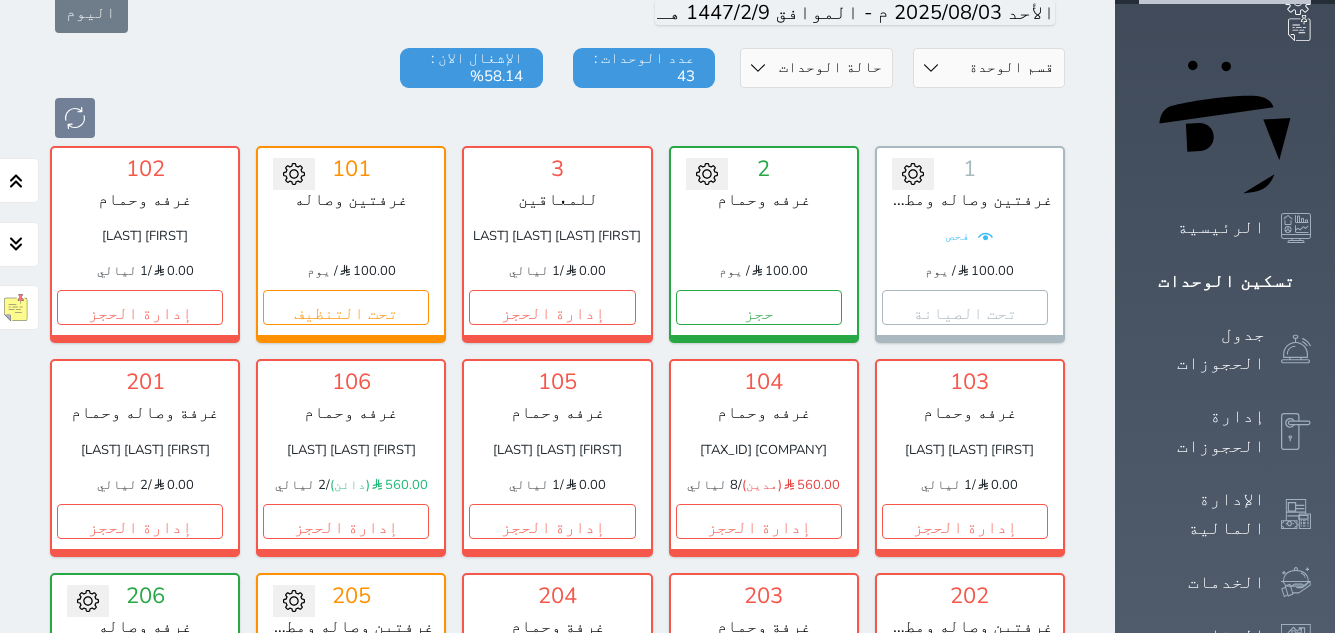 scroll, scrollTop: 475, scrollLeft: 0, axis: vertical 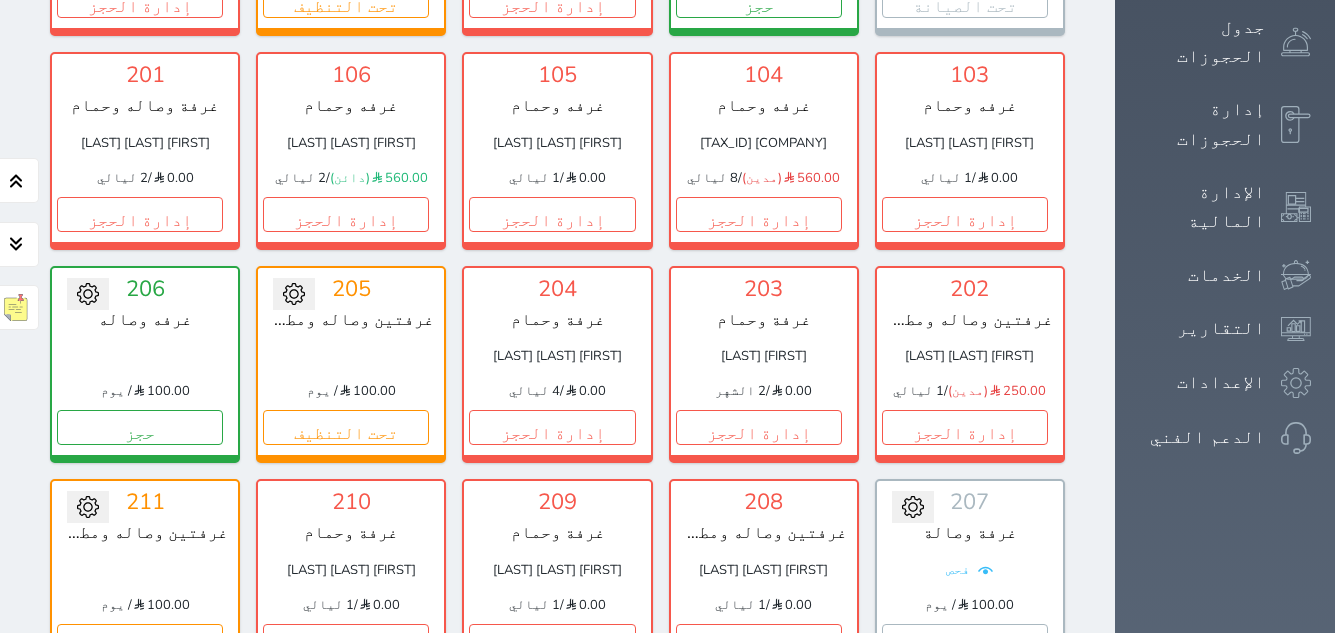 click on "إدارة الحجز" at bounding box center (759, 854) 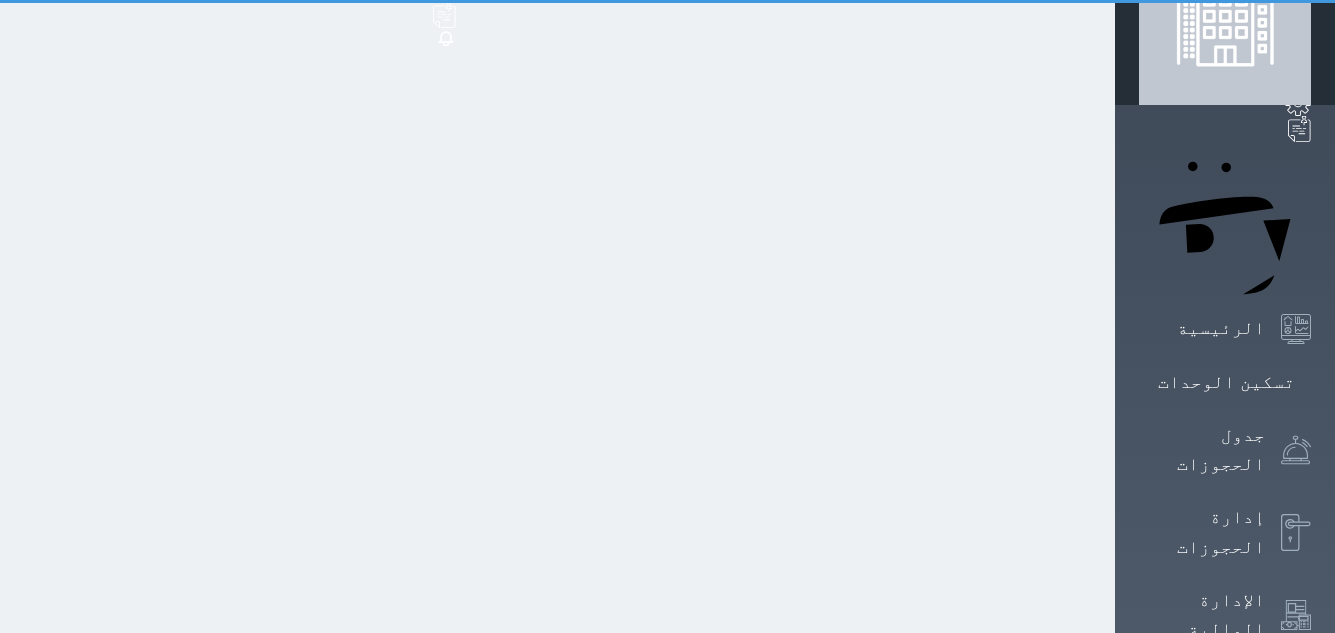scroll, scrollTop: 0, scrollLeft: 0, axis: both 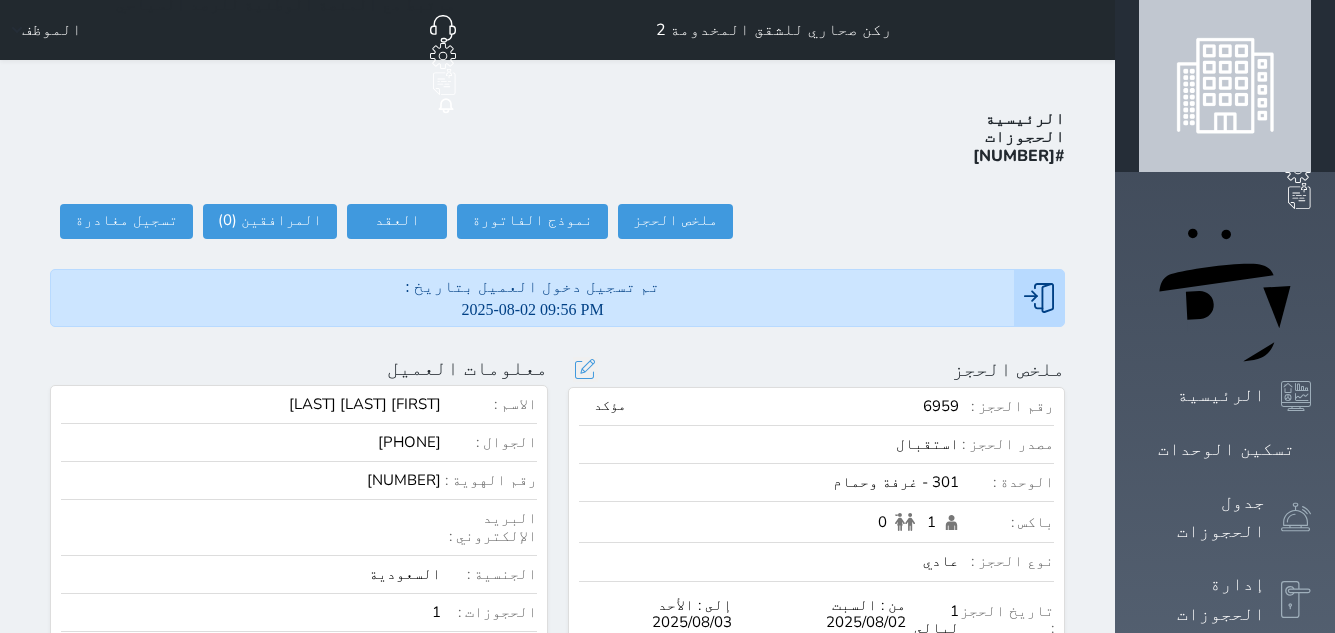 select 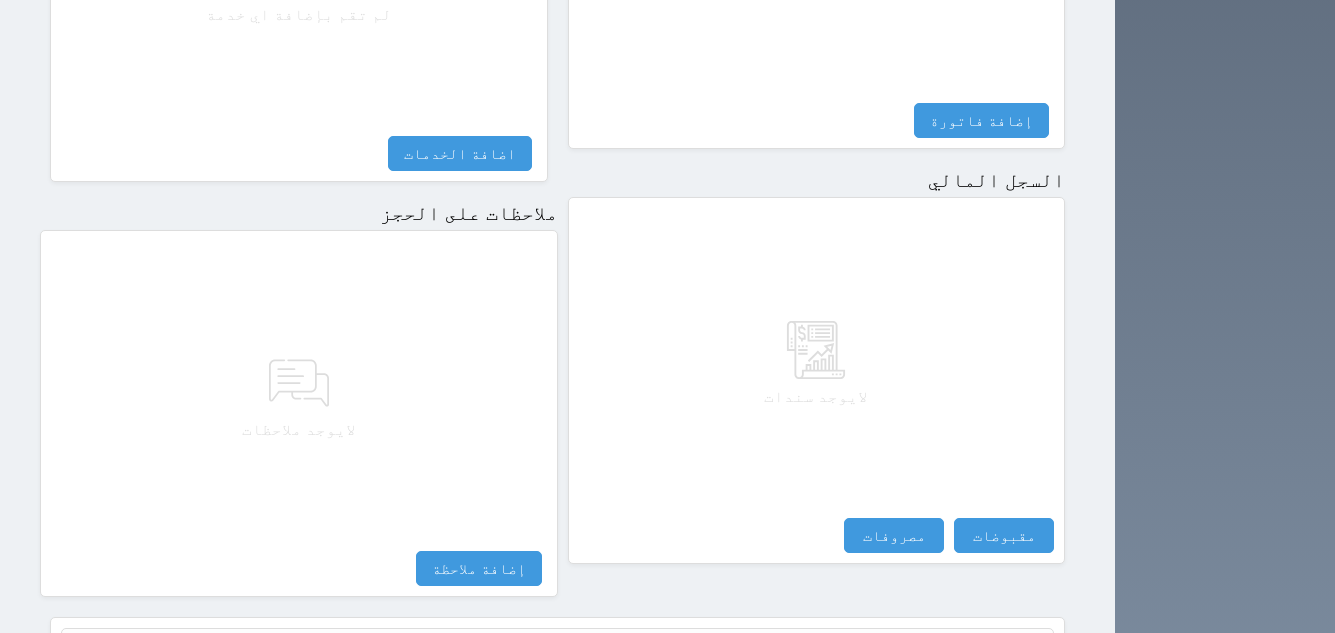 scroll, scrollTop: 1092, scrollLeft: 0, axis: vertical 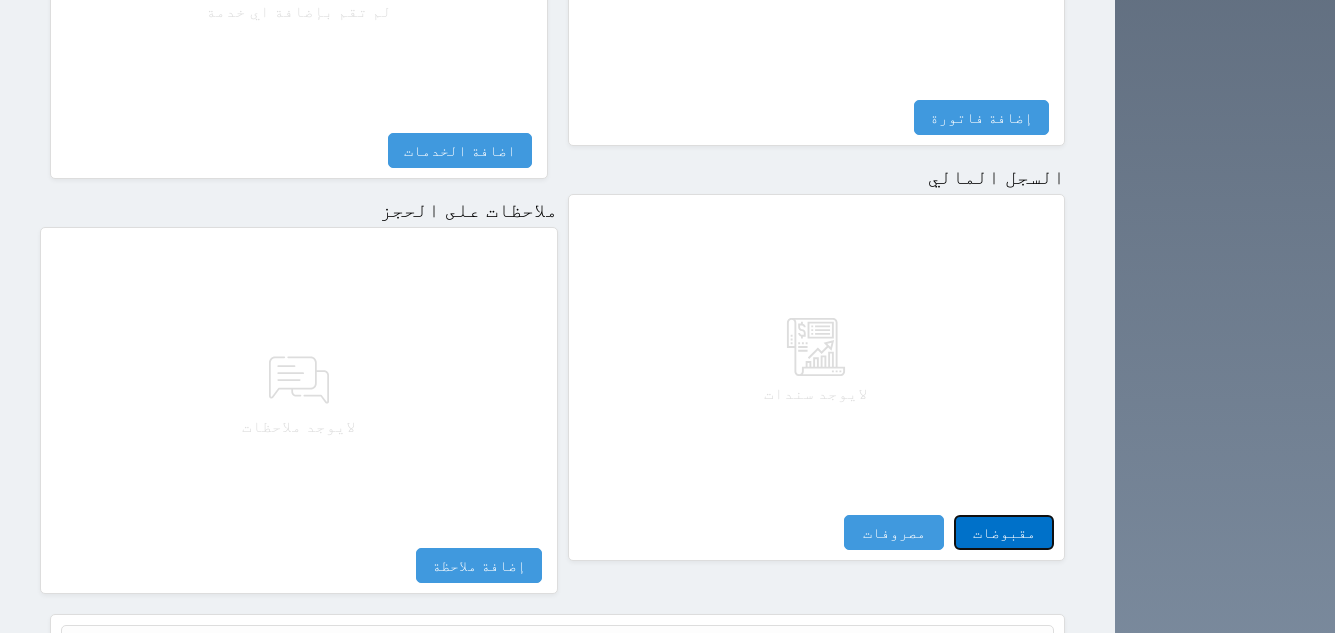 click on "مقبوضات" at bounding box center (1004, 532) 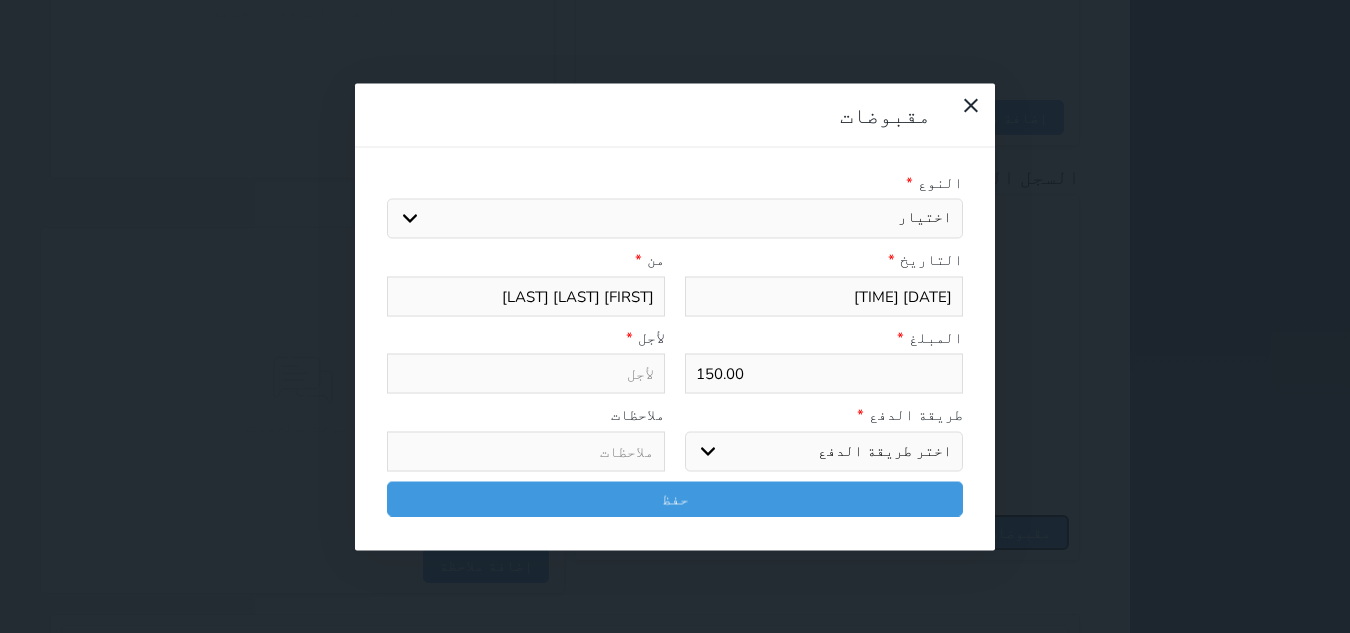 select 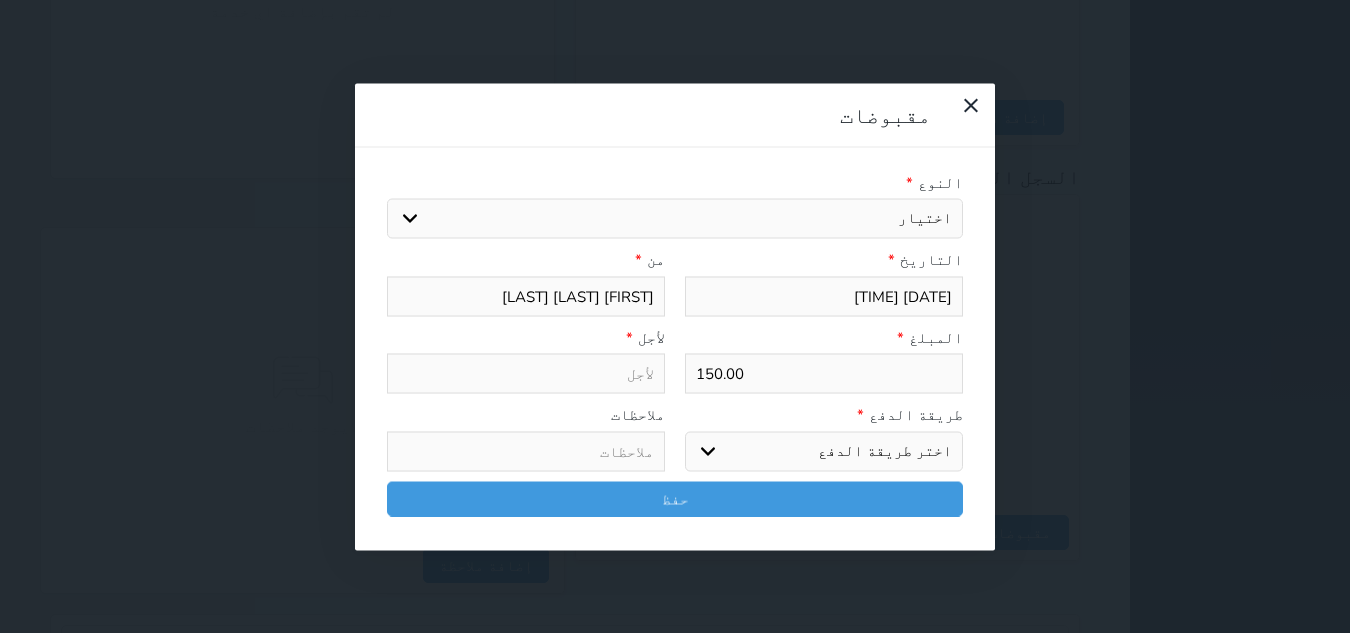 click on "اختيار   مقبوضات عامة قيمة إيجار فواتير تامين عربون لا ينطبق آخر مغسلة واي فاي - الإنترنت مواقف السيارات طعام الأغذية والمشروبات مشروبات المشروبات الباردة المشروبات الساخنة الإفطار غداء عشاء مخبز و كعك حمام سباحة الصالة الرياضية سبا و خدمات الجمال اختيار وإسقاط (خدمات النقل) ميني بار كابل - تلفزيون سرير إضافي تصفيف الشعر التسوق خدمات الجولات السياحية المنظمة خدمات الدليل السياحي" at bounding box center (675, 219) 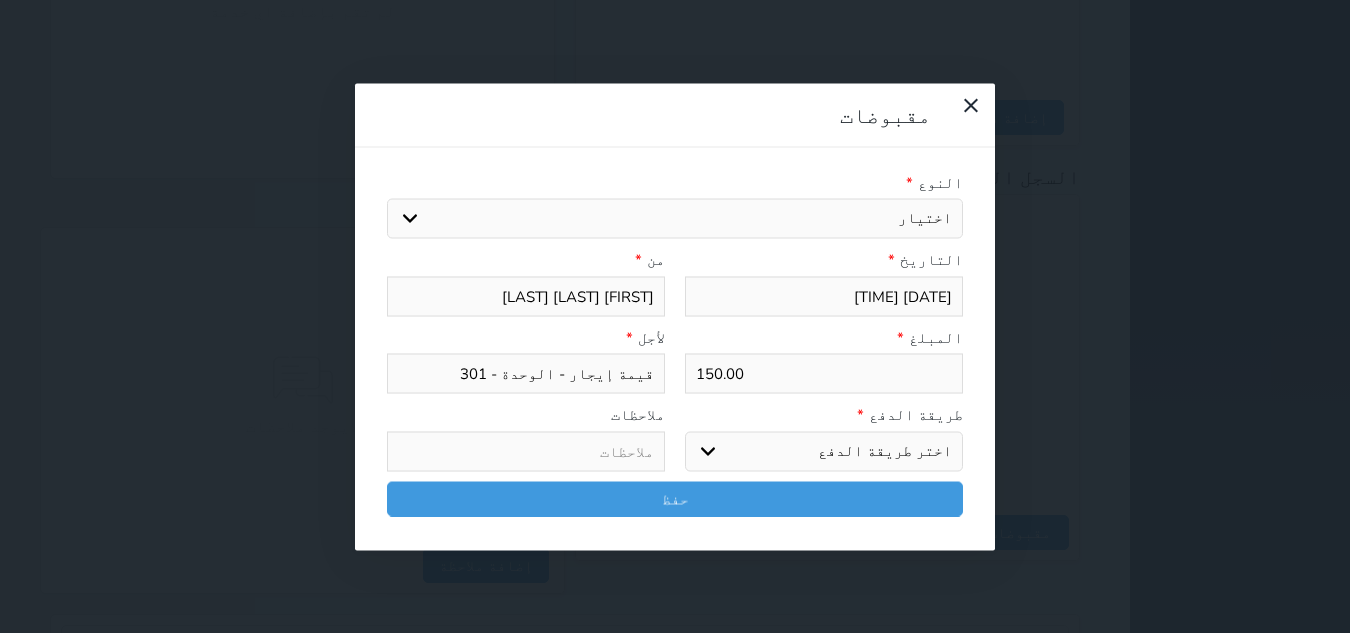 click on "اختر طريقة الدفع   دفع نقدى   تحويل بنكى   مدى   بطاقة ائتمان   آجل" at bounding box center (824, 451) 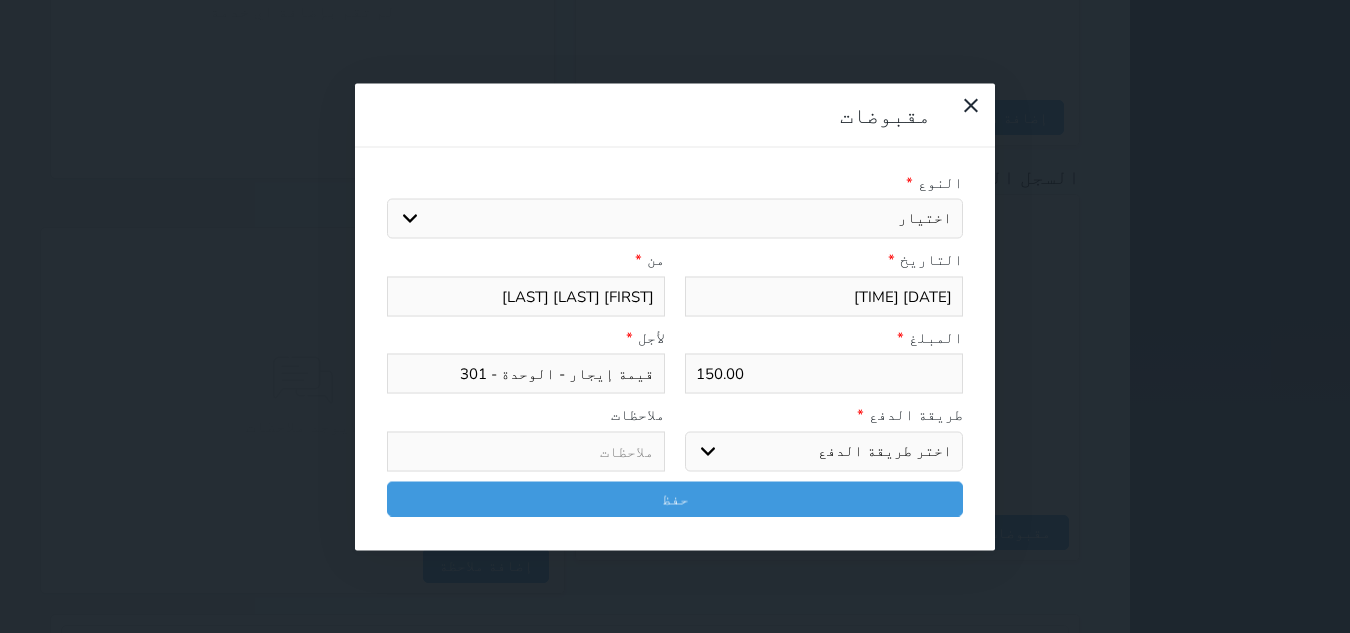 select on "mada" 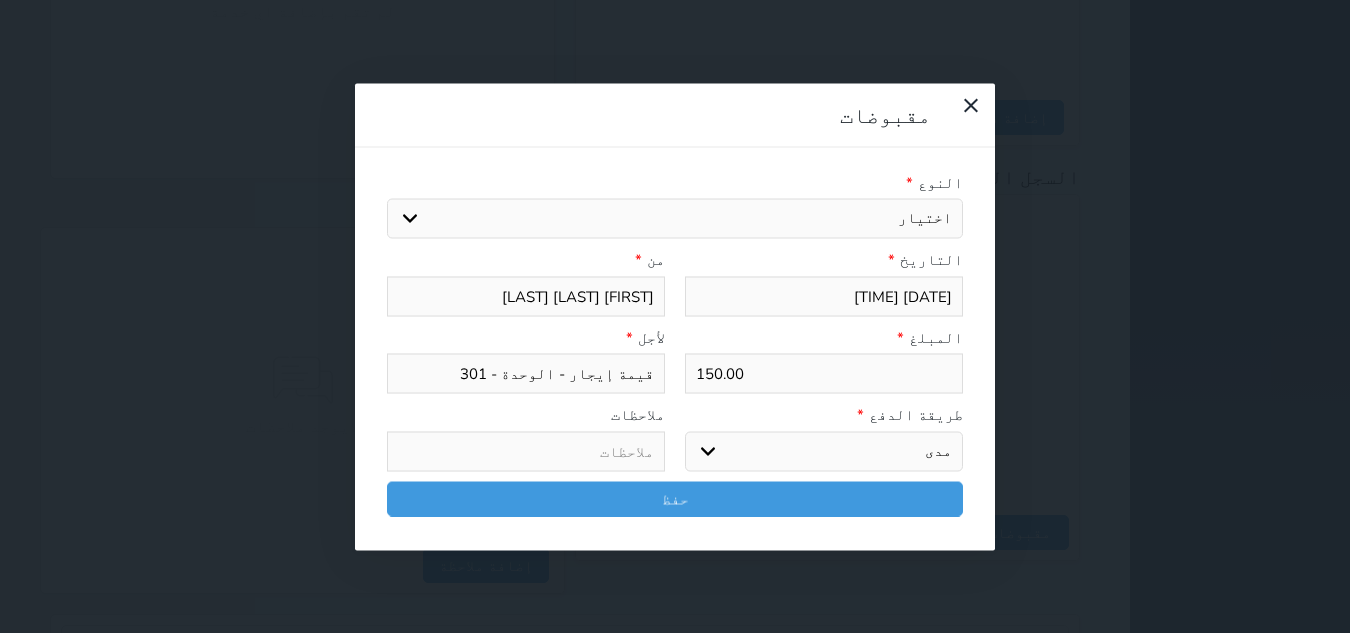 click on "اختر طريقة الدفع   دفع نقدى   تحويل بنكى   مدى   بطاقة ائتمان   آجل" at bounding box center (824, 451) 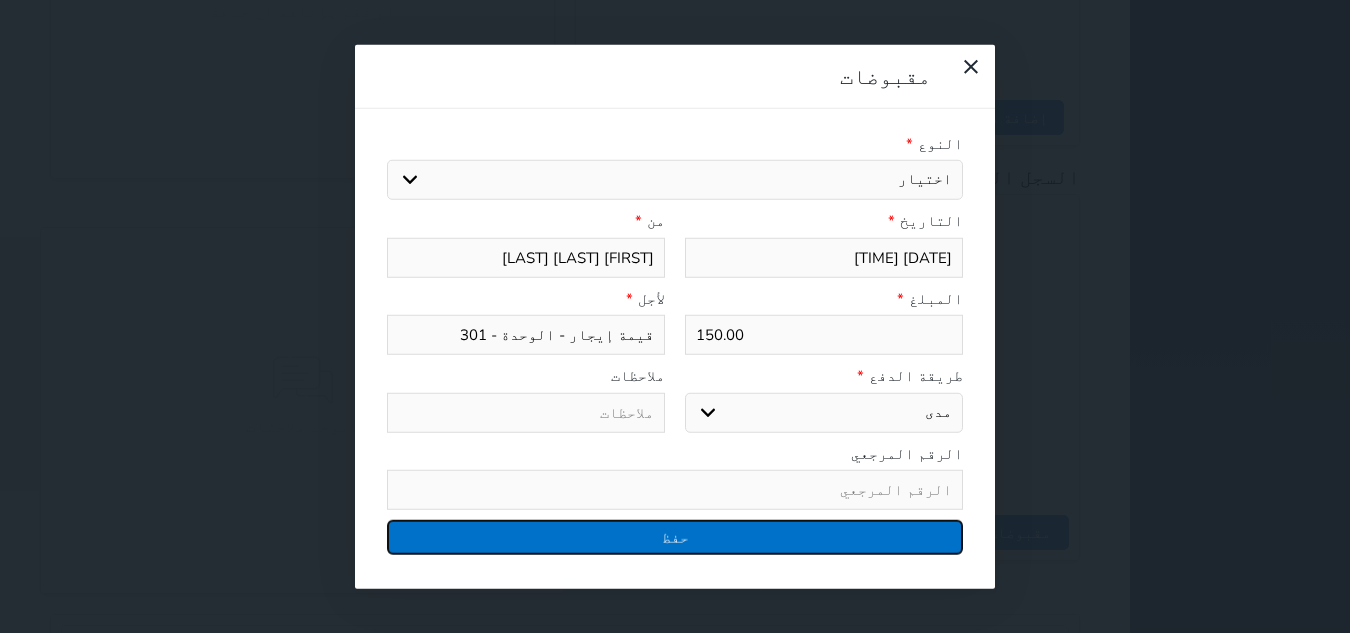 click on "حفظ" at bounding box center [675, 537] 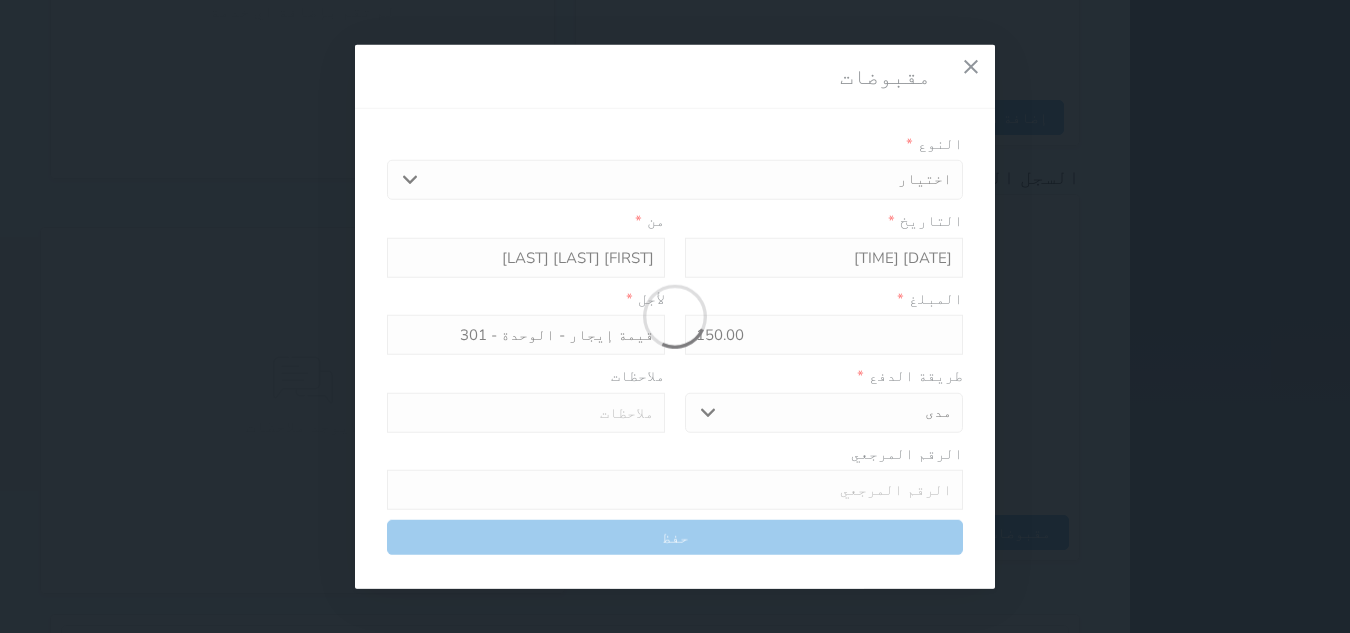 select 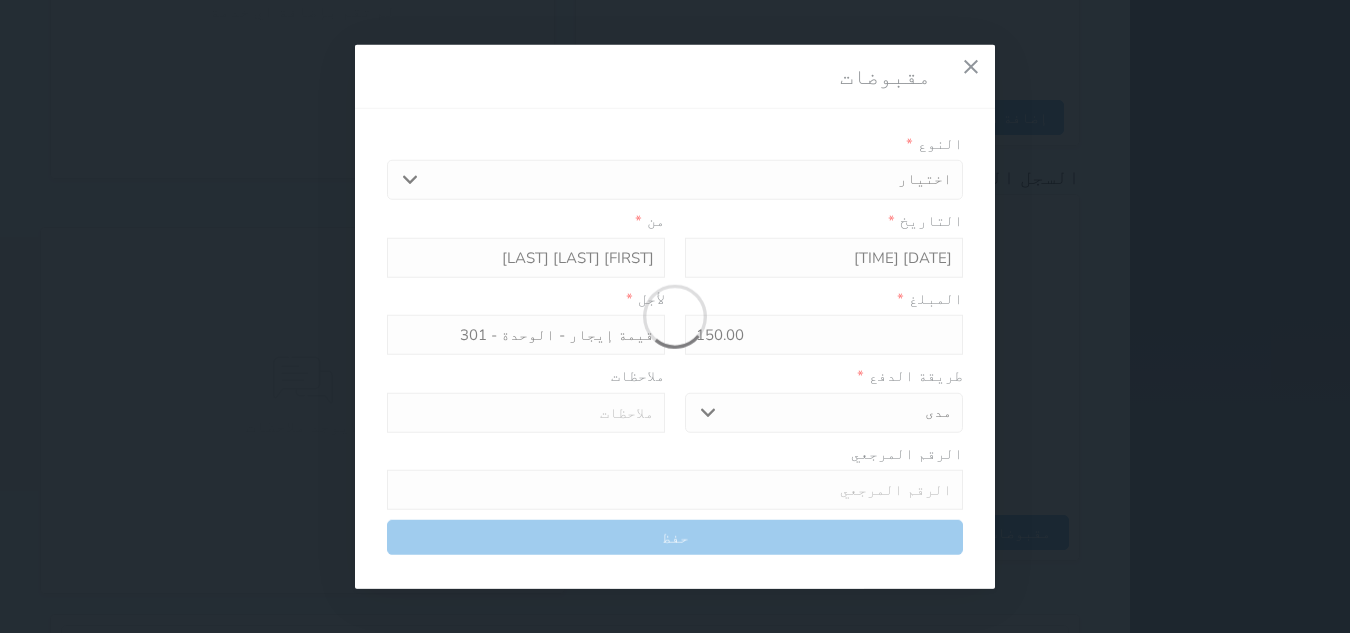 type 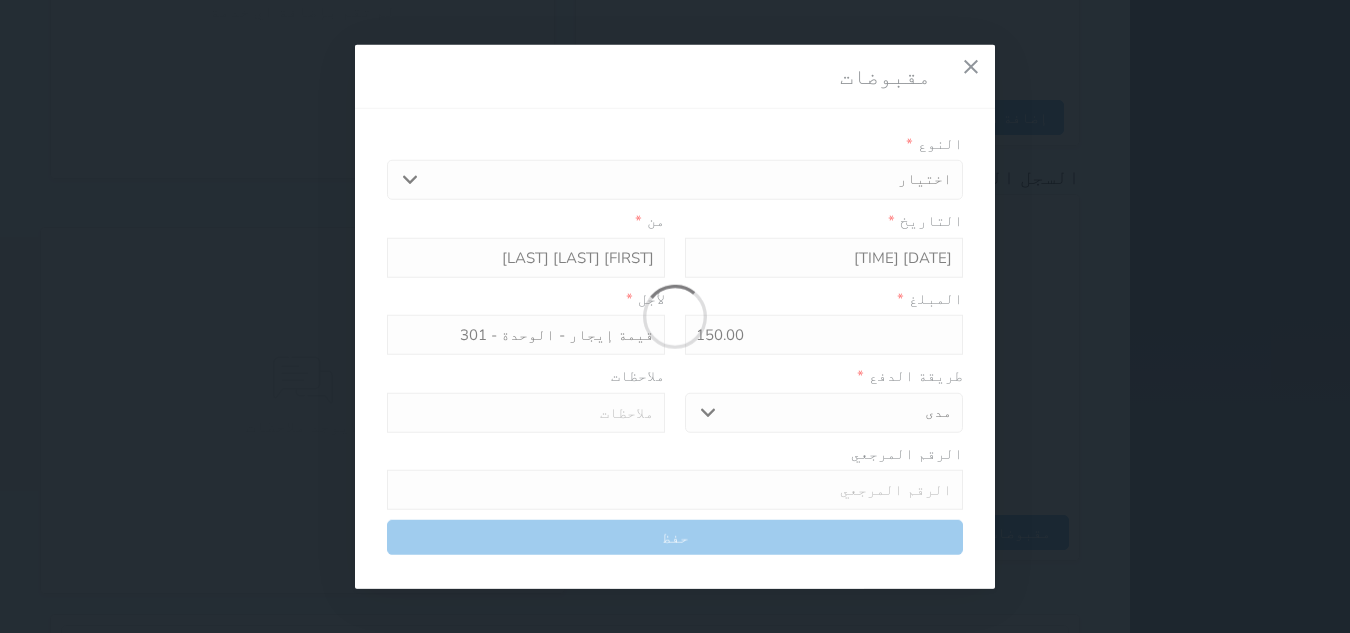 type on "0" 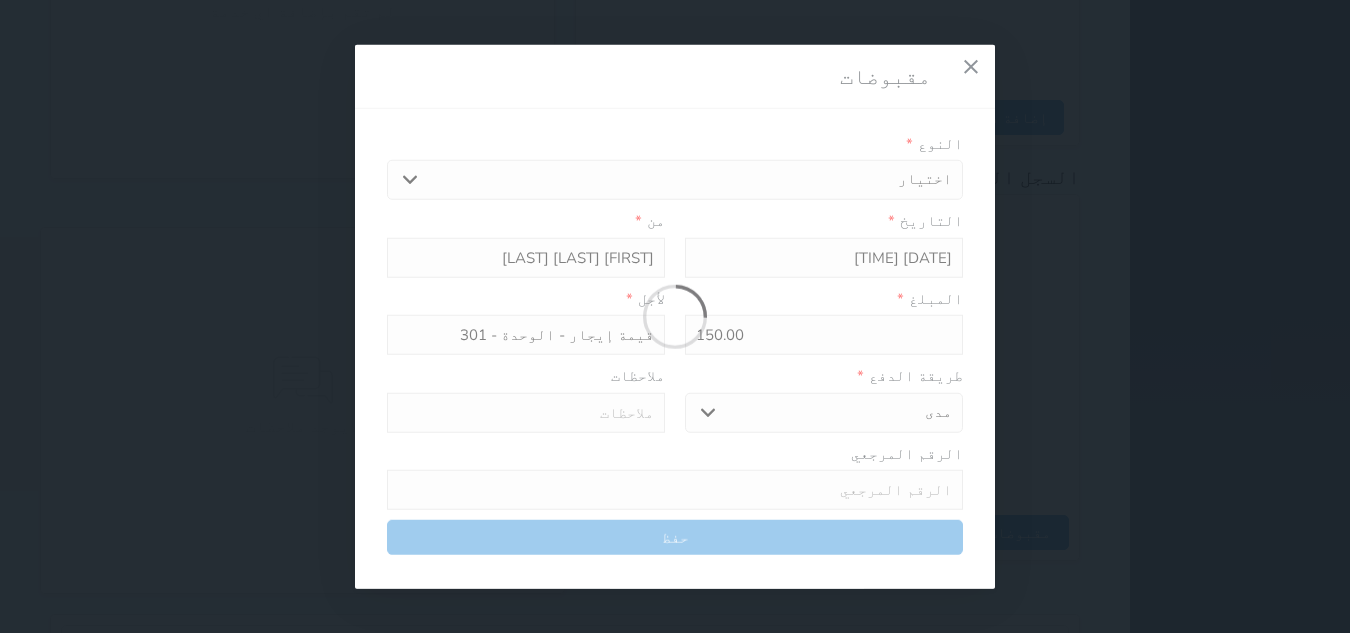 select 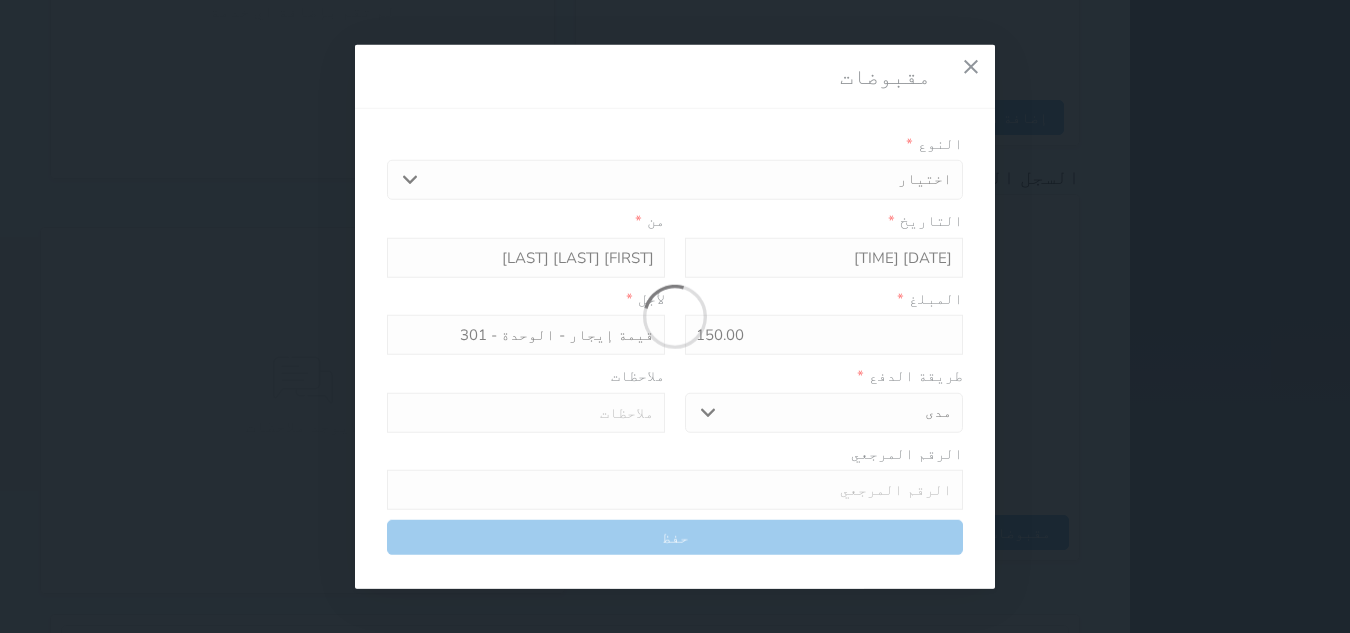 type on "0" 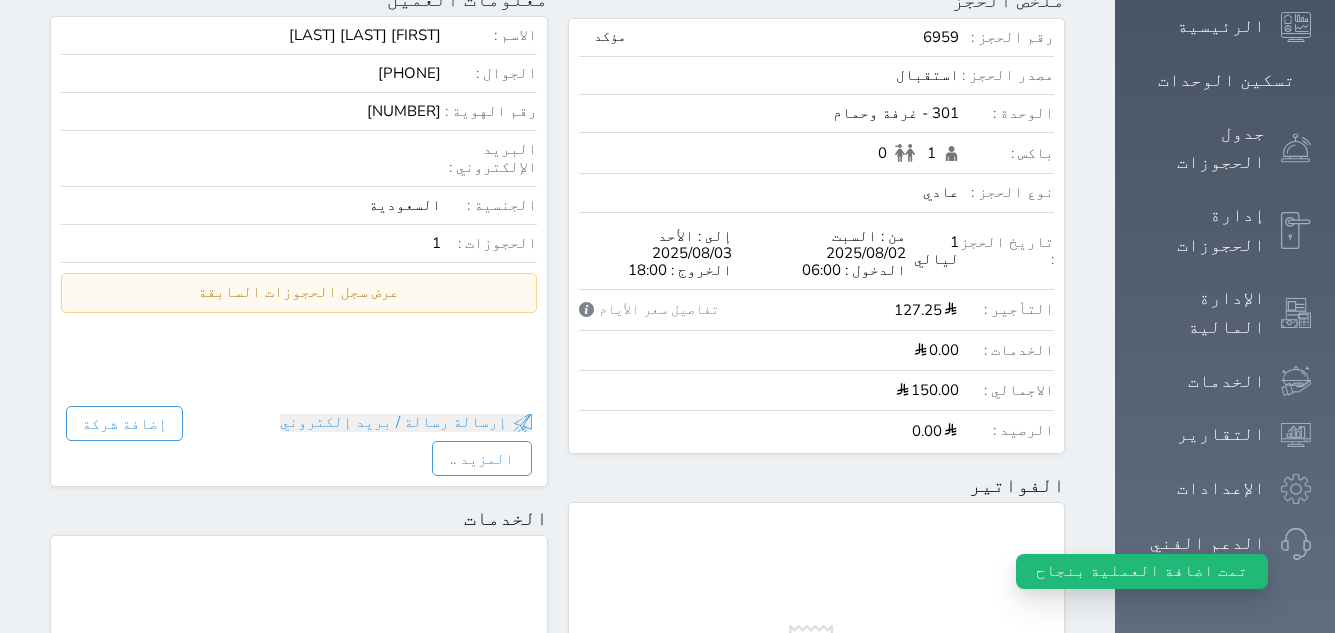 scroll, scrollTop: 0, scrollLeft: 0, axis: both 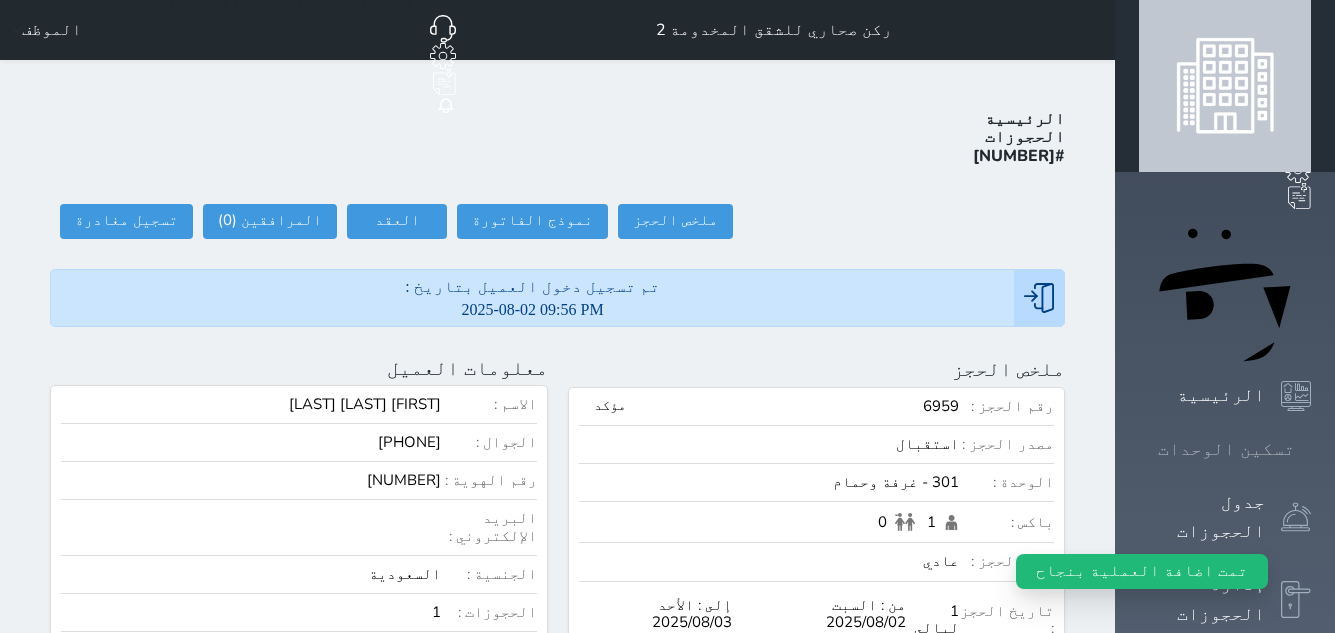 click 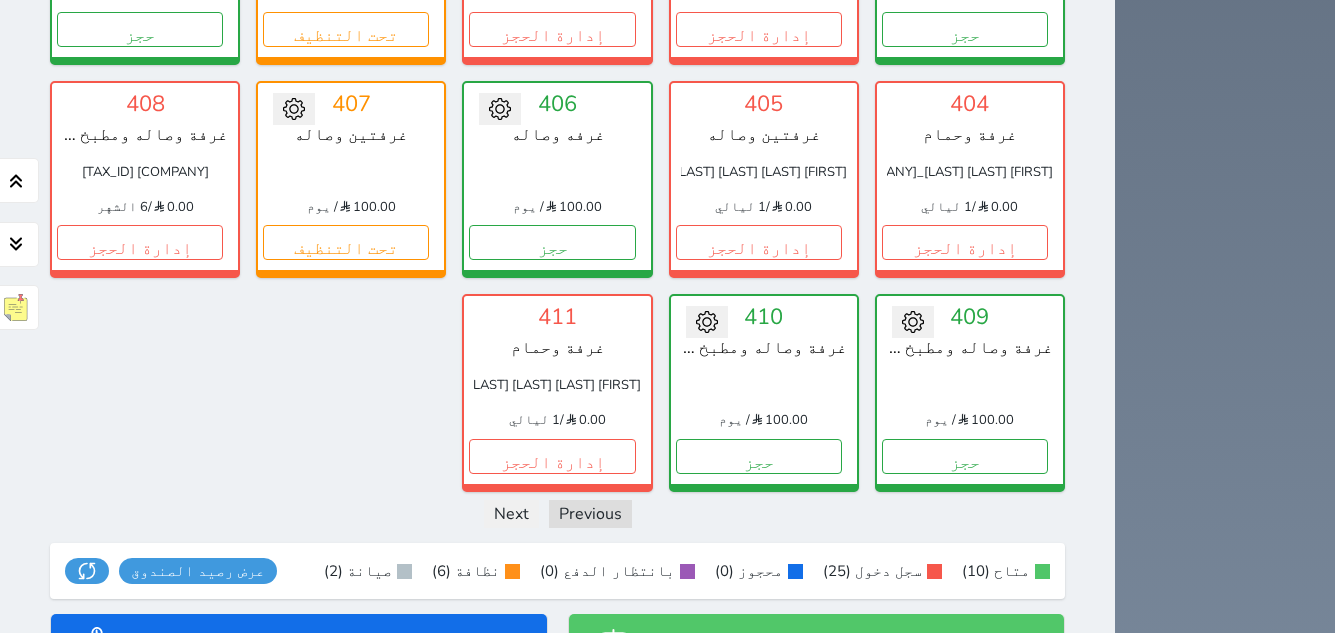 scroll, scrollTop: 1775, scrollLeft: 0, axis: vertical 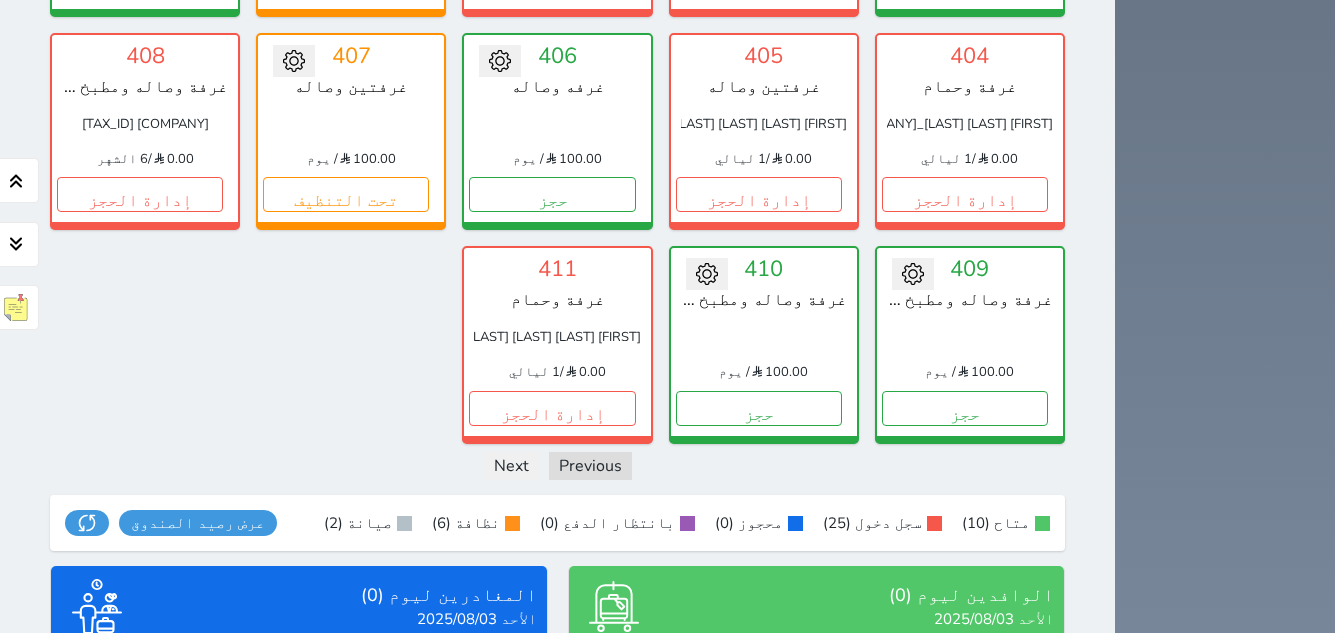 click on "عرض المغادرين" at bounding box center [299, 785] 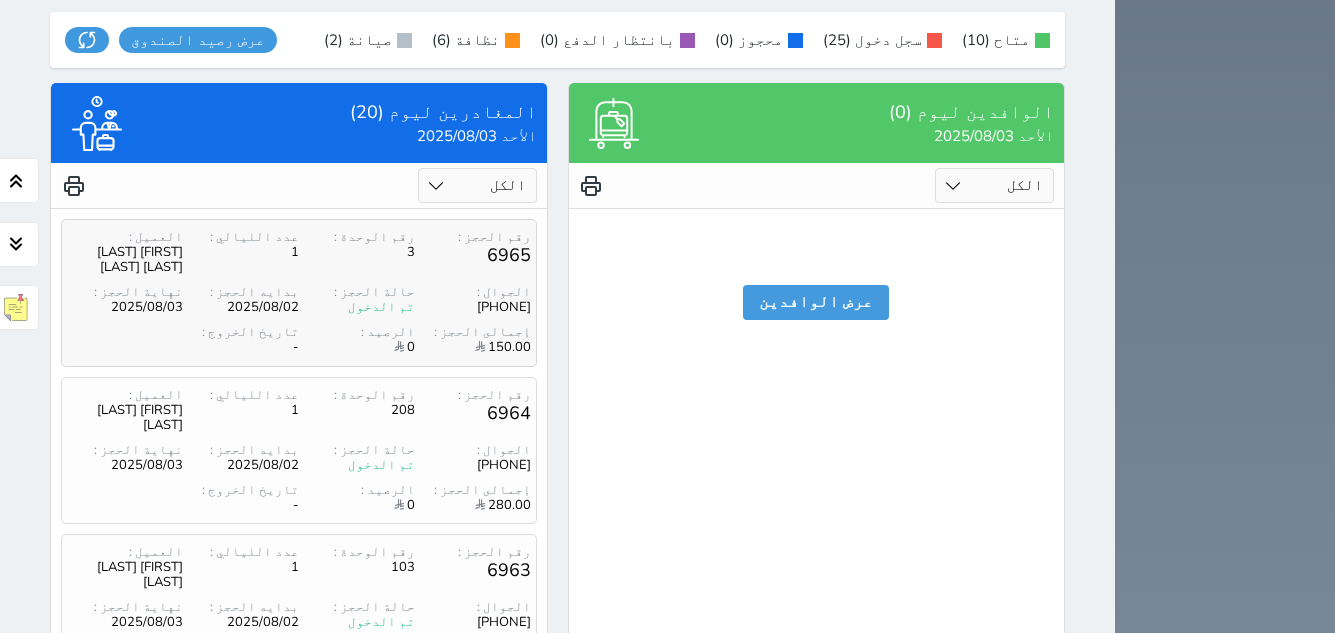 scroll, scrollTop: 2275, scrollLeft: 0, axis: vertical 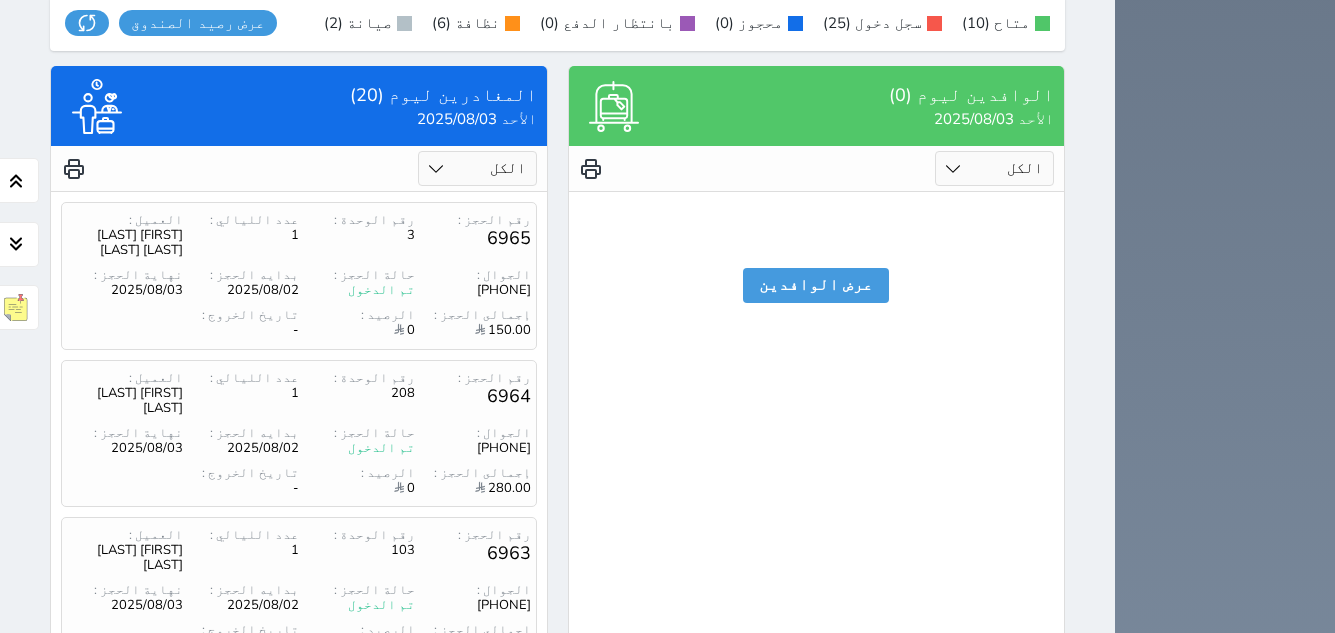 click on "2" at bounding box center (332, 869) 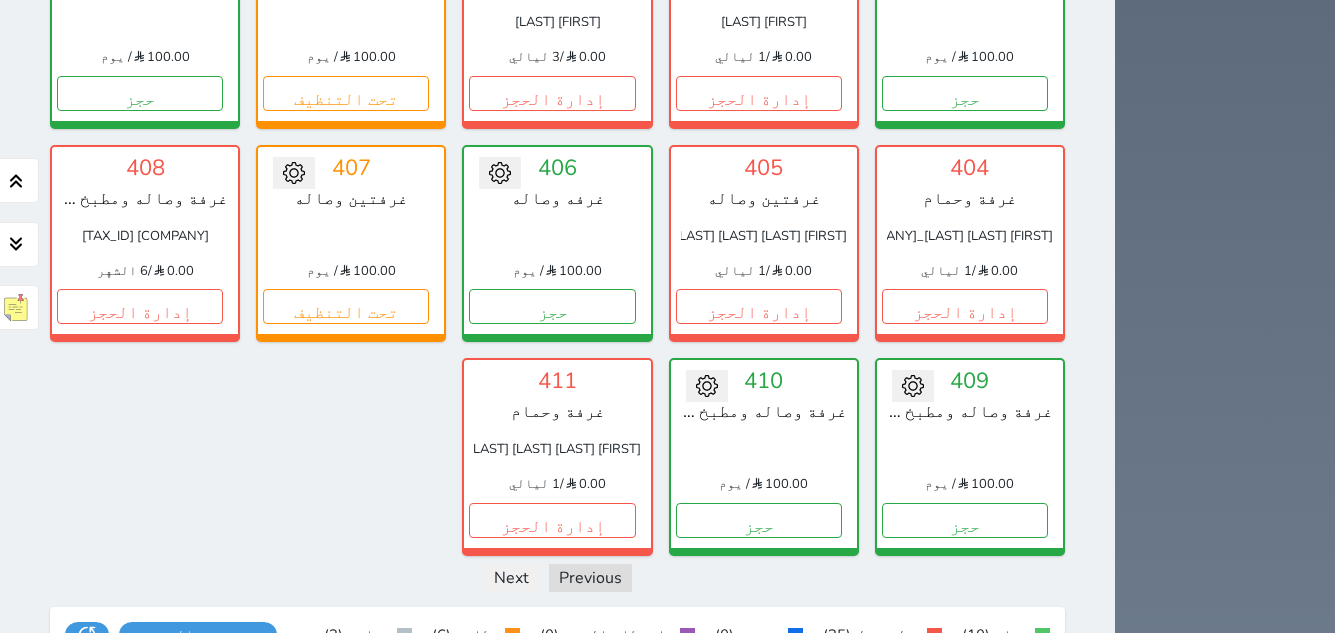 scroll, scrollTop: 1674, scrollLeft: 0, axis: vertical 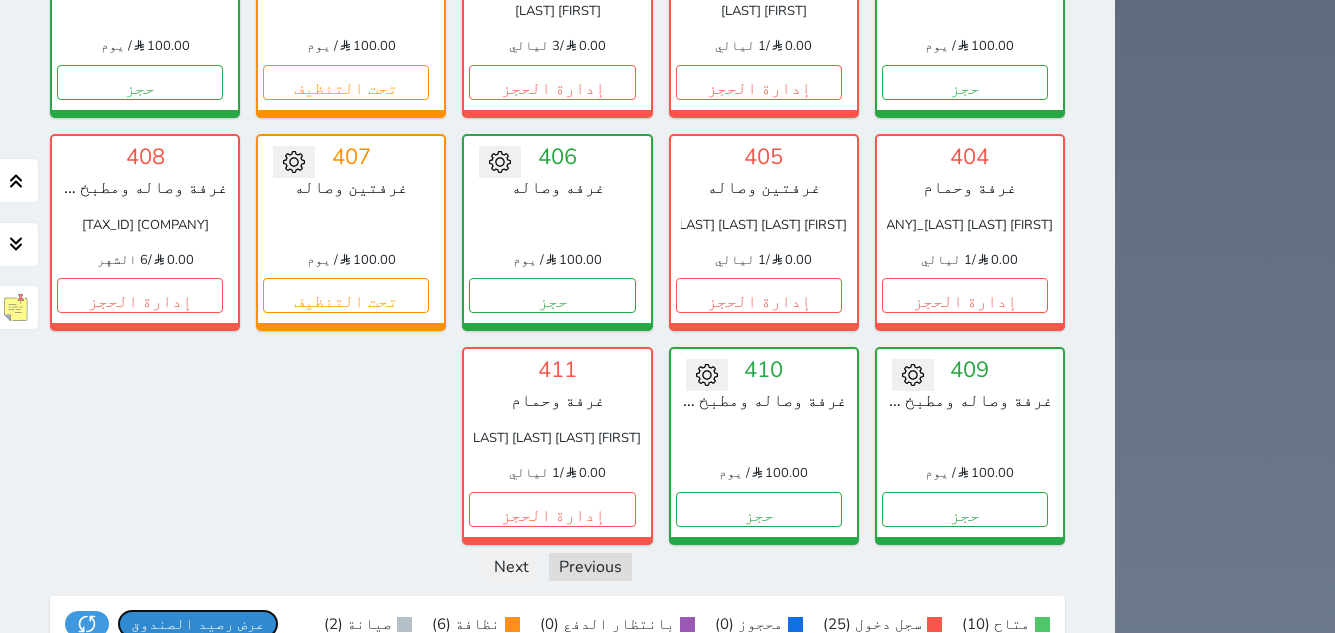 click on "عرض رصيد الصندوق" at bounding box center (198, 624) 